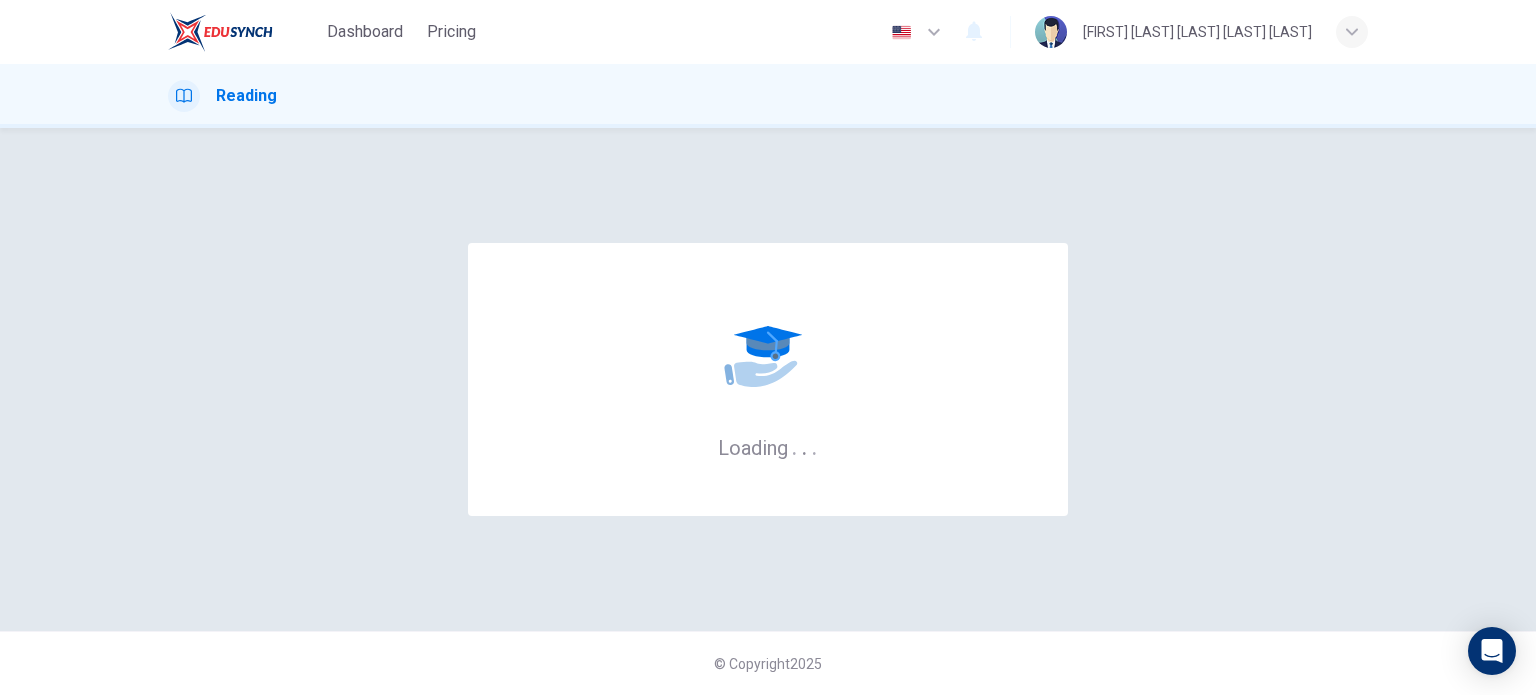 scroll, scrollTop: 0, scrollLeft: 0, axis: both 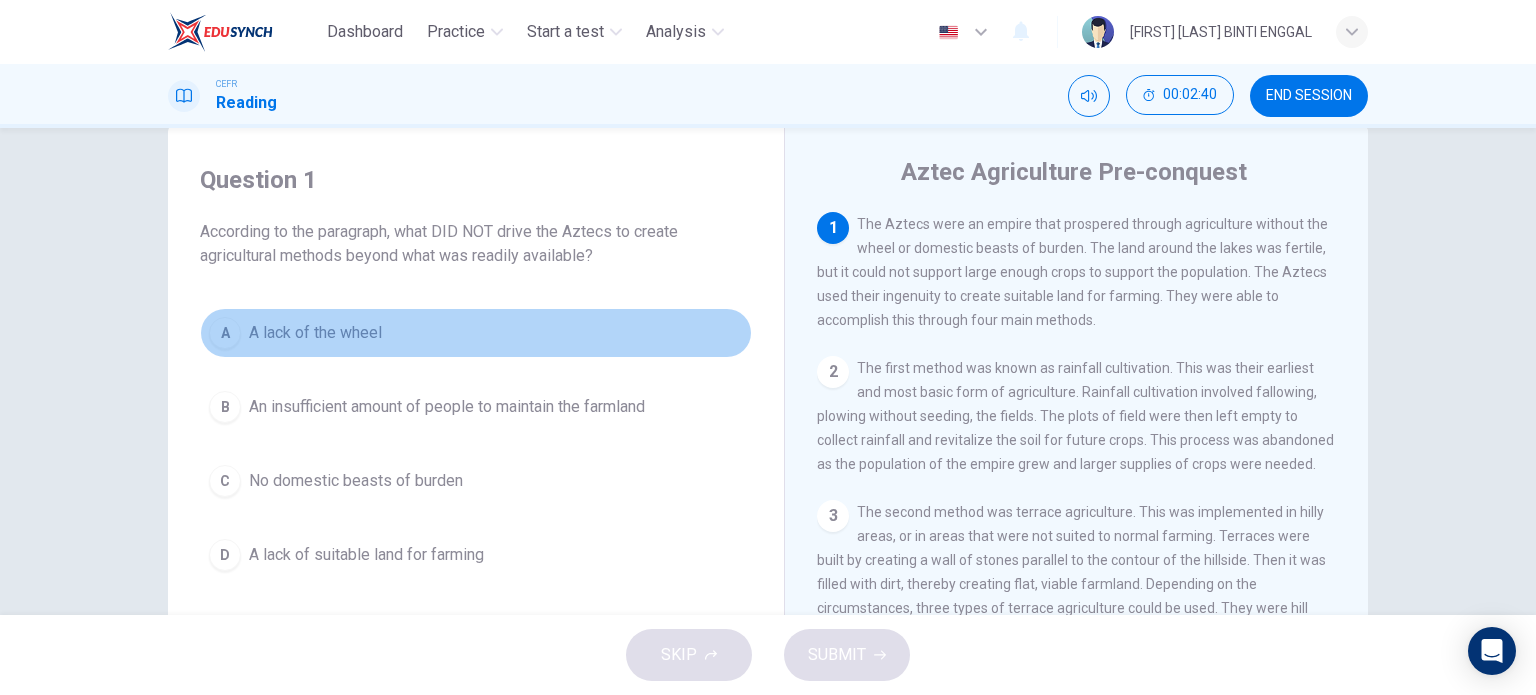 click on "A" at bounding box center (225, 333) 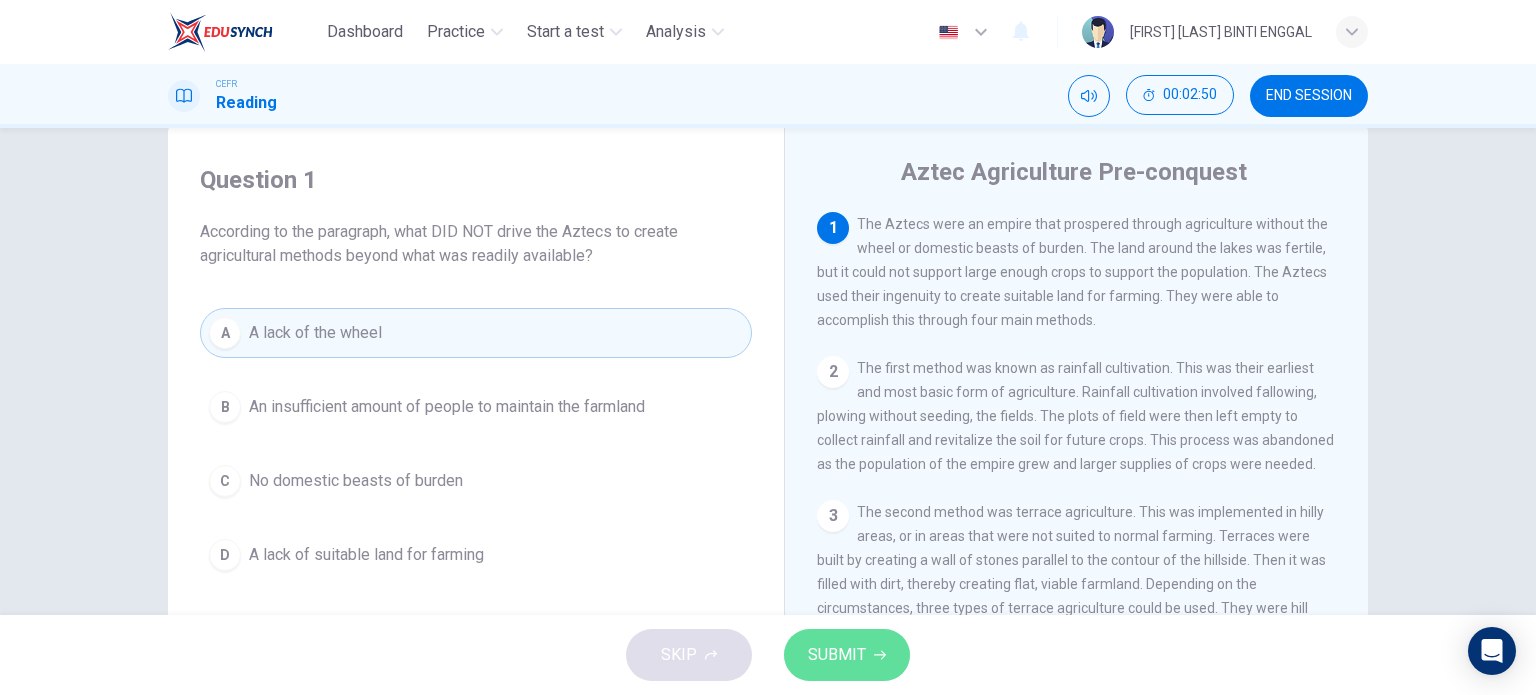 click on "SUBMIT" at bounding box center (837, 655) 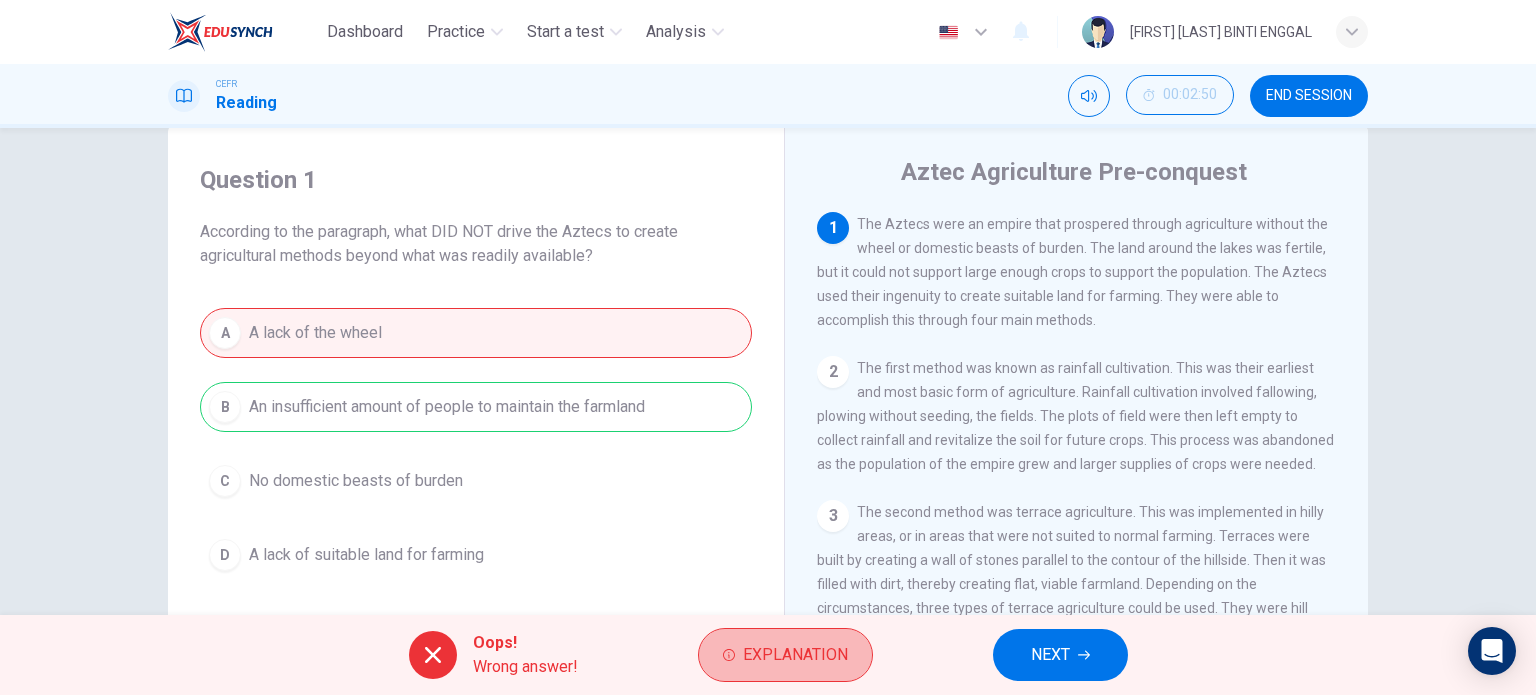 click on "Explanation" at bounding box center (785, 655) 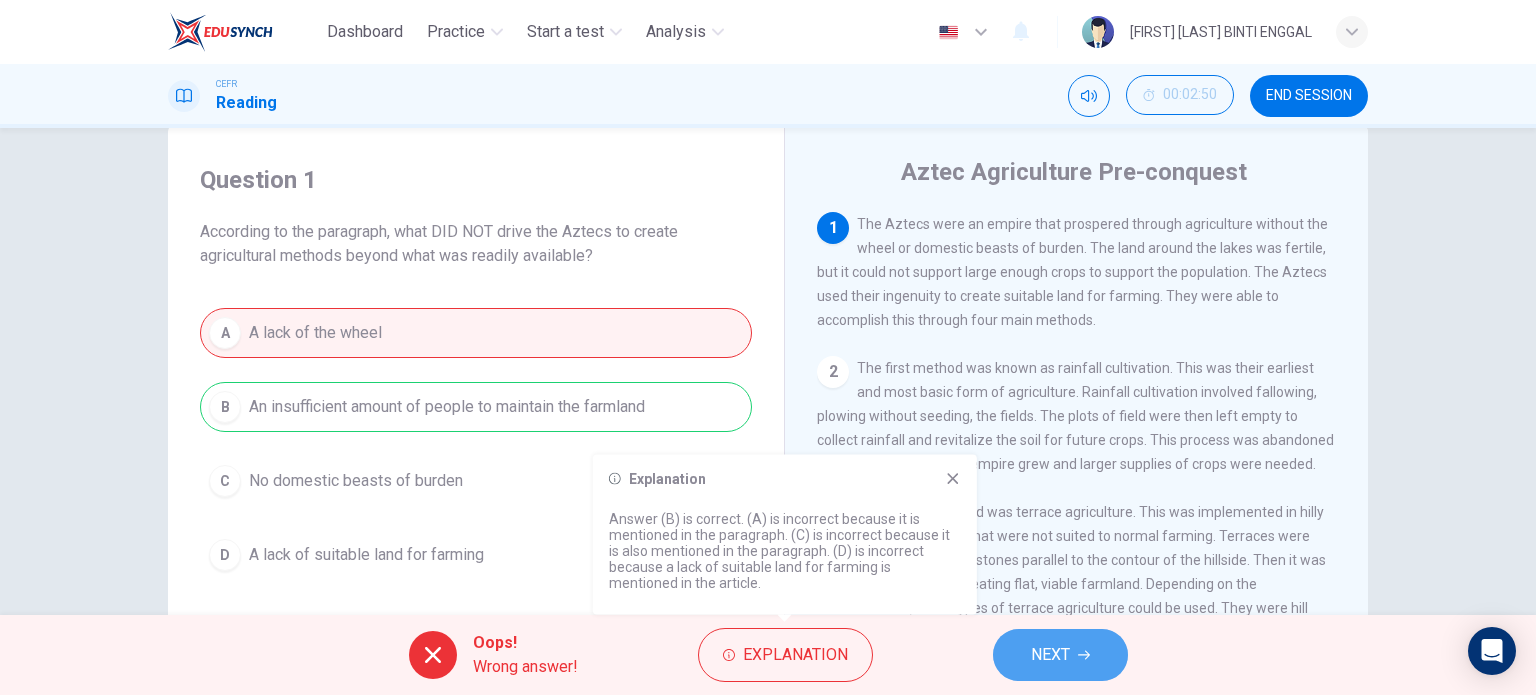 click on "NEXT" at bounding box center (1050, 655) 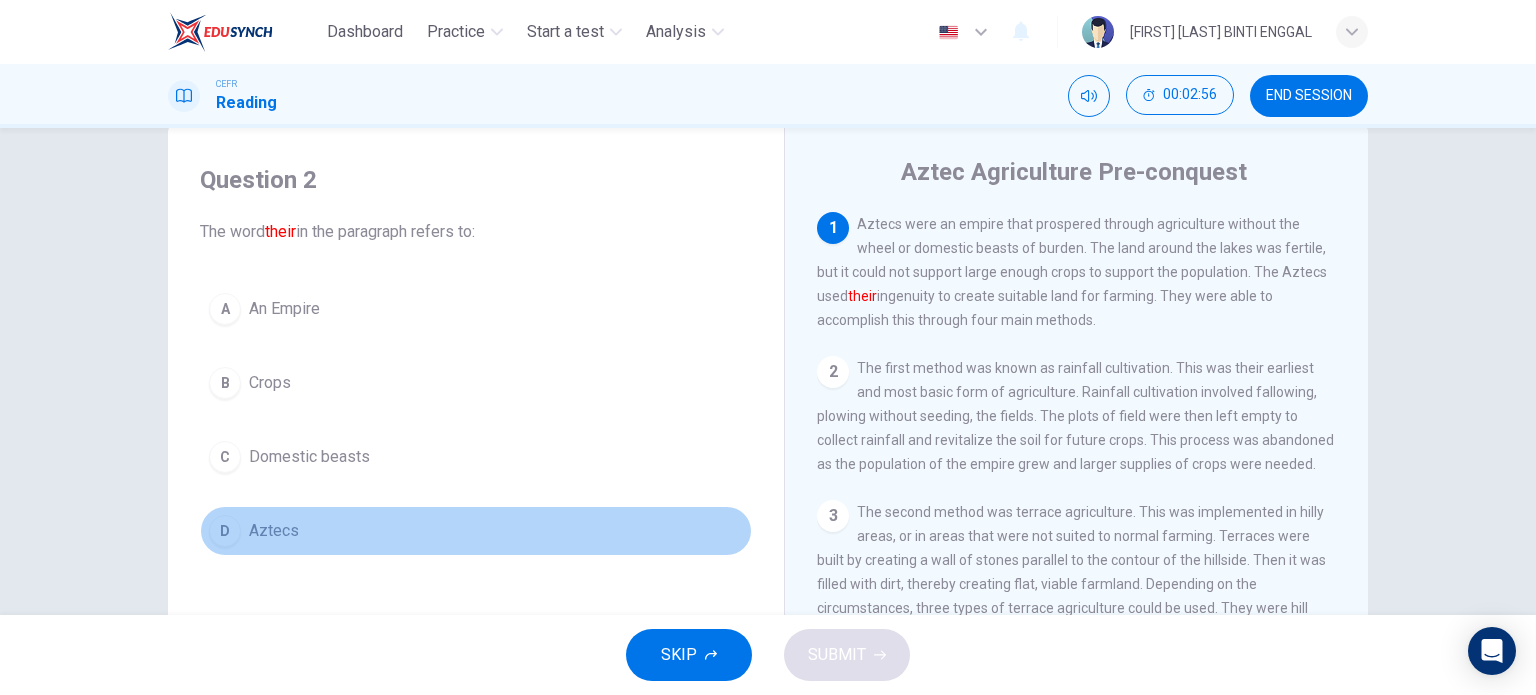 click on "Aztecs" at bounding box center (284, 309) 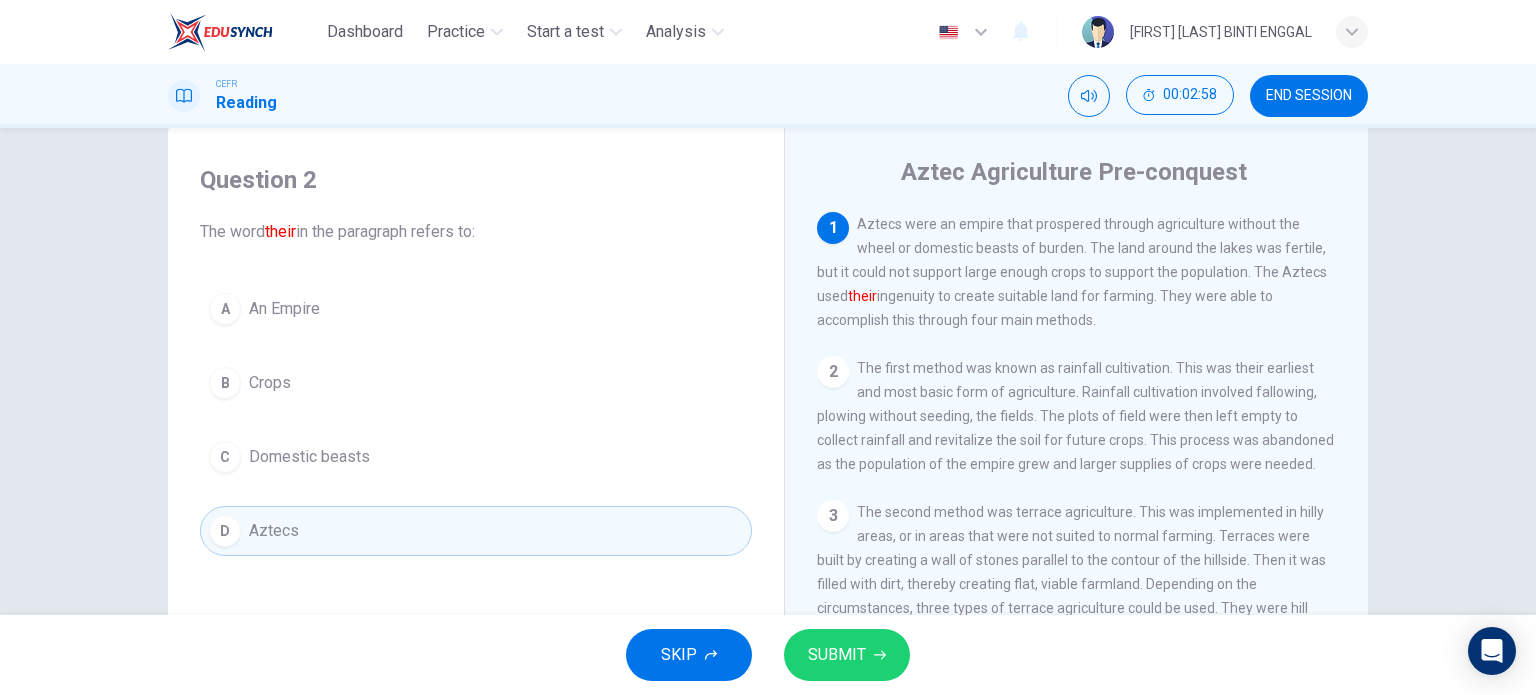 click on "SUBMIT" at bounding box center [847, 655] 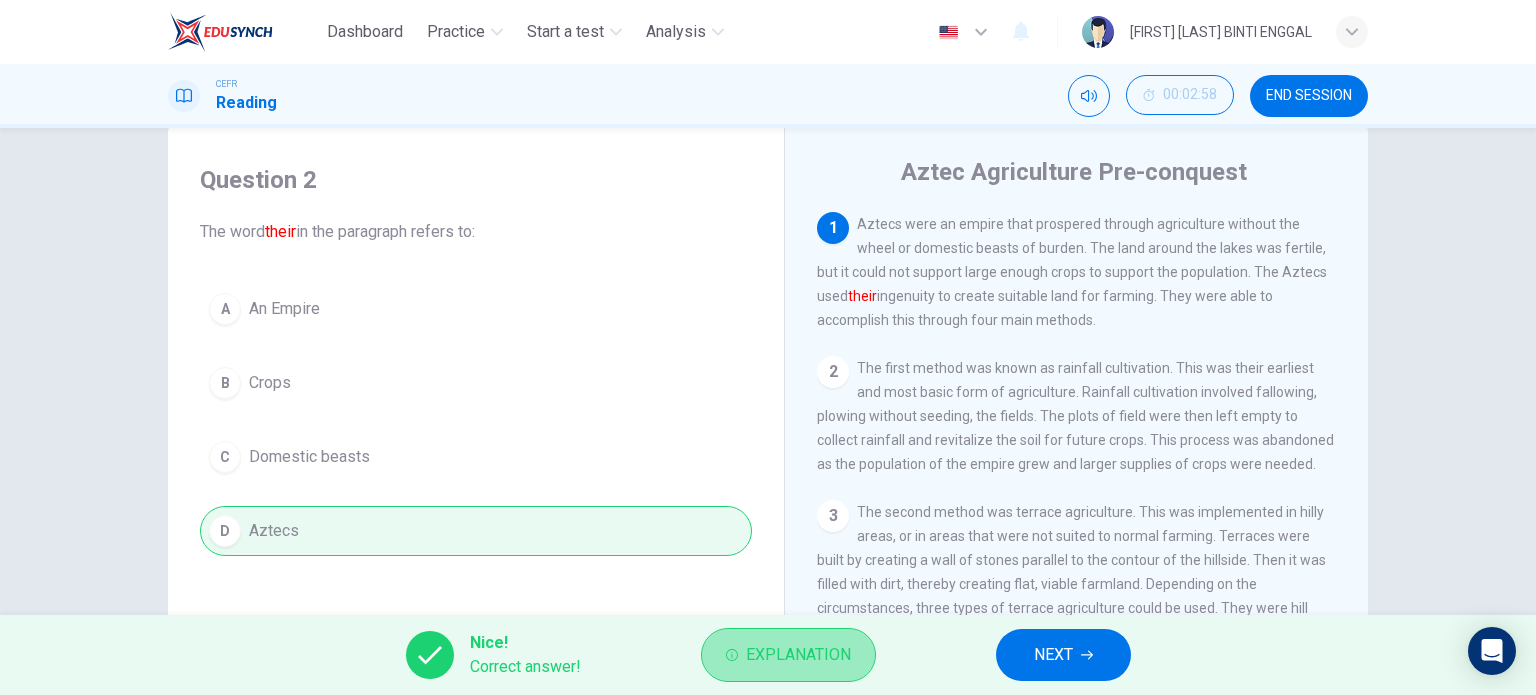 click on "Explanation" at bounding box center [798, 655] 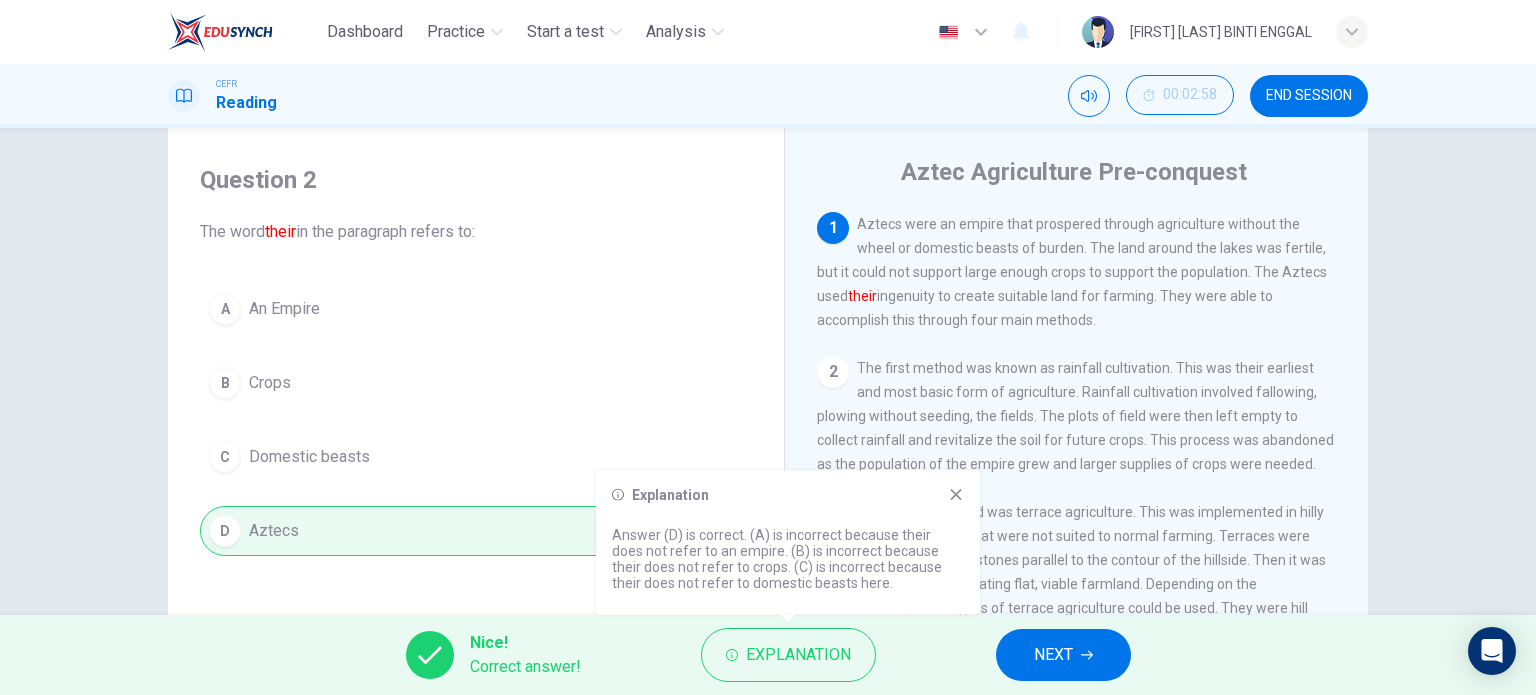 click at bounding box center (956, 495) 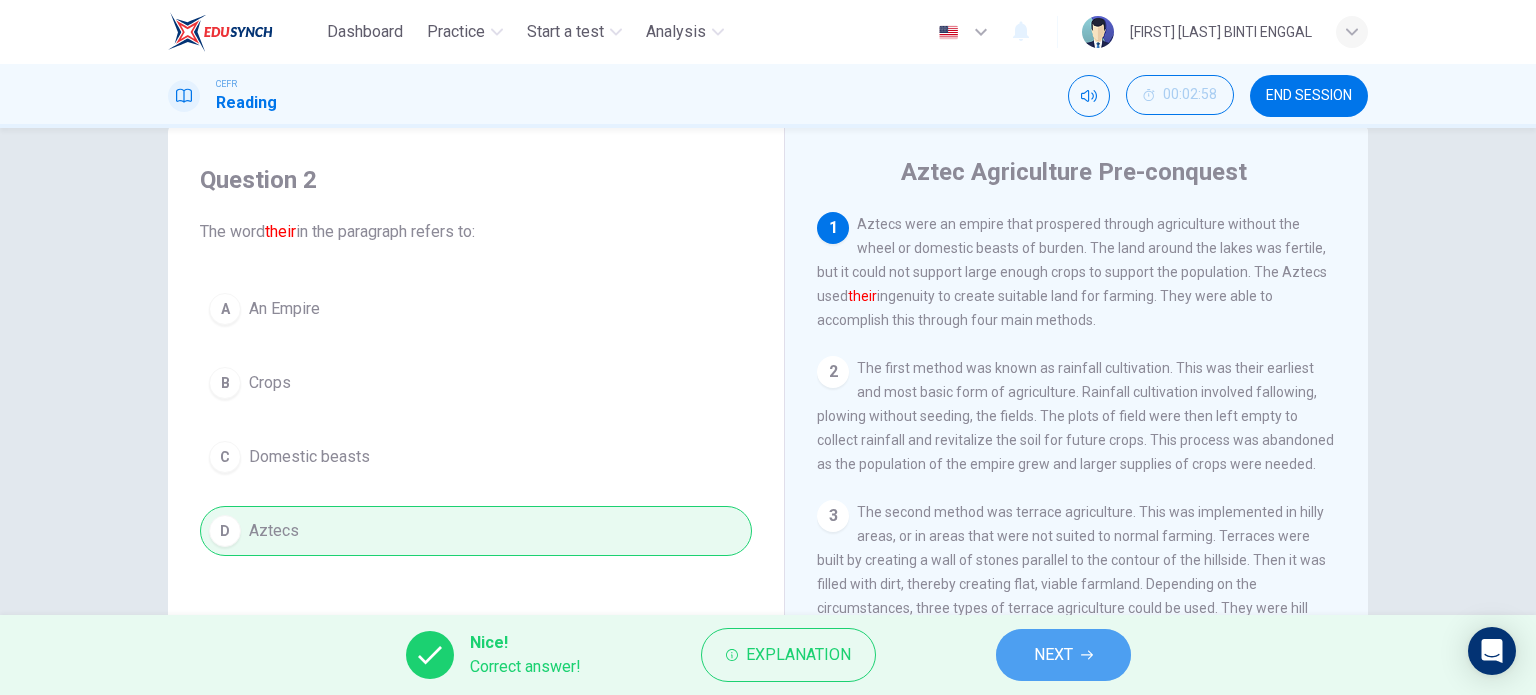 click on "NEXT" at bounding box center [1053, 655] 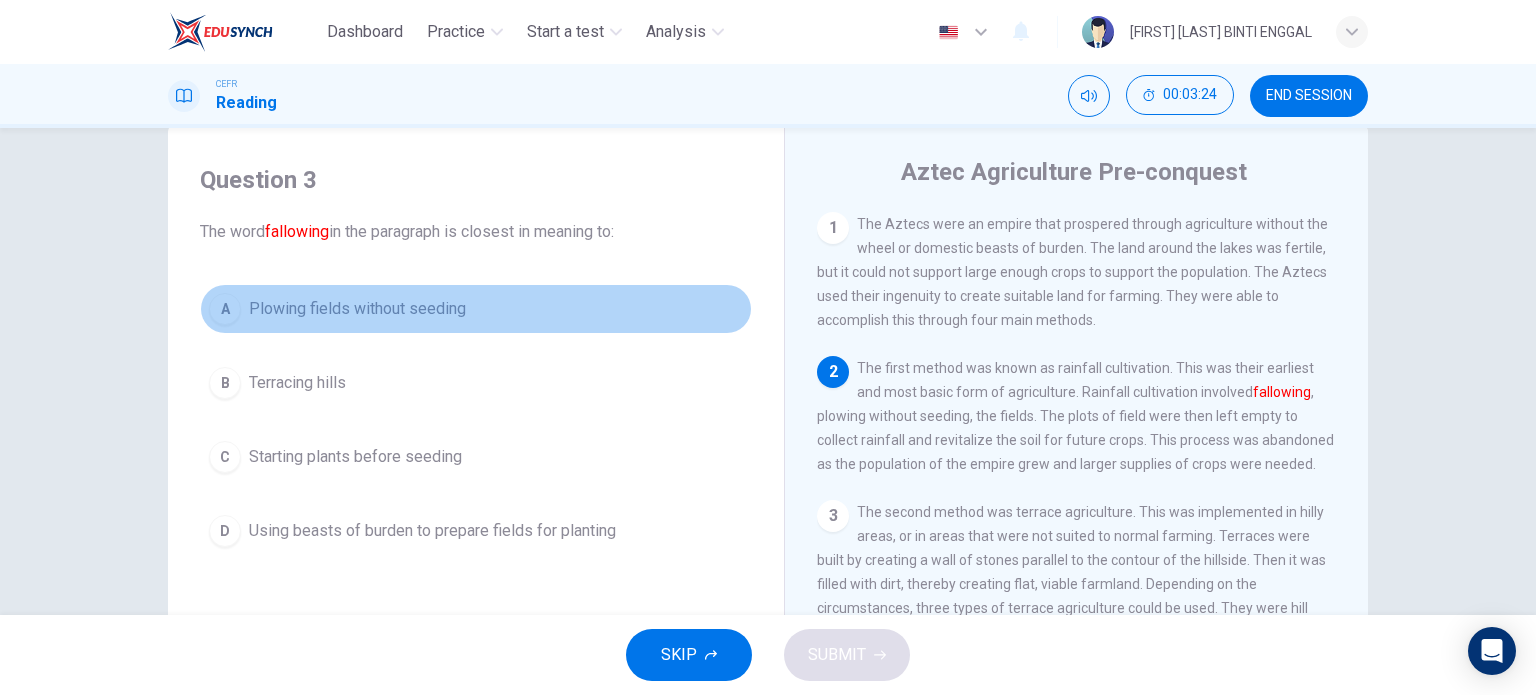 click on "A" at bounding box center (225, 309) 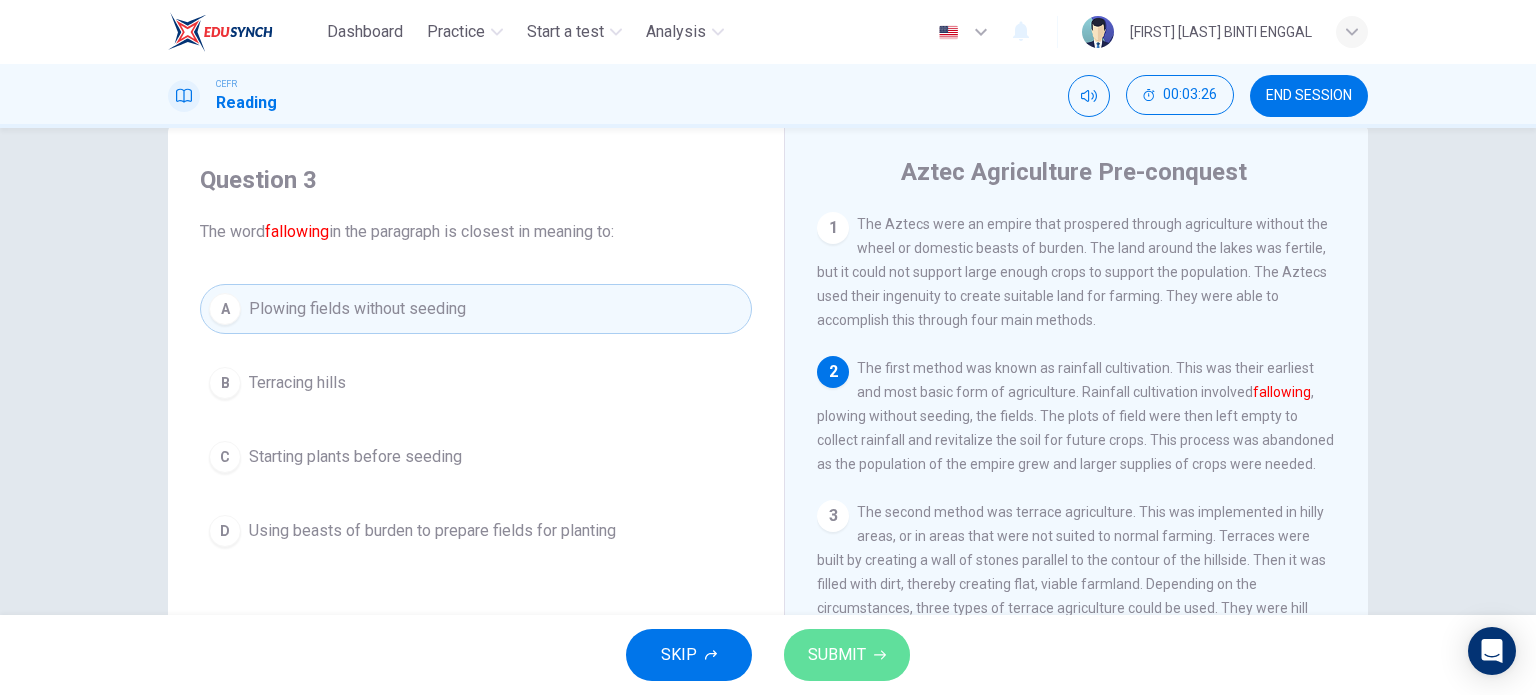 click on "SUBMIT" at bounding box center [837, 655] 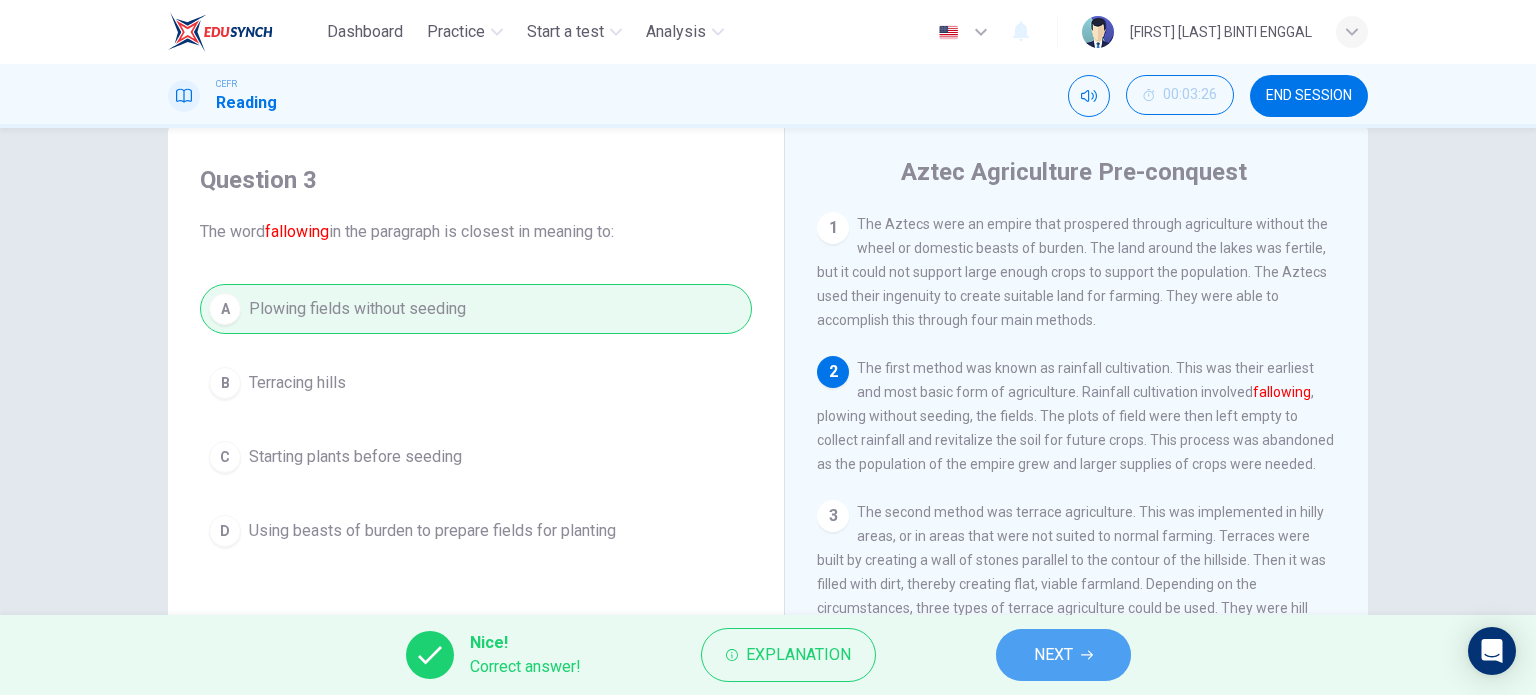 click on "NEXT" at bounding box center [1063, 655] 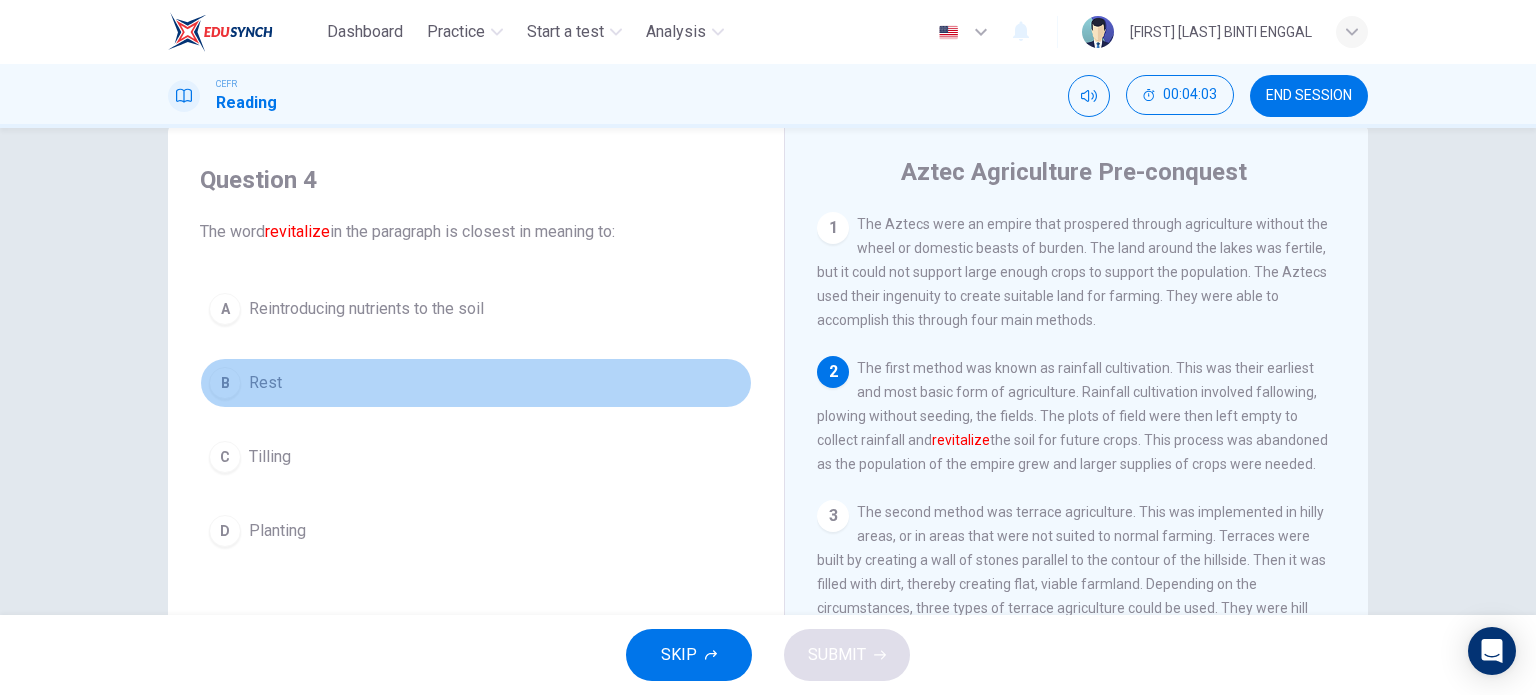 click on "Rest" at bounding box center (366, 309) 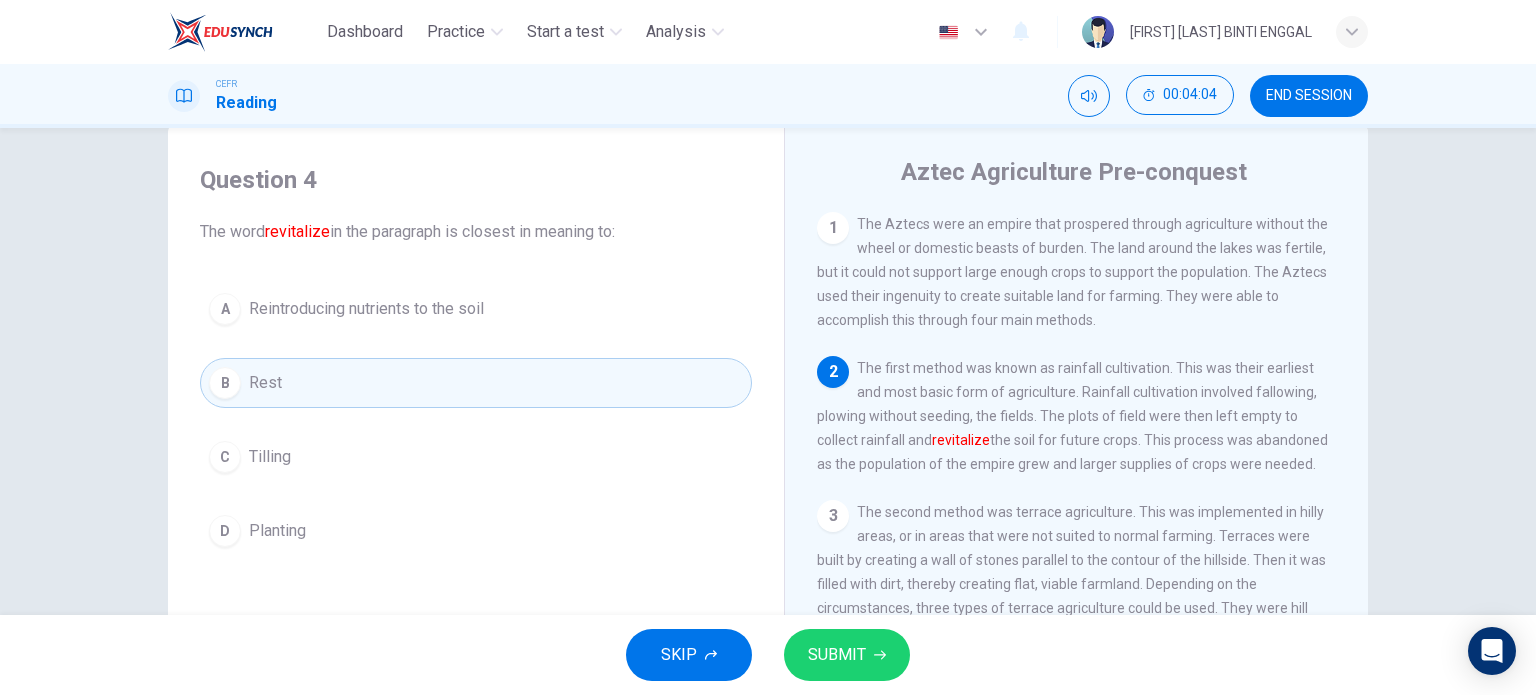 click on "SUBMIT" at bounding box center (847, 655) 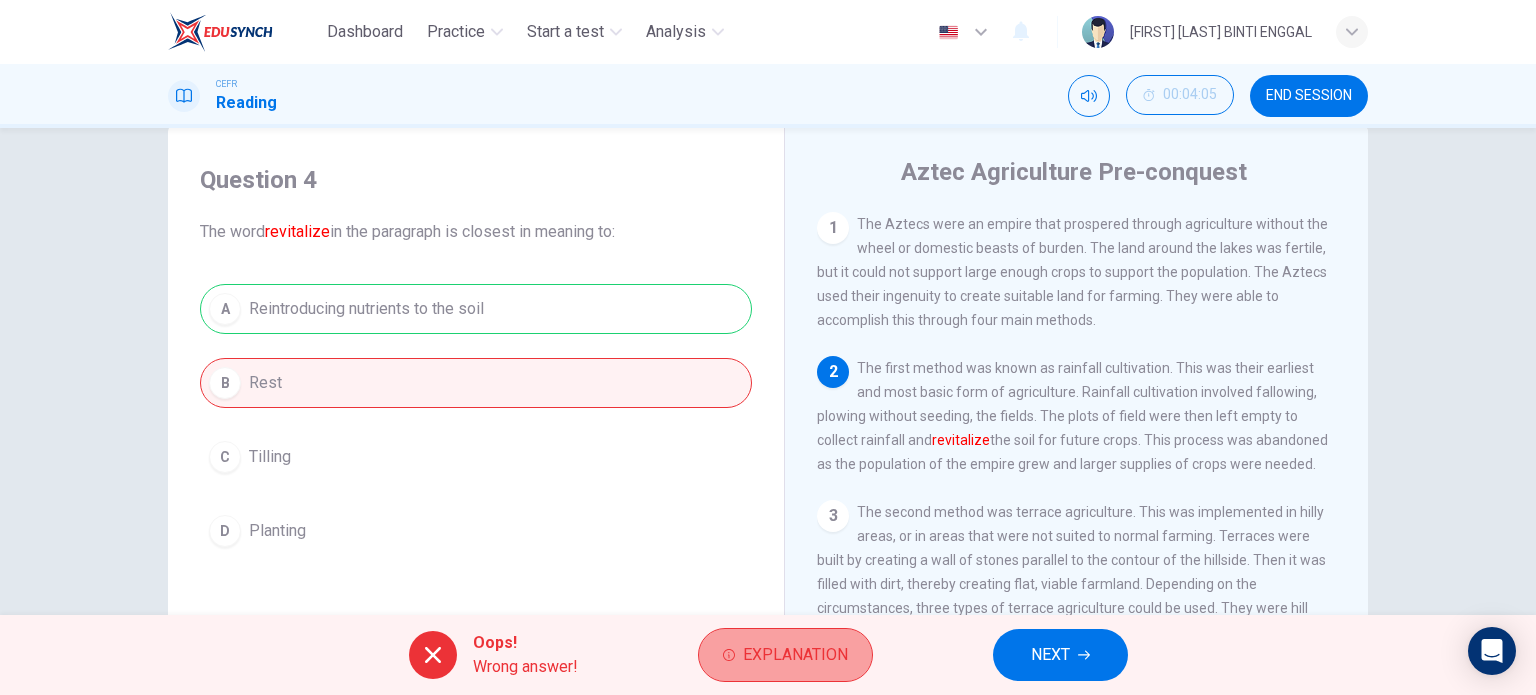 click on "Explanation" at bounding box center [785, 655] 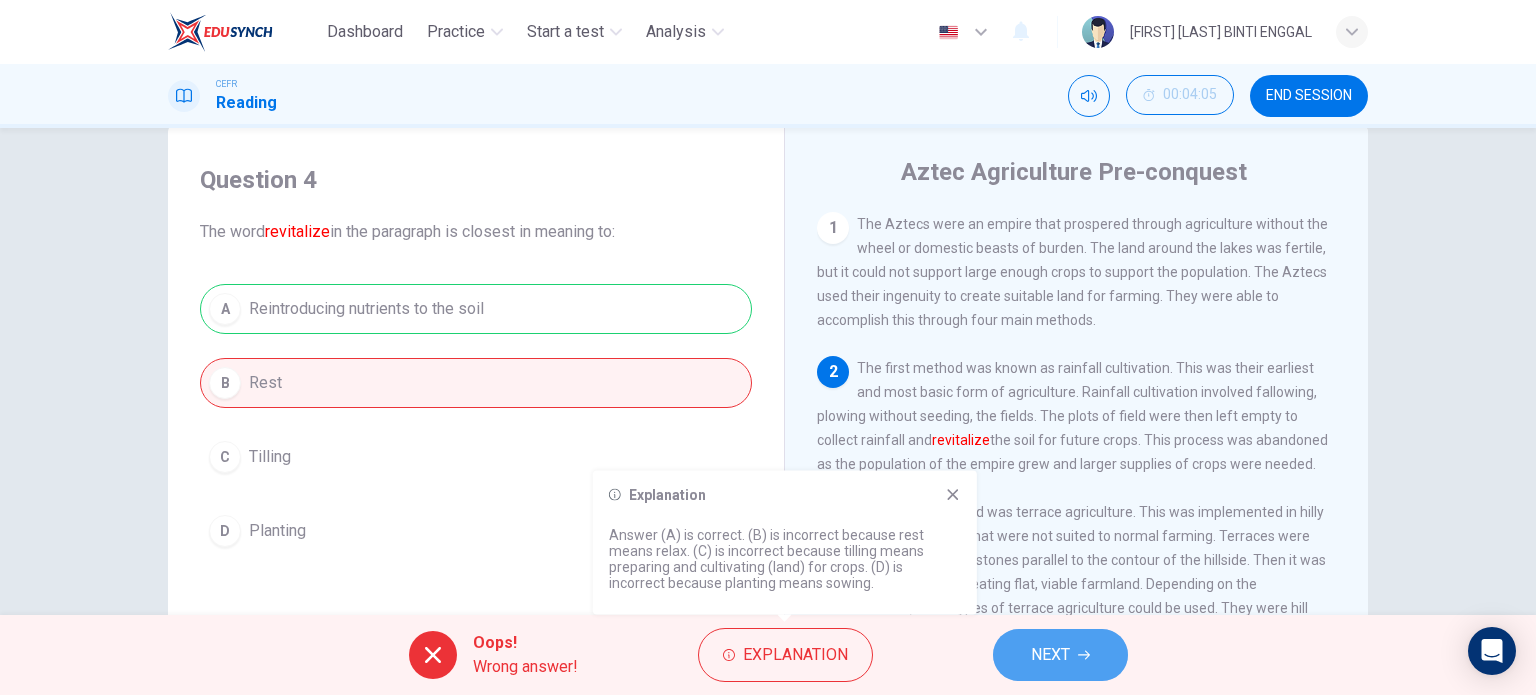 click on "NEXT" at bounding box center [1060, 655] 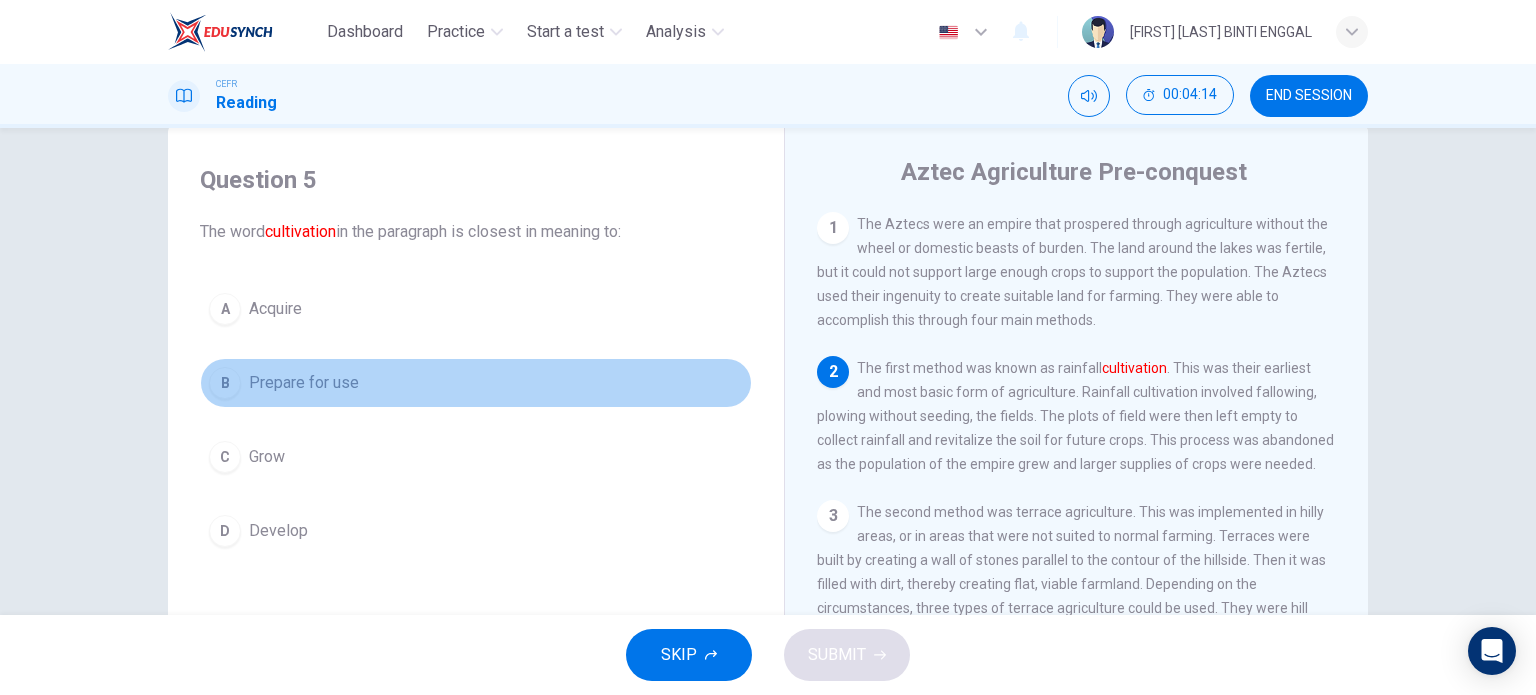 click on "Prepare for use" at bounding box center (275, 309) 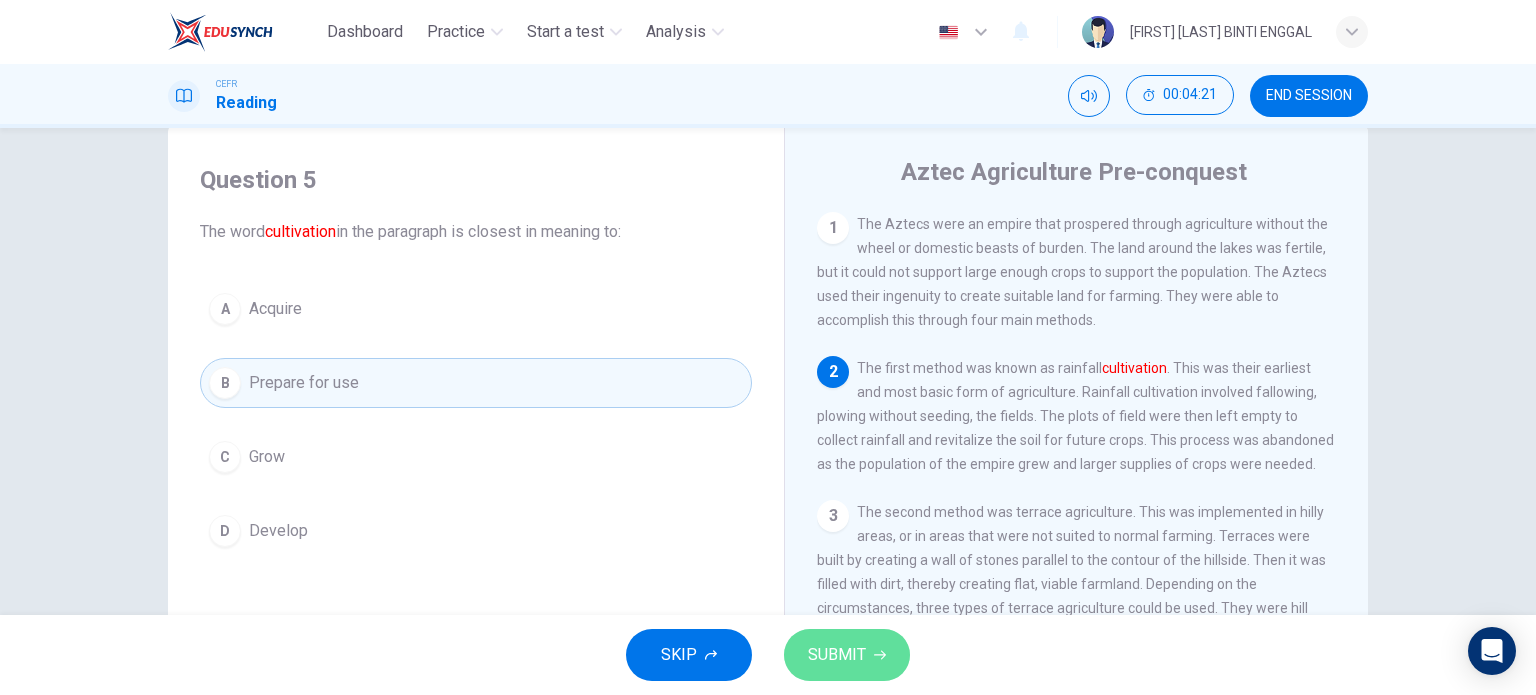 click at bounding box center (880, 655) 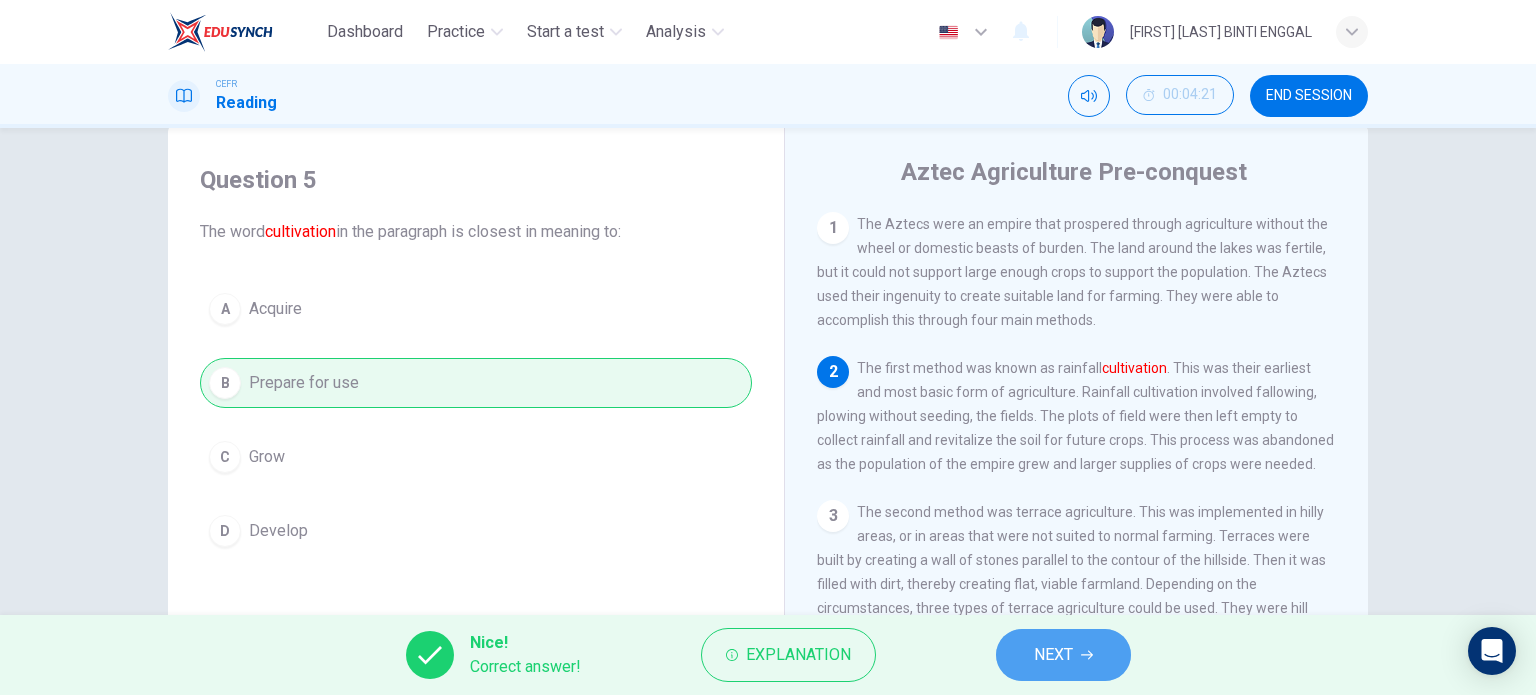click on "NEXT" at bounding box center [1053, 655] 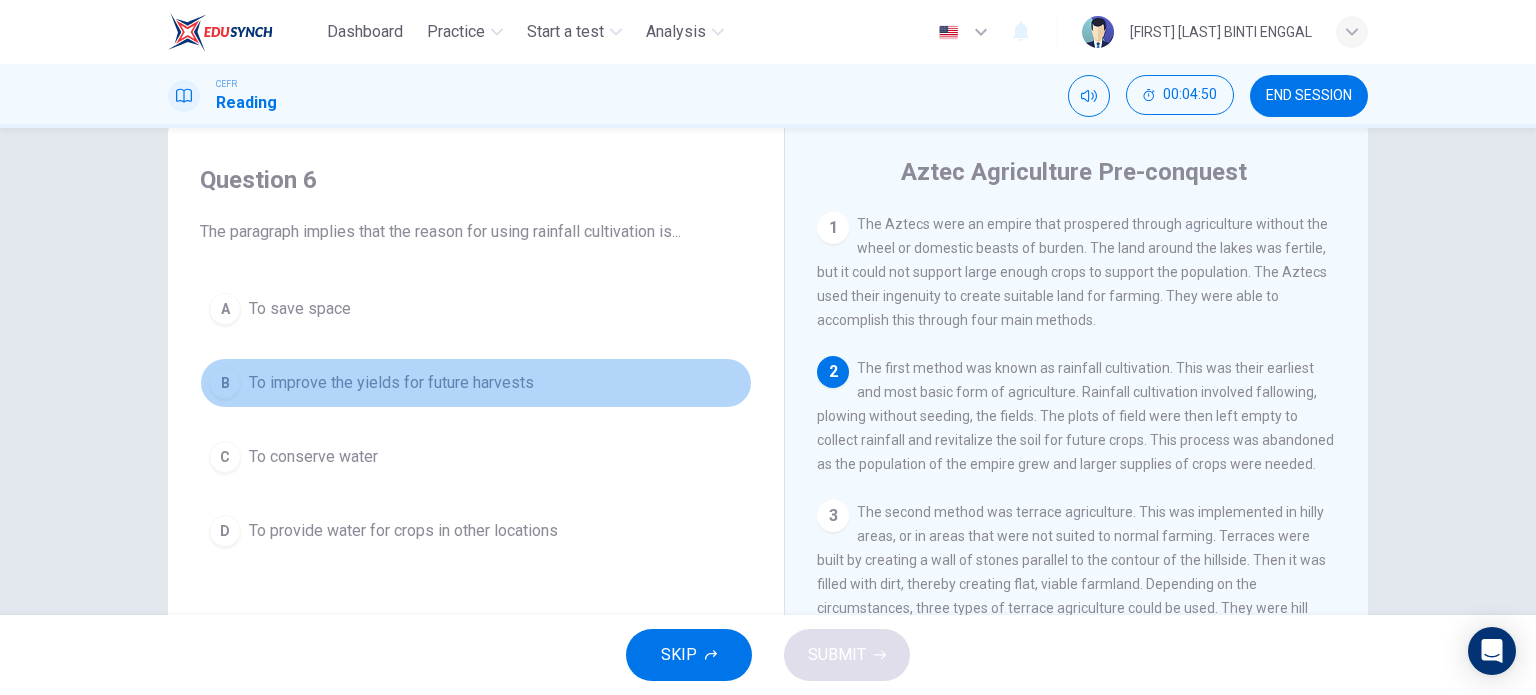 click on "To improve the yields for future harvests" at bounding box center [300, 309] 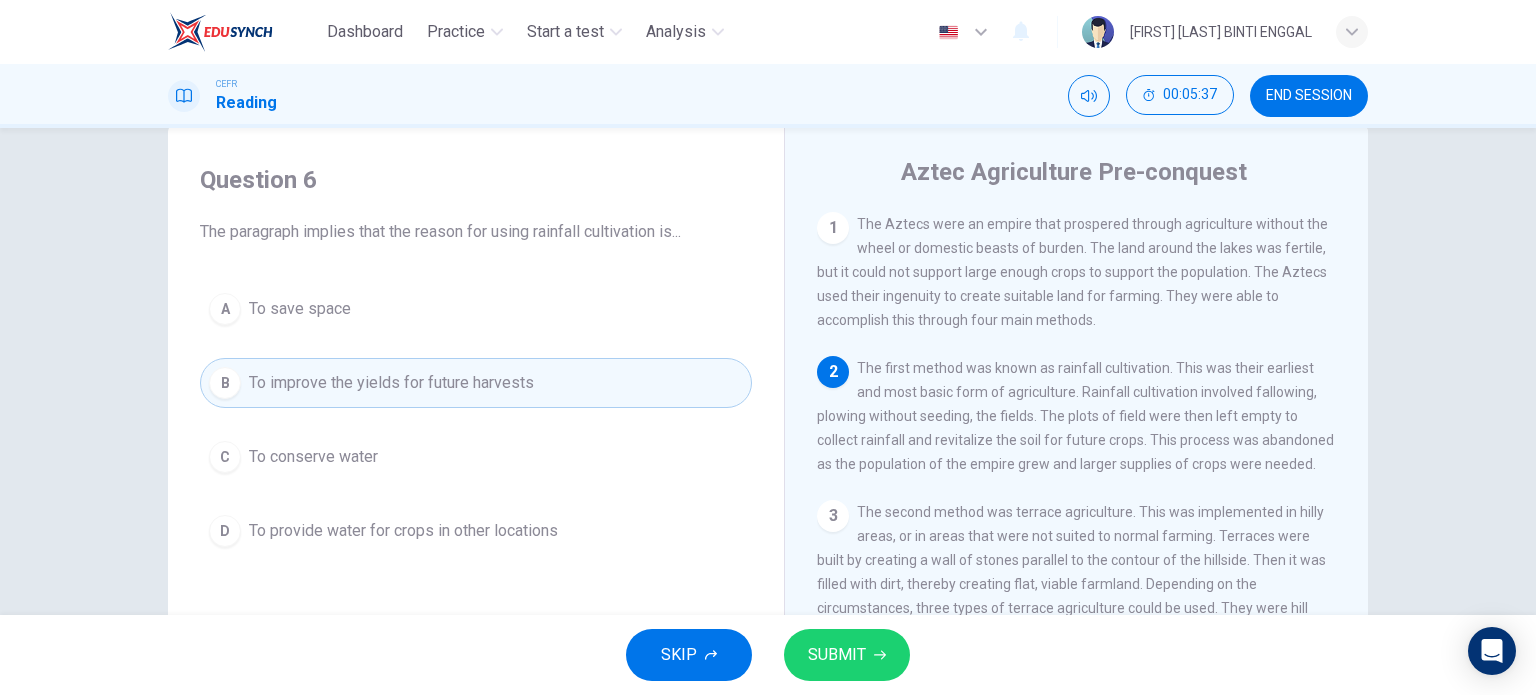 click on "SUBMIT" at bounding box center [837, 655] 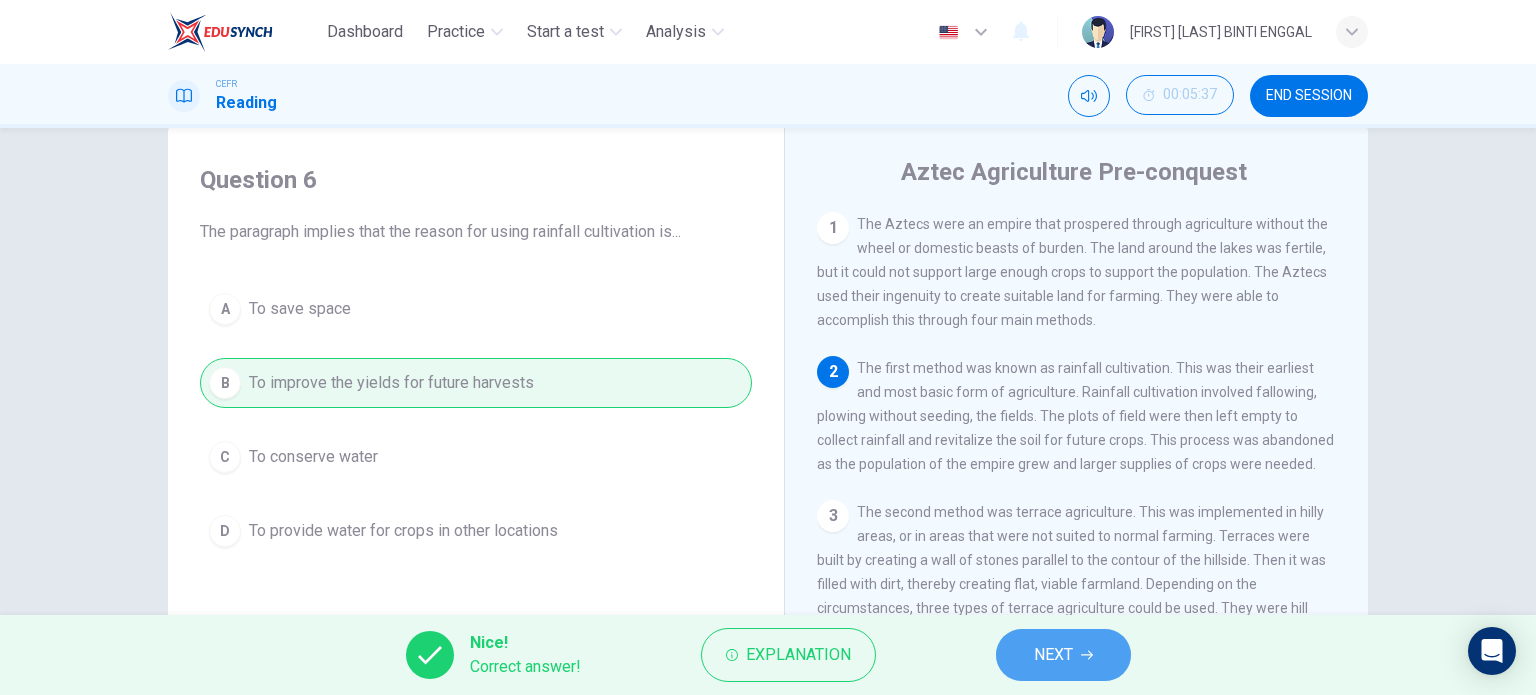 click on "NEXT" at bounding box center [1063, 655] 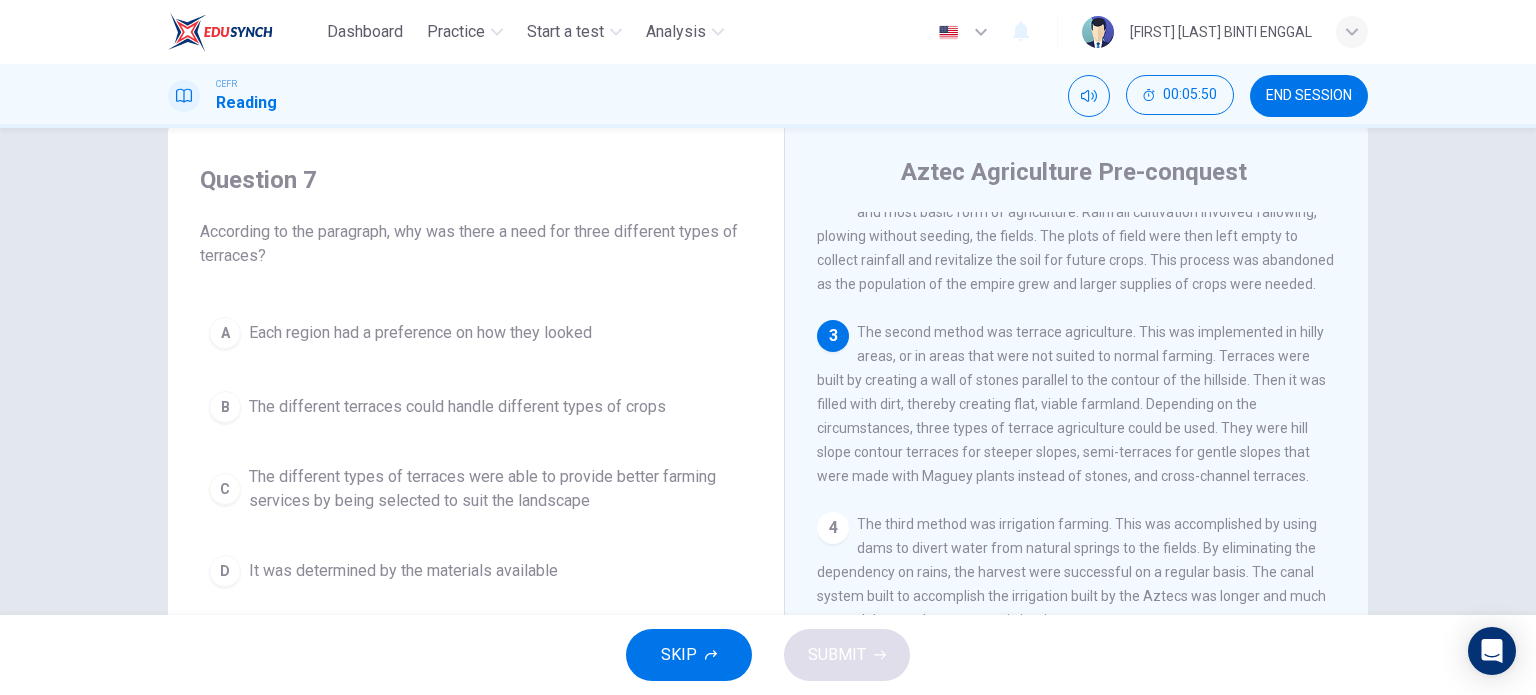 scroll, scrollTop: 176, scrollLeft: 0, axis: vertical 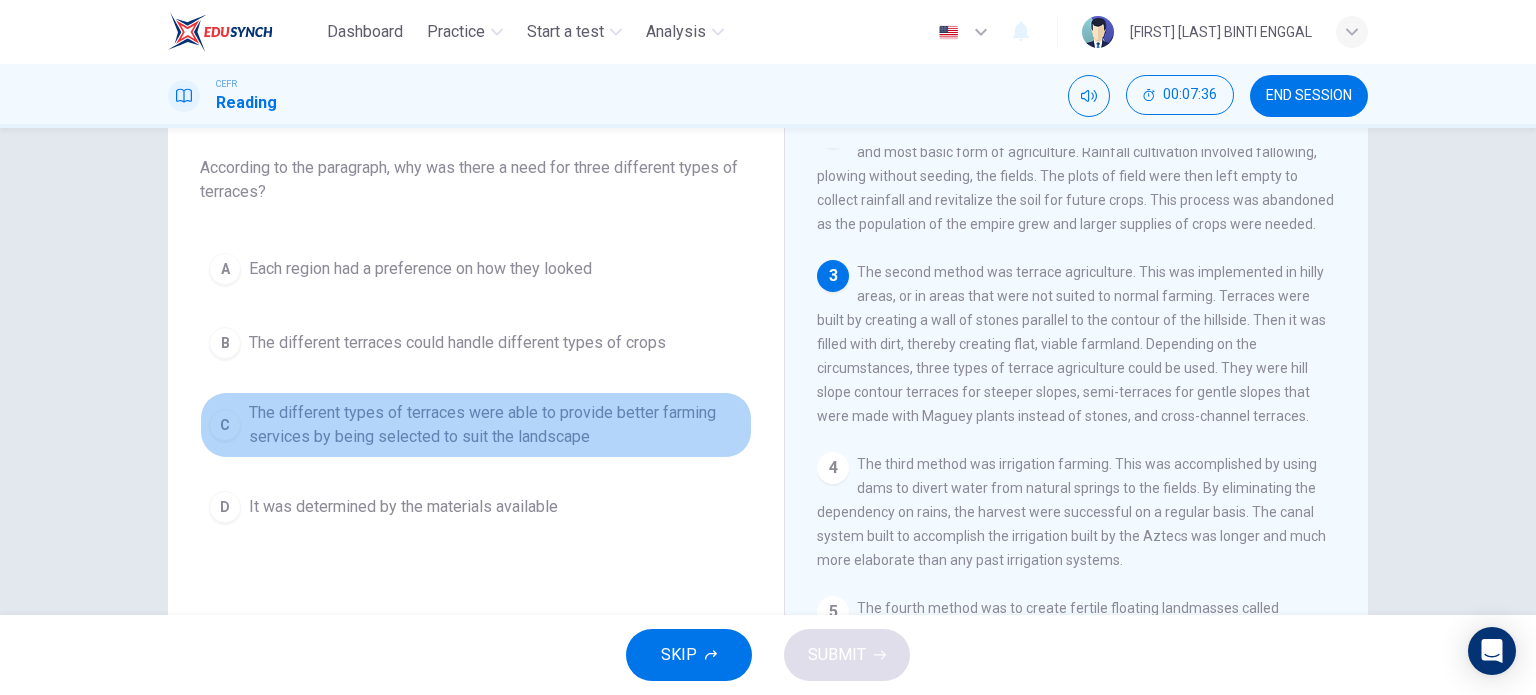 click on "The different types of terraces were able to provide better farming services by being selected to suit the landscape" at bounding box center (420, 269) 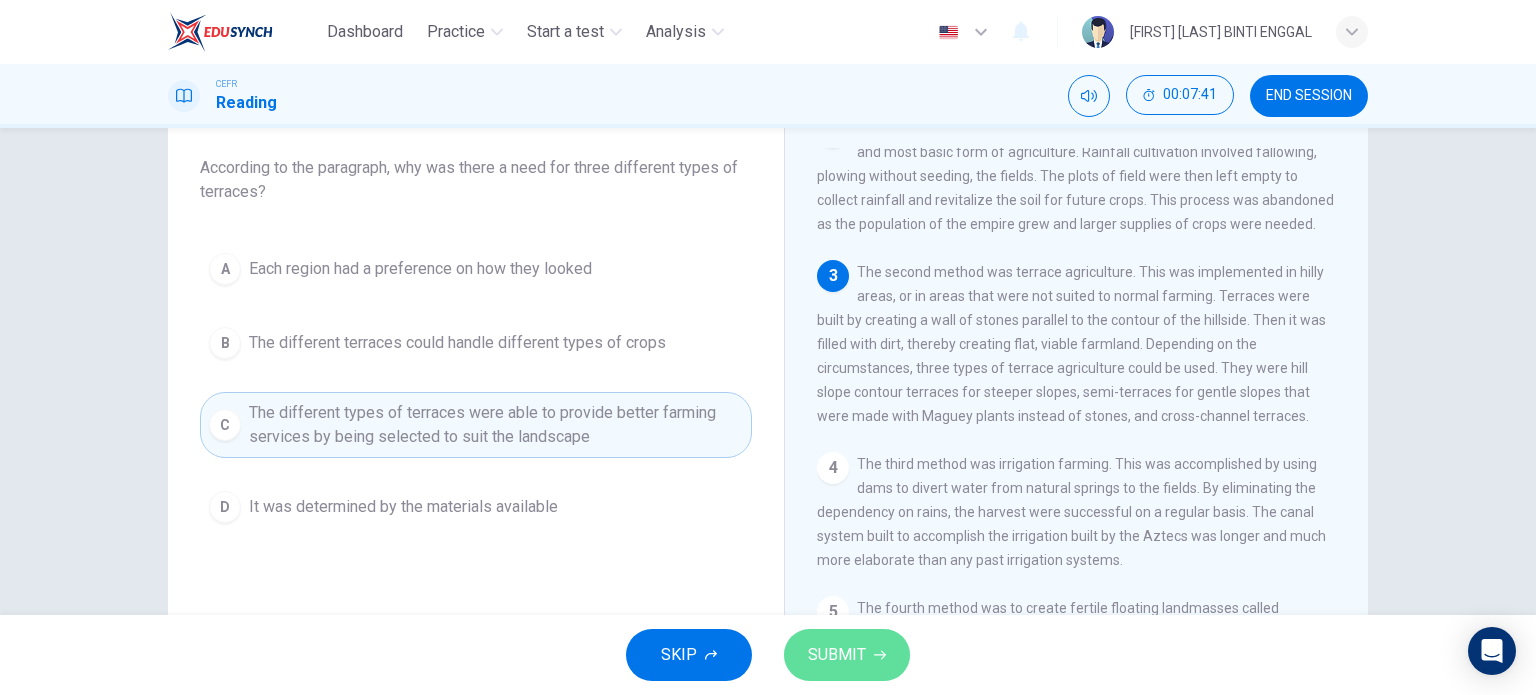 click on "SUBMIT" at bounding box center [847, 655] 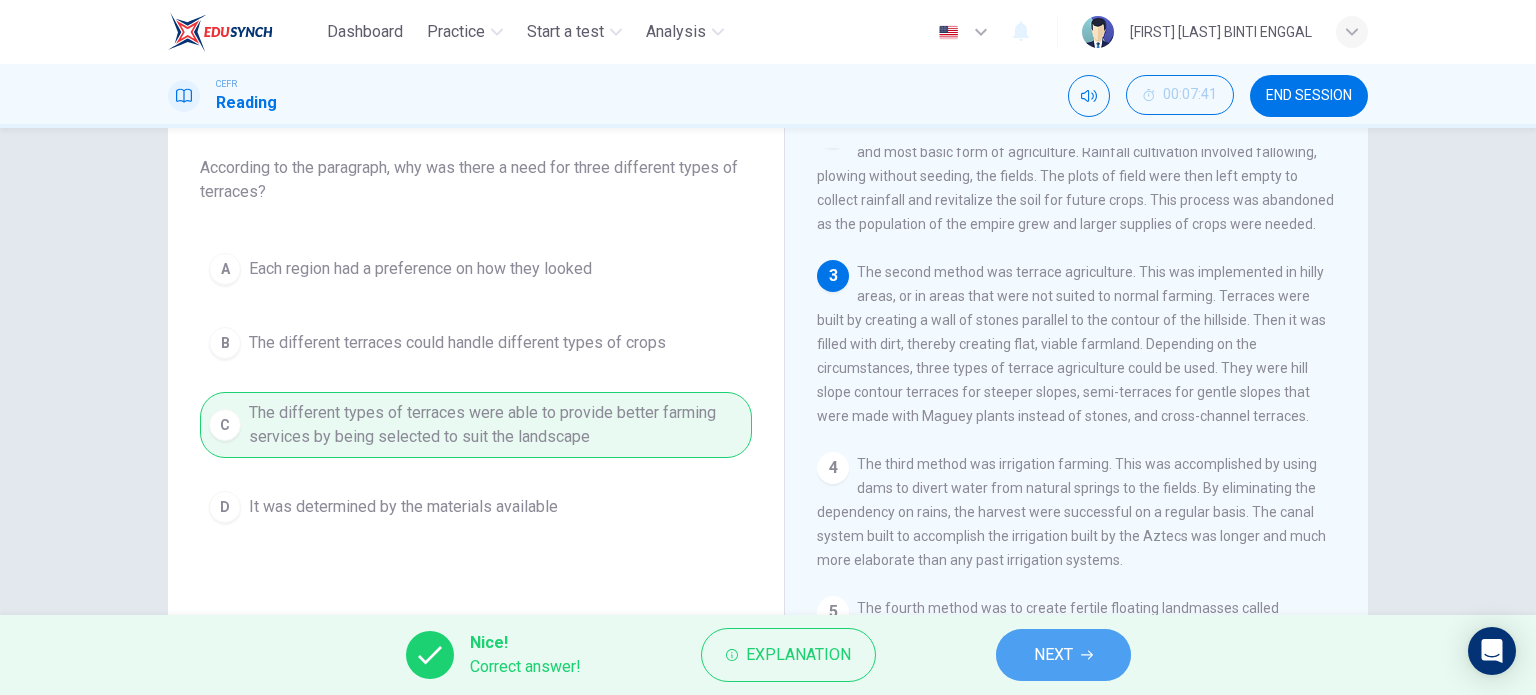 click on "NEXT" at bounding box center (1053, 655) 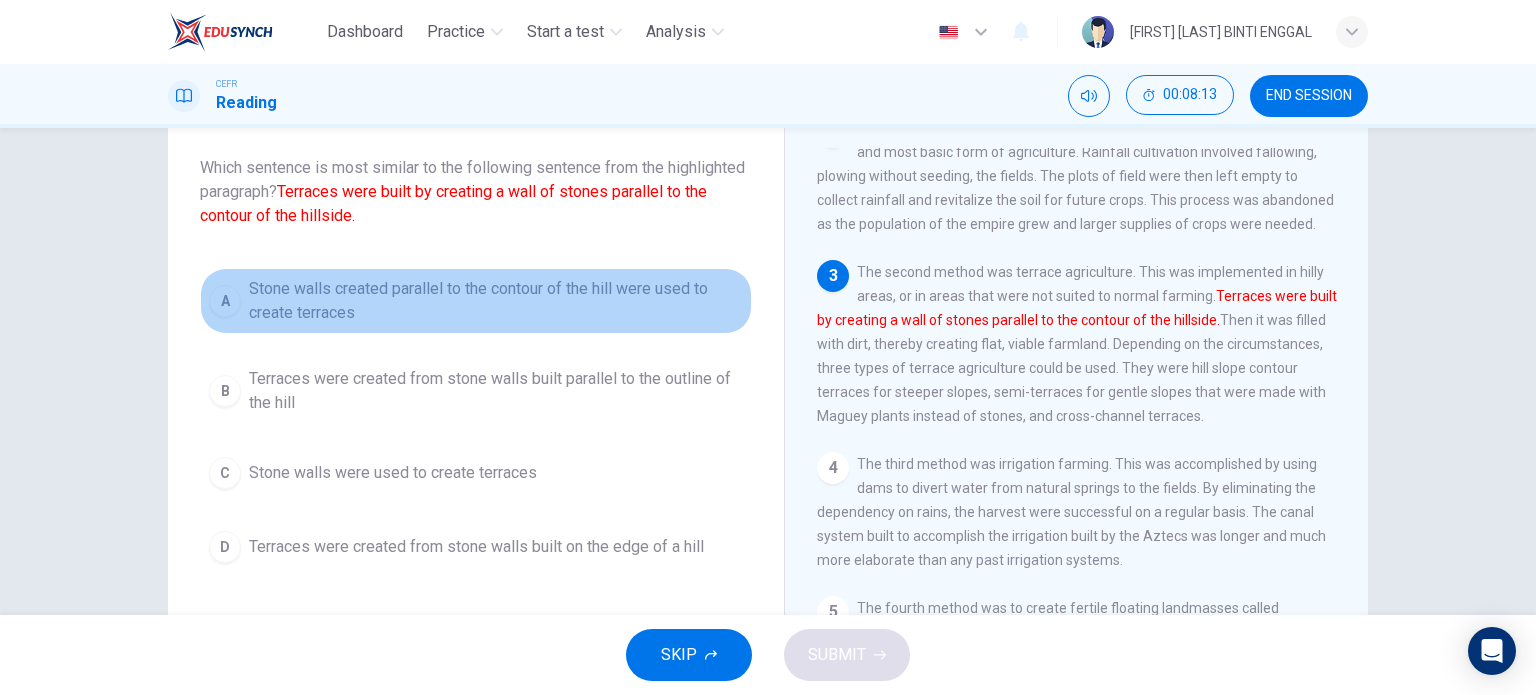 click on "Stone walls created parallel to the contour of the hill were used to create terraces" at bounding box center [496, 301] 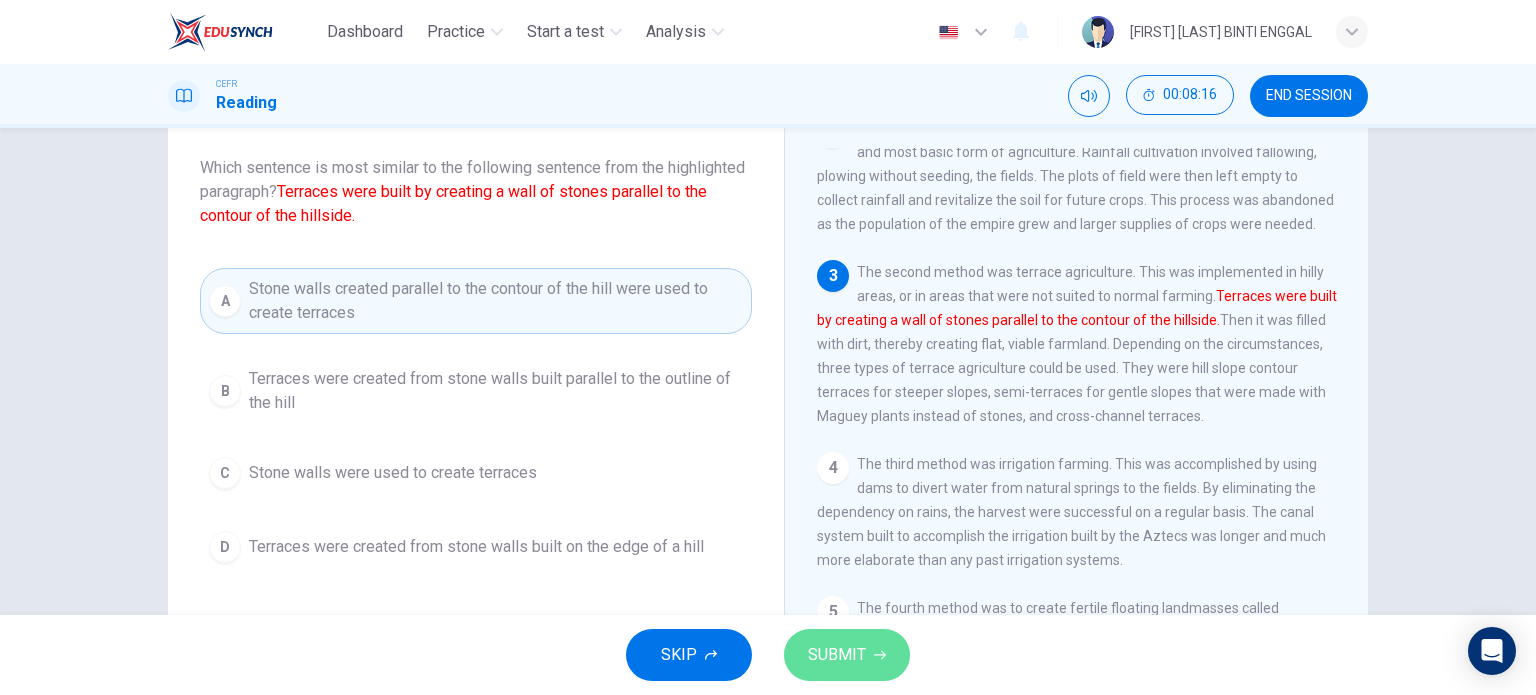 click on "SUBMIT" at bounding box center [837, 655] 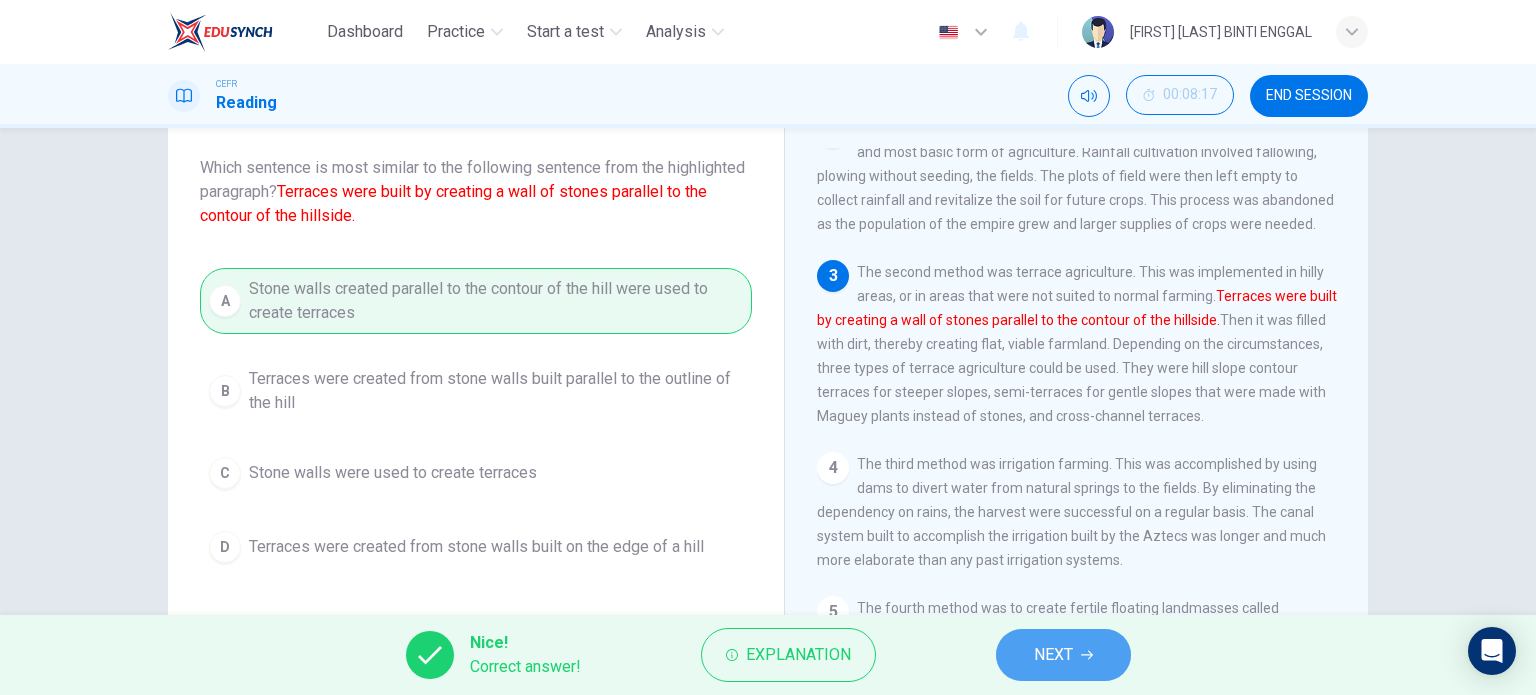 click on "NEXT" at bounding box center [1063, 655] 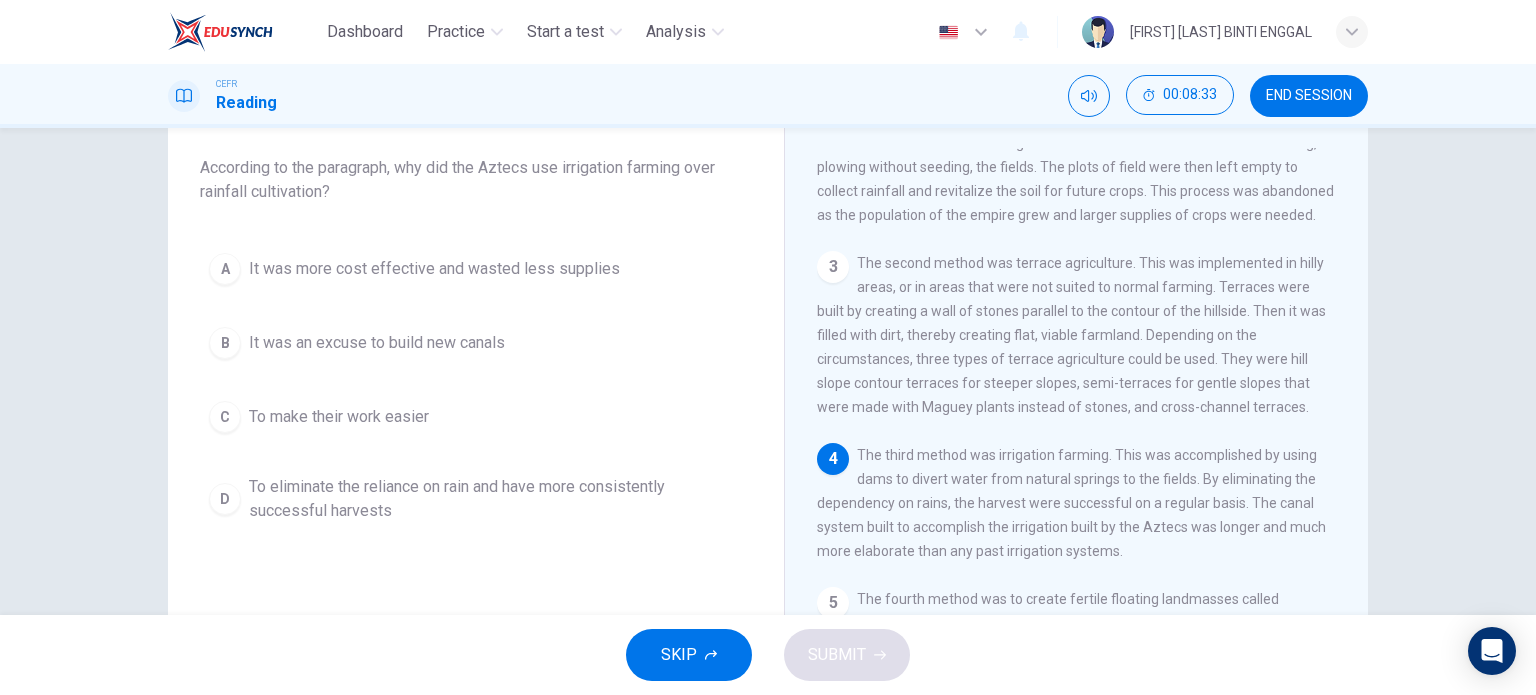scroll, scrollTop: 230, scrollLeft: 0, axis: vertical 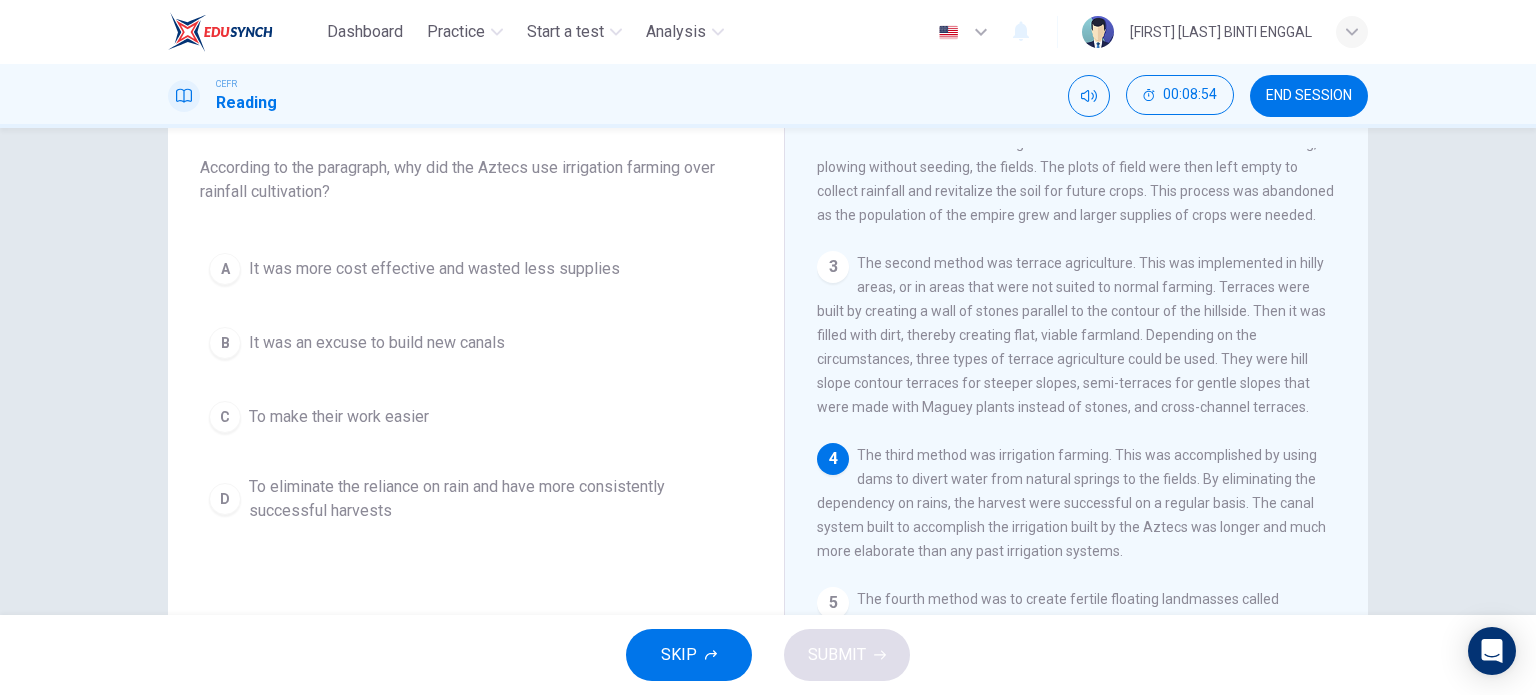 click on "To eliminate the reliance on rain and have more consistently successful harvests" at bounding box center [434, 269] 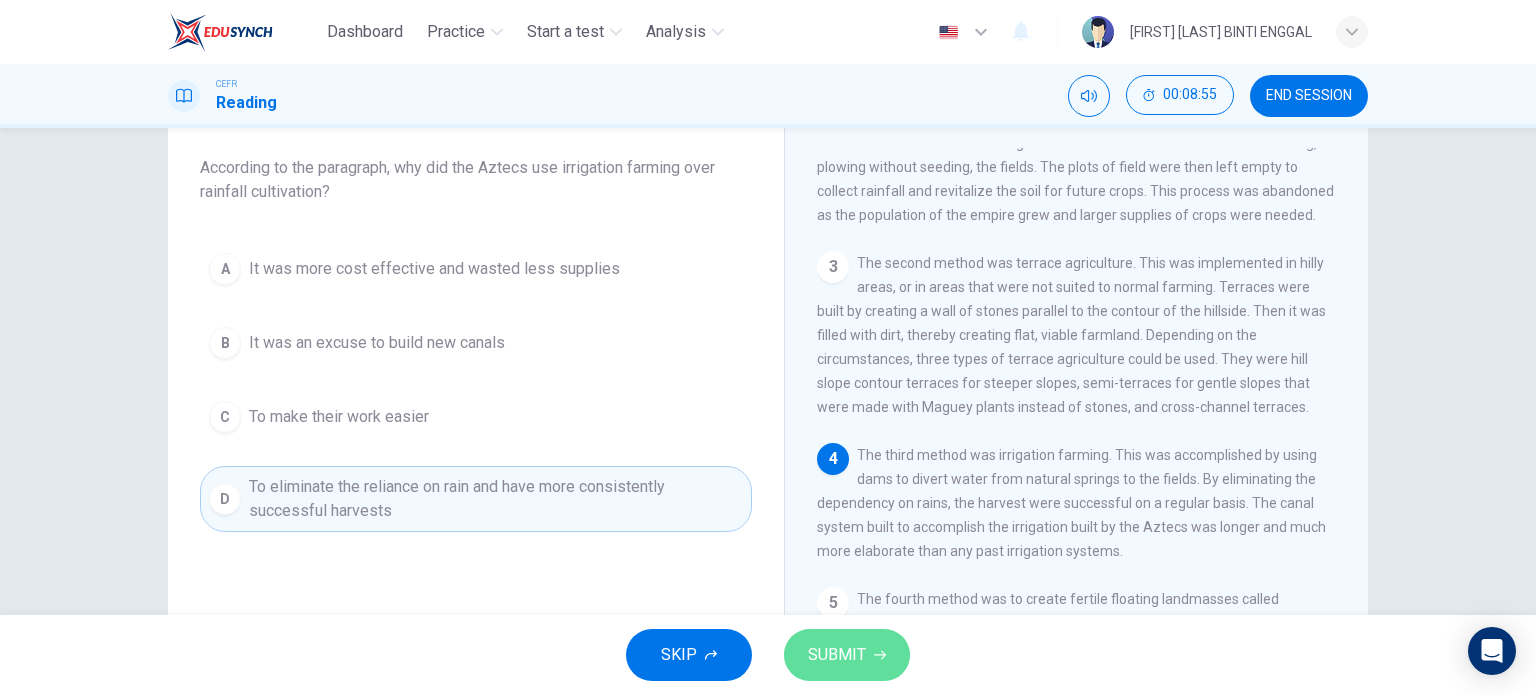 click on "SUBMIT" at bounding box center [837, 655] 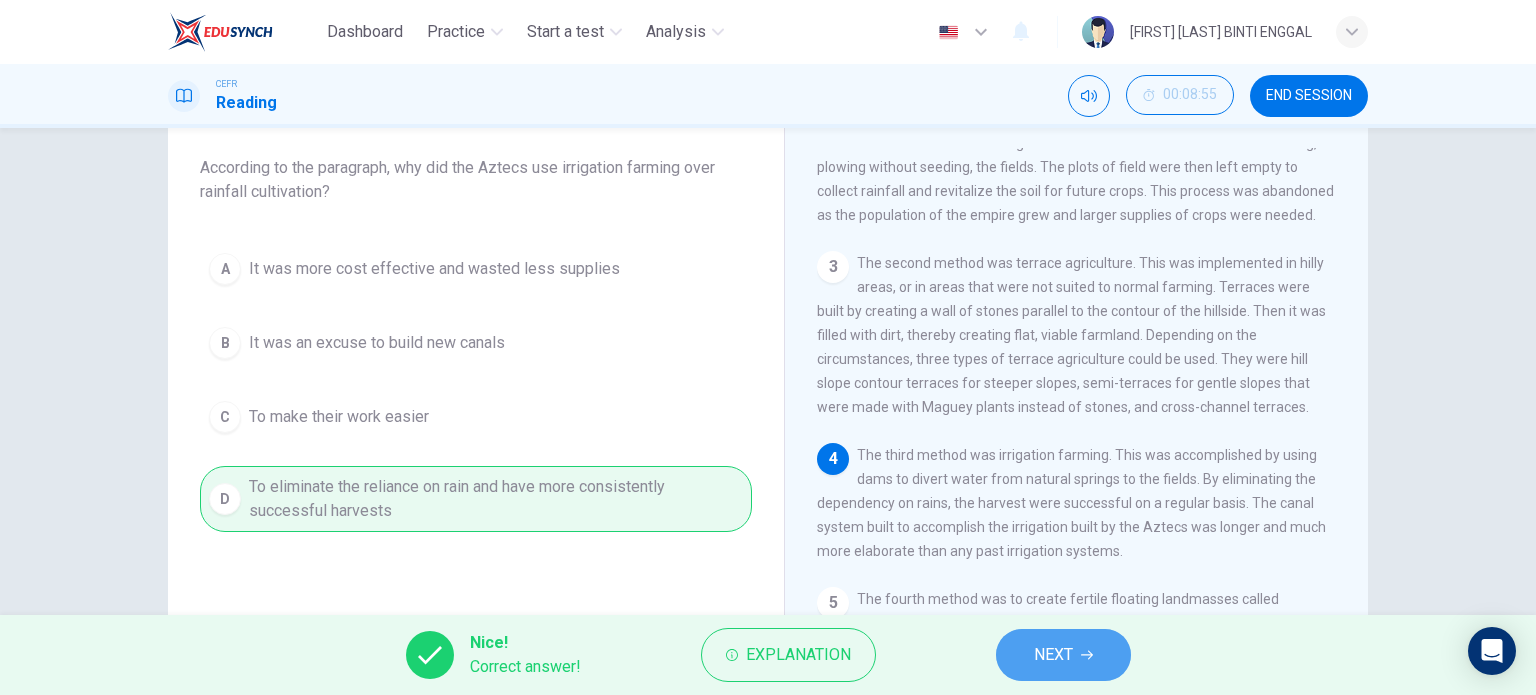 click on "NEXT" at bounding box center (1063, 655) 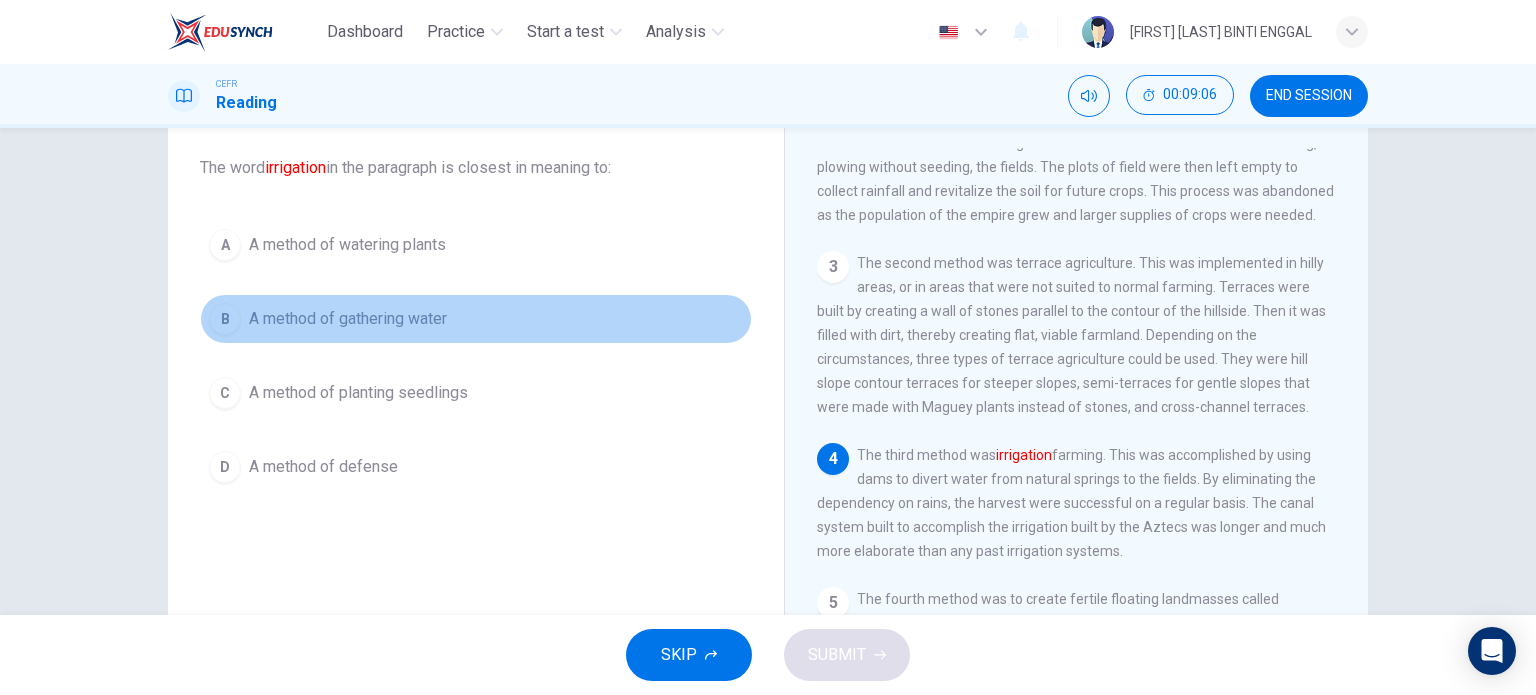 click on "A method of gathering water" at bounding box center (347, 245) 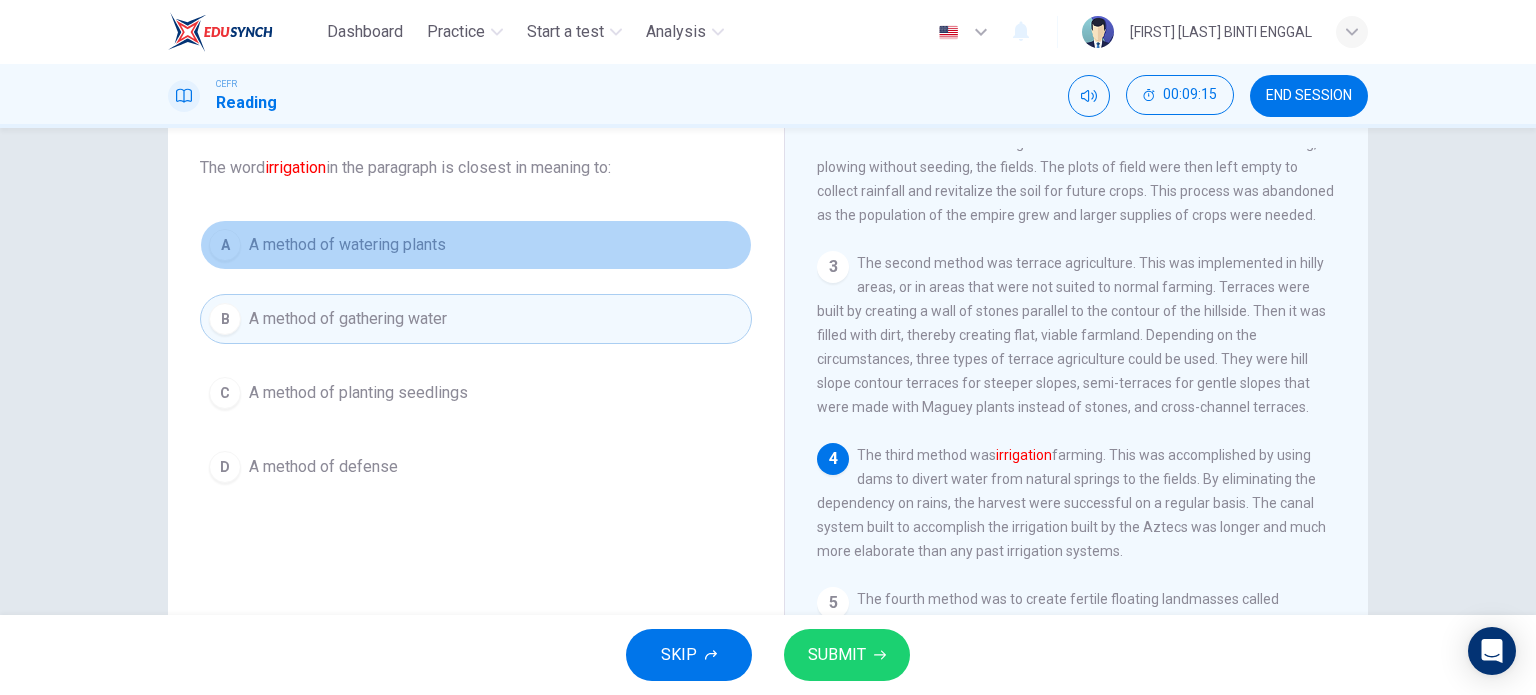 click on "A method of watering plants" at bounding box center (347, 245) 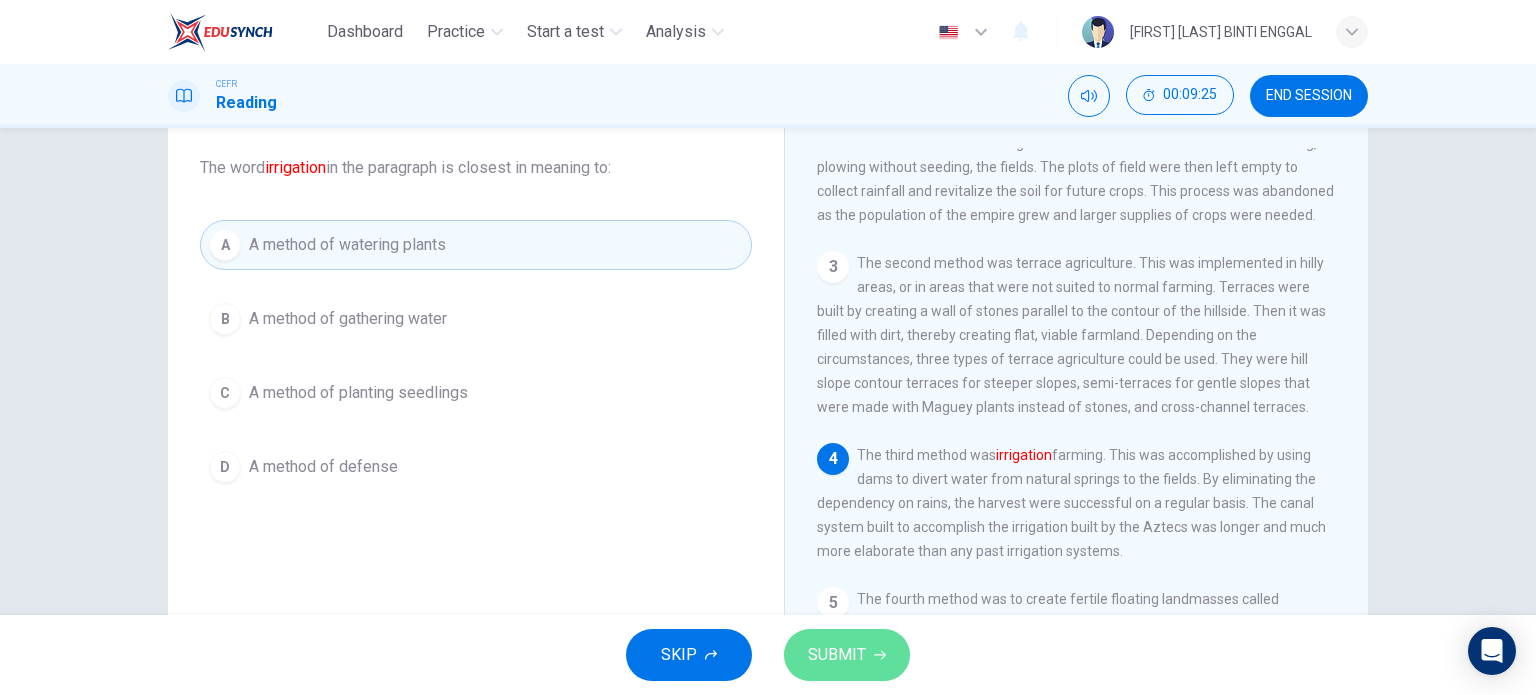 click on "SUBMIT" at bounding box center [837, 655] 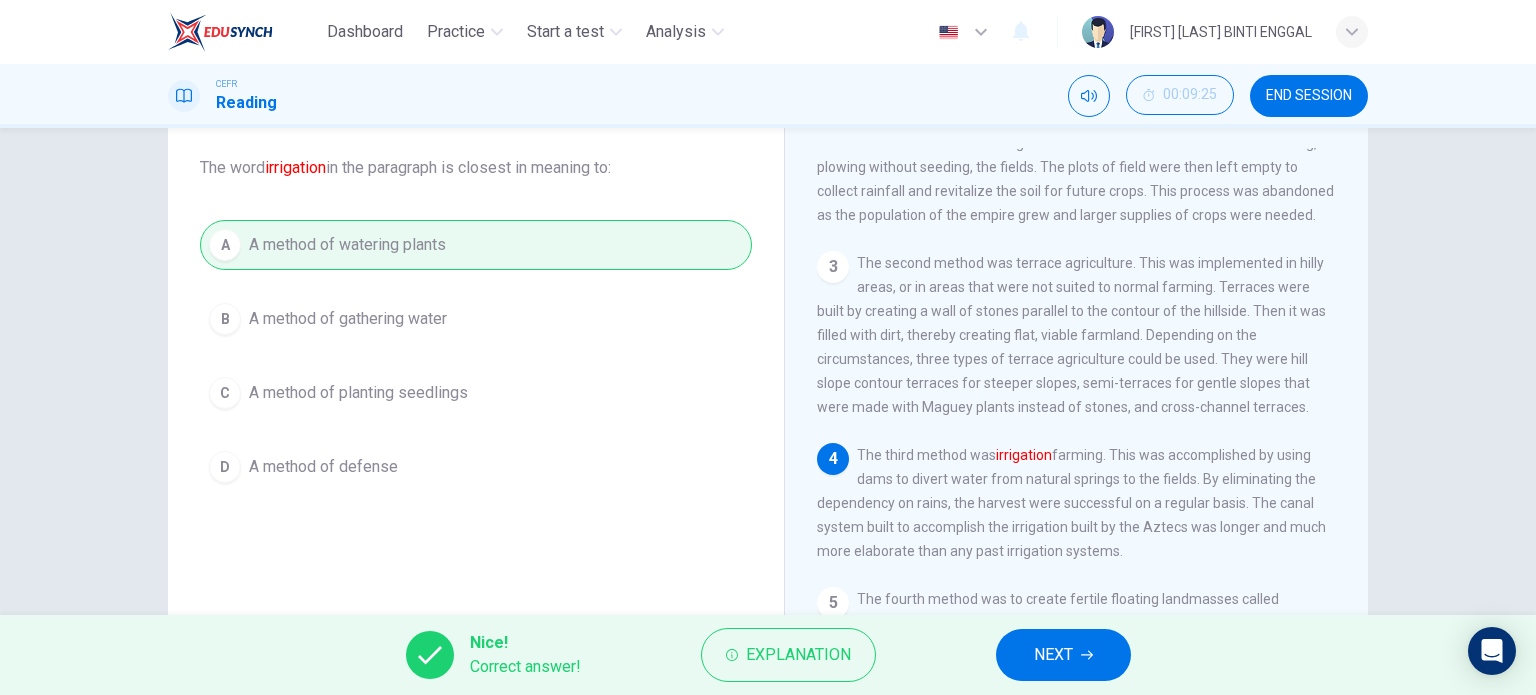 click on "NEXT" at bounding box center [1053, 655] 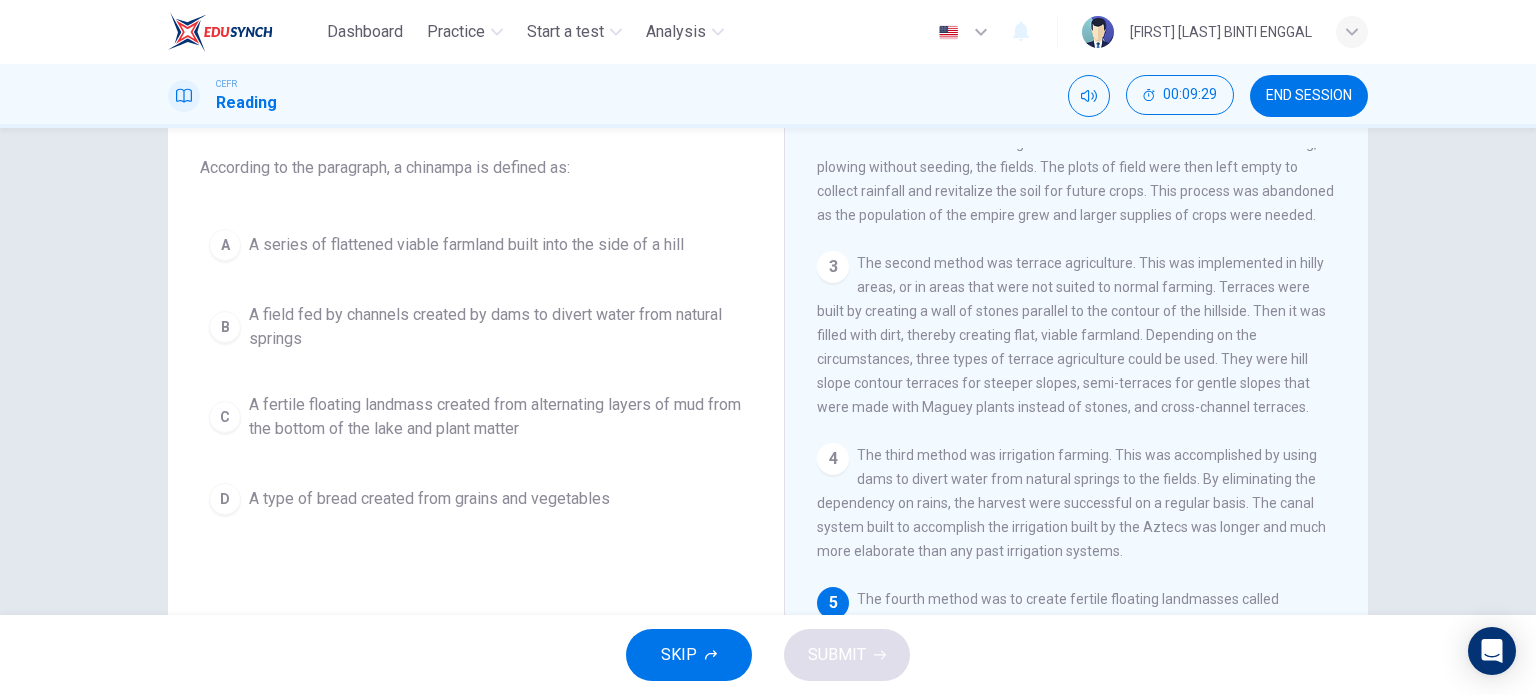 scroll, scrollTop: 232, scrollLeft: 0, axis: vertical 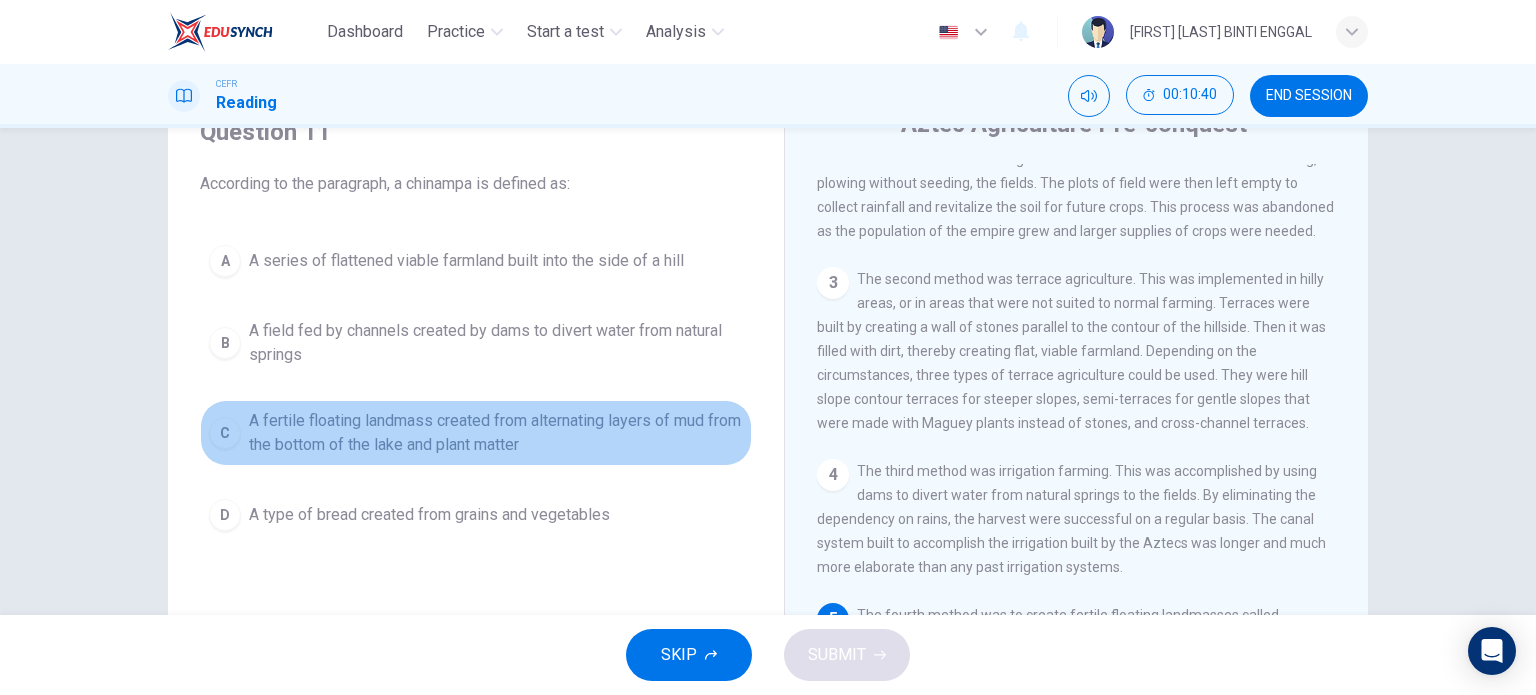 click on "A fertile floating landmass created from alternating layers of mud from the bottom of the lake and plant matter" at bounding box center [466, 261] 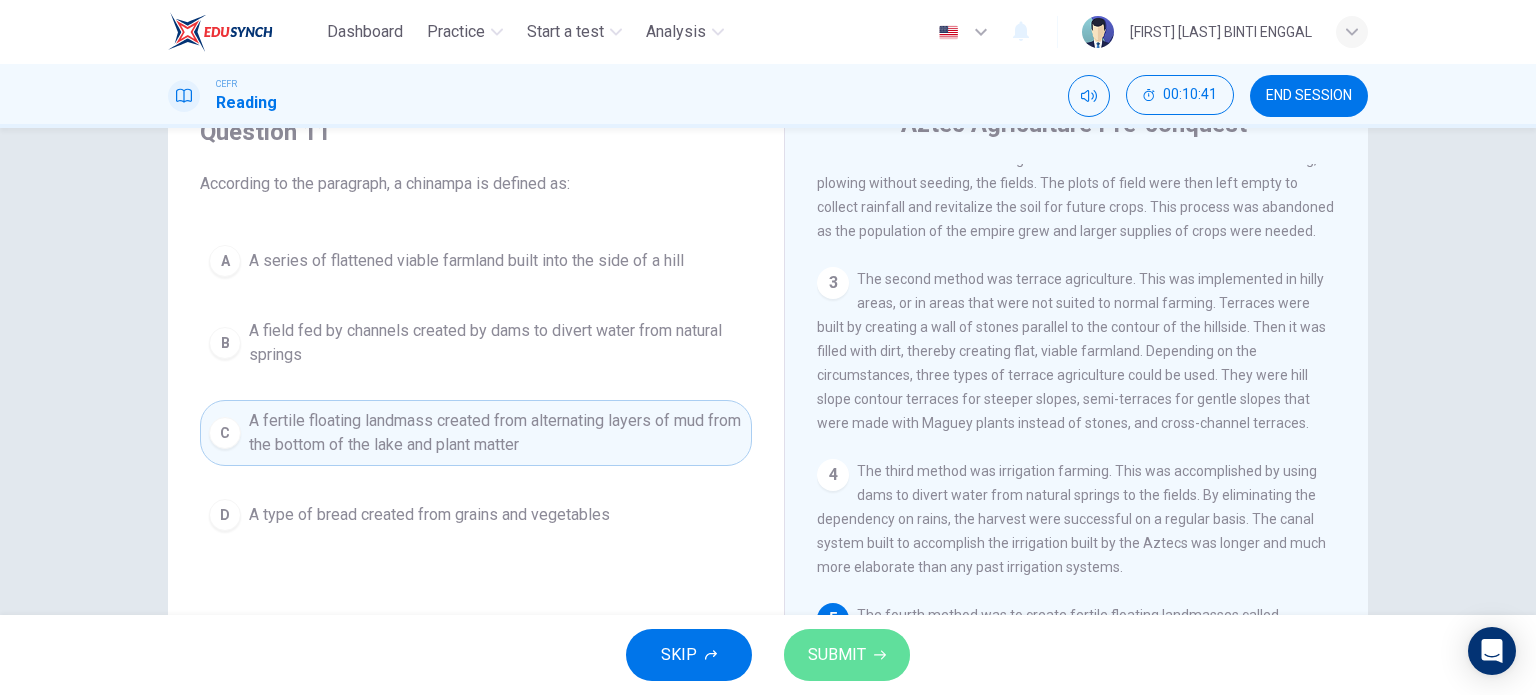 click on "SUBMIT" at bounding box center (847, 655) 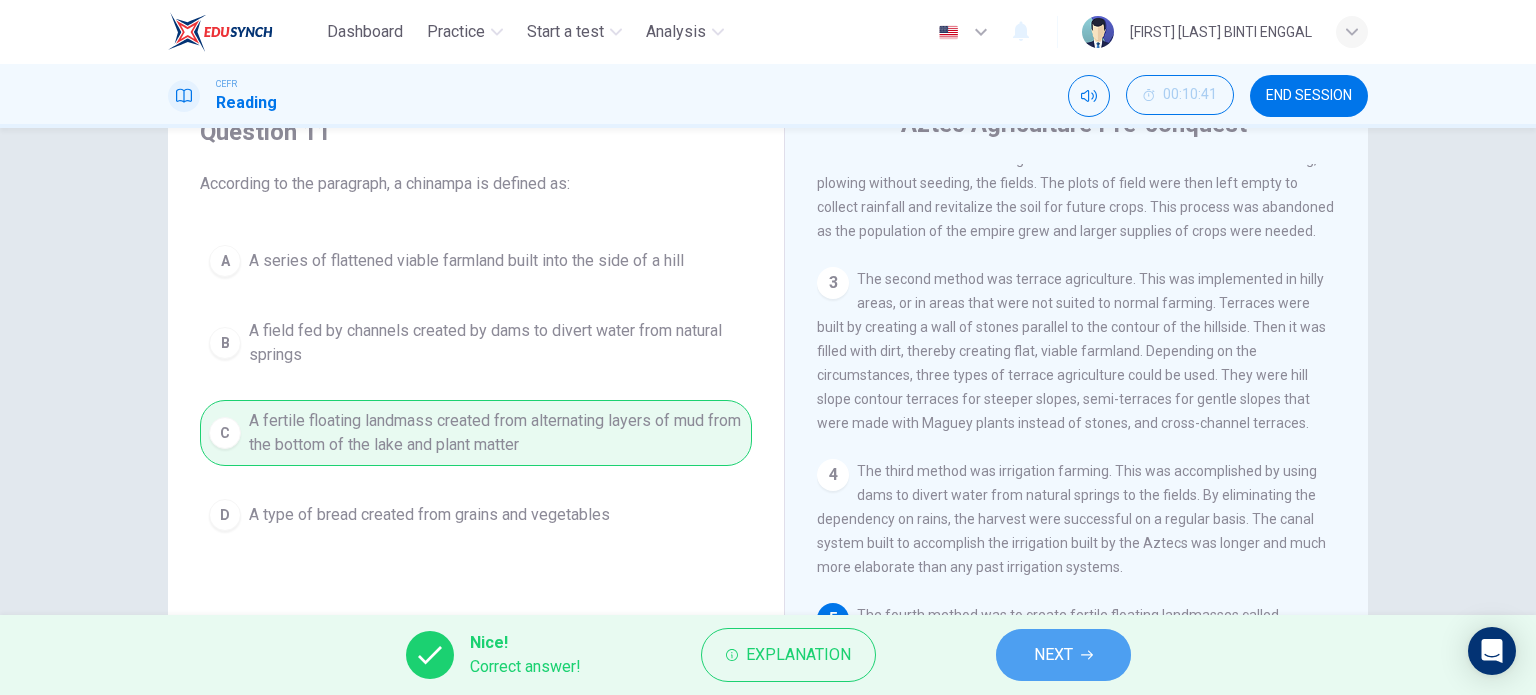 click on "NEXT" at bounding box center (1053, 655) 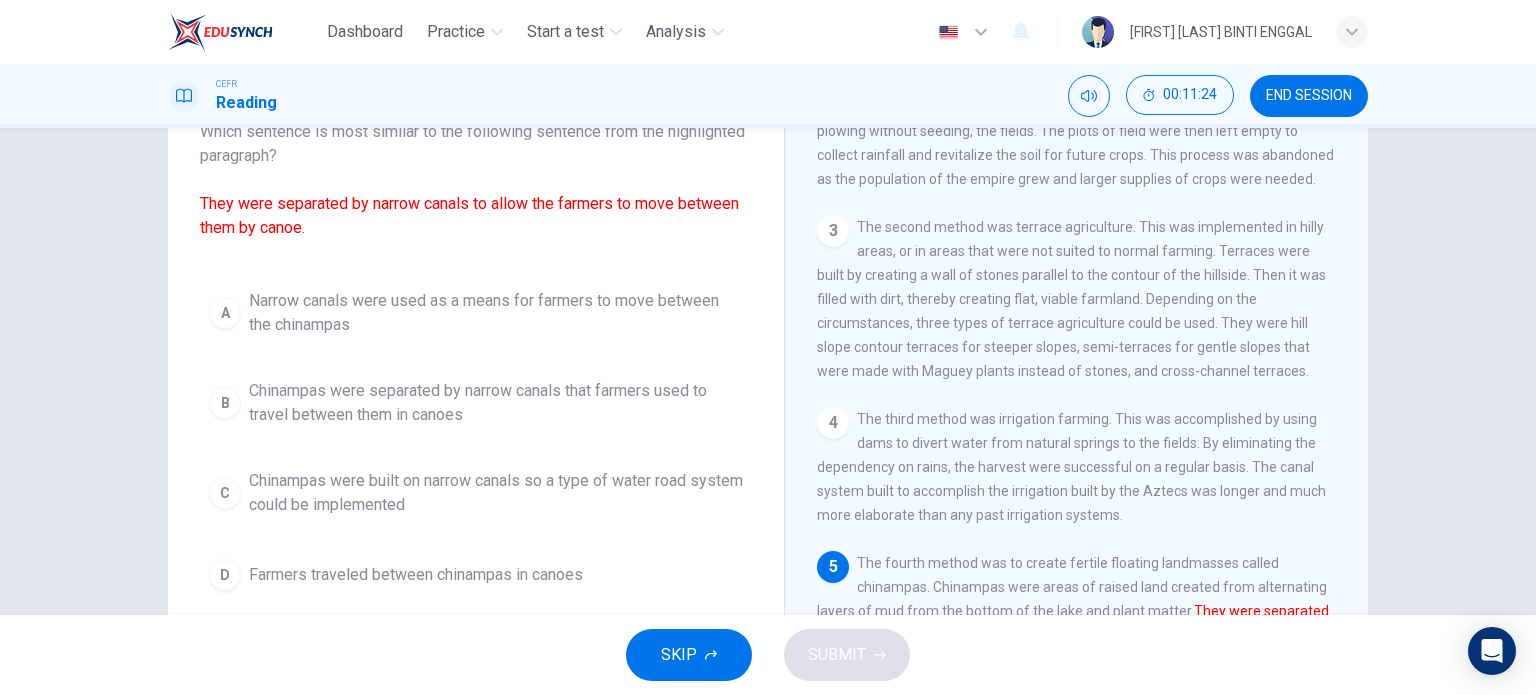 scroll, scrollTop: 142, scrollLeft: 0, axis: vertical 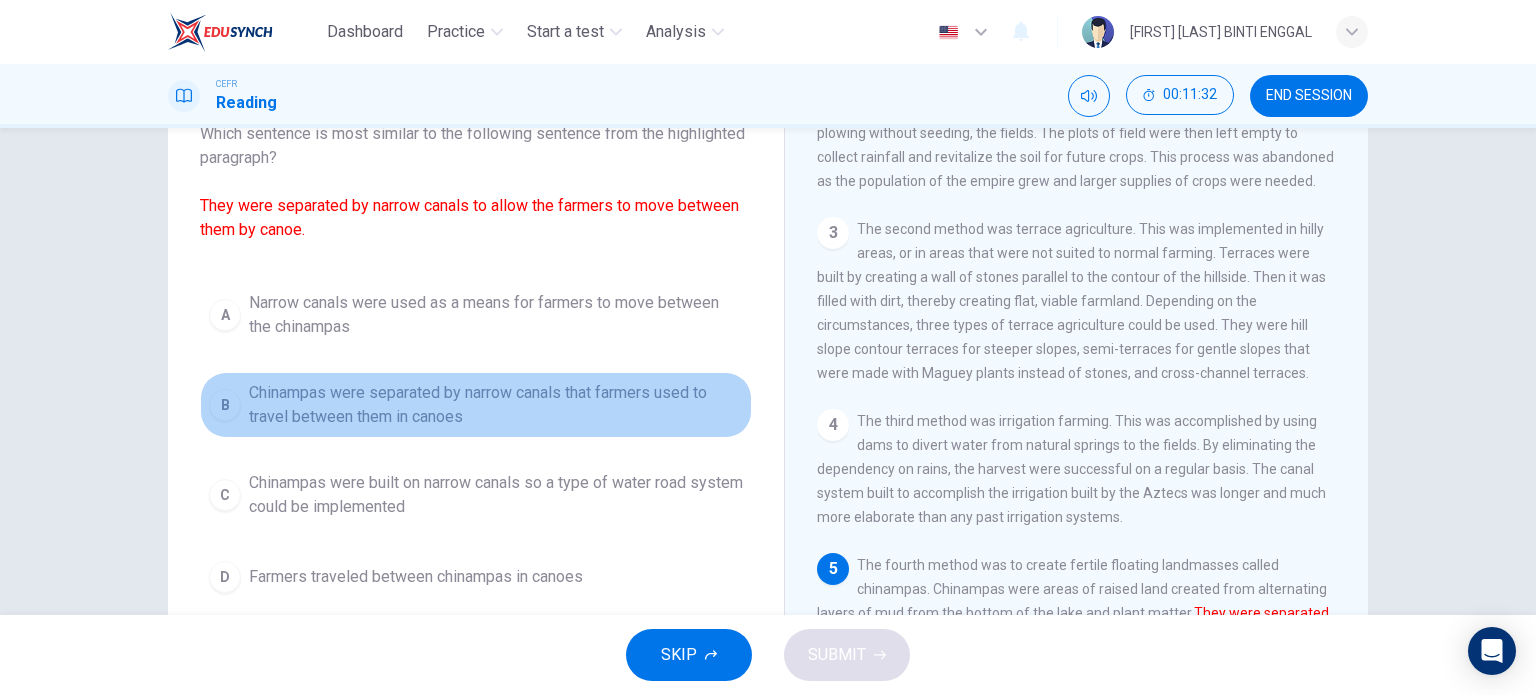 click on "Chinampas were separated by narrow canals that farmers used to travel between them in canoes" at bounding box center [496, 315] 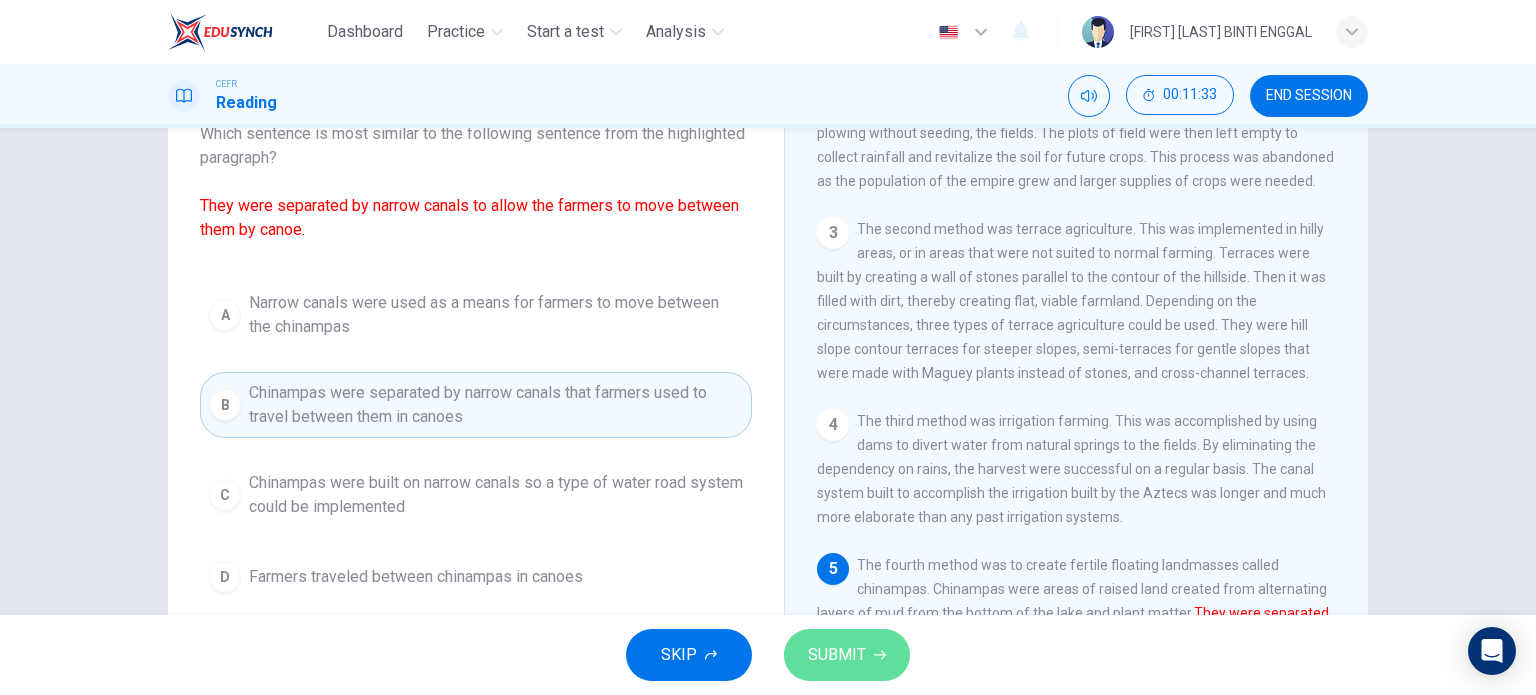 click on "SUBMIT" at bounding box center (837, 655) 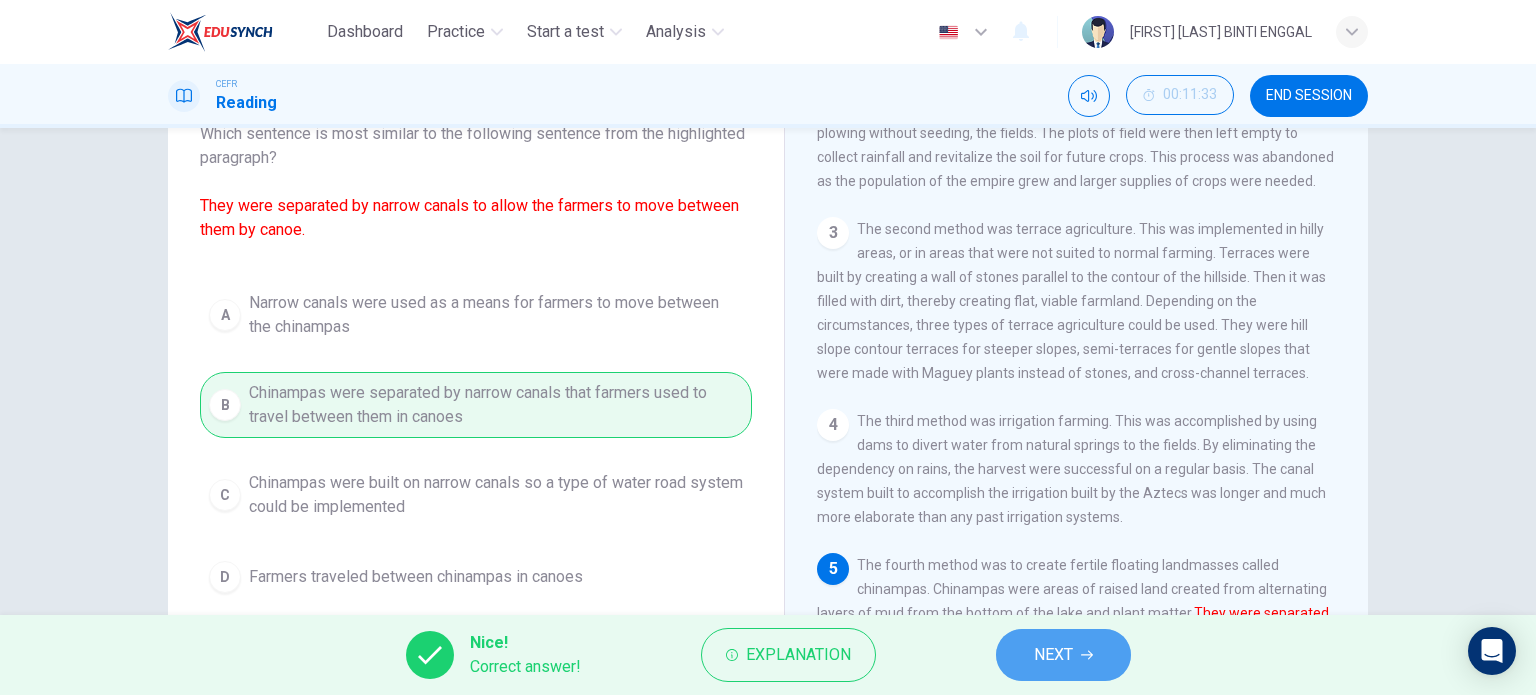 click on "NEXT" at bounding box center (1053, 655) 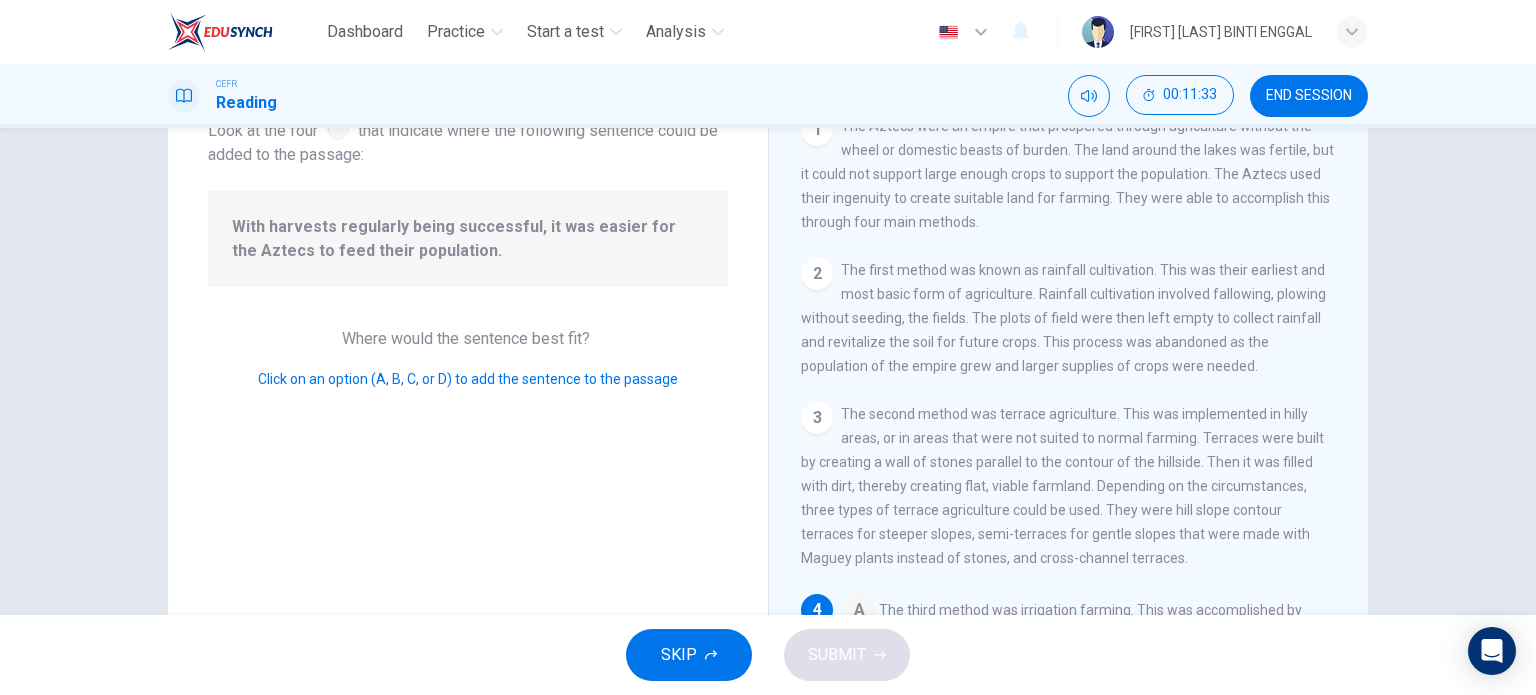 scroll, scrollTop: 267, scrollLeft: 0, axis: vertical 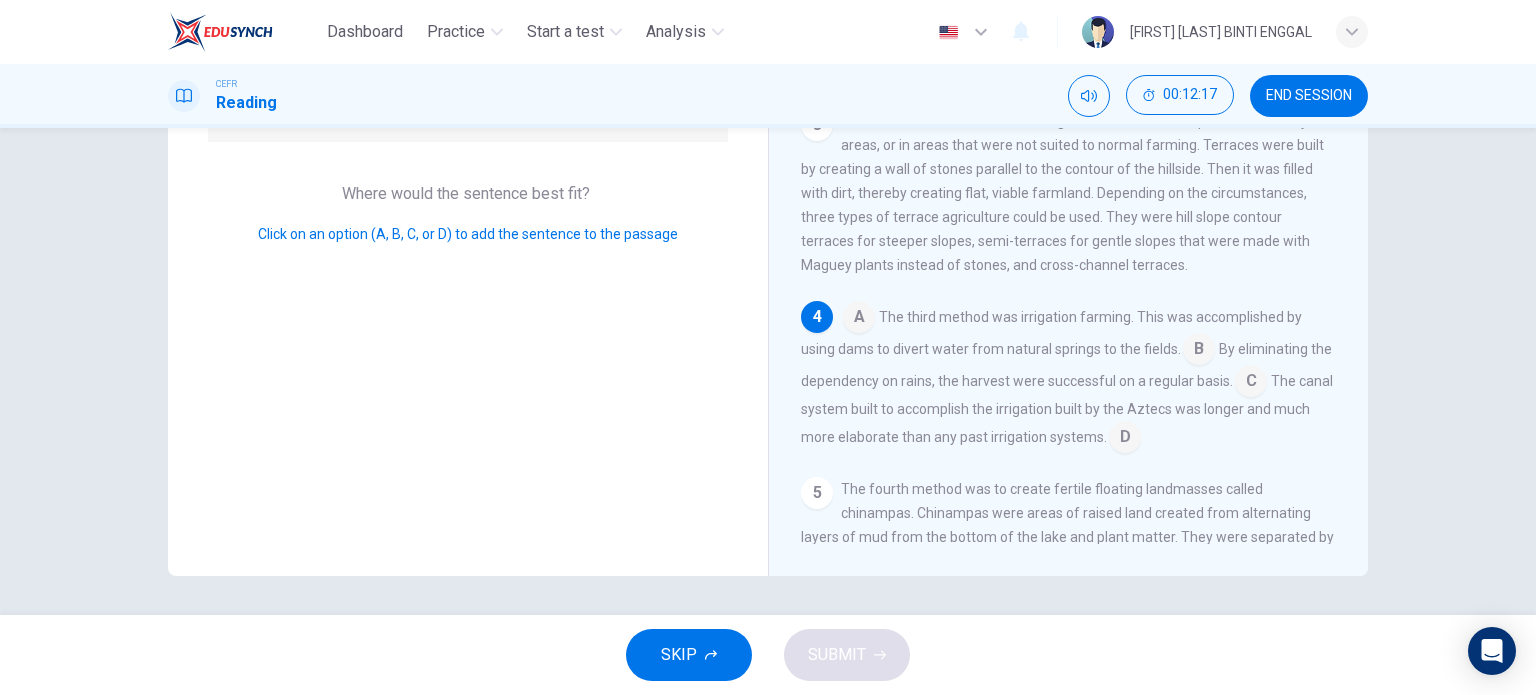 click at bounding box center [859, 319] 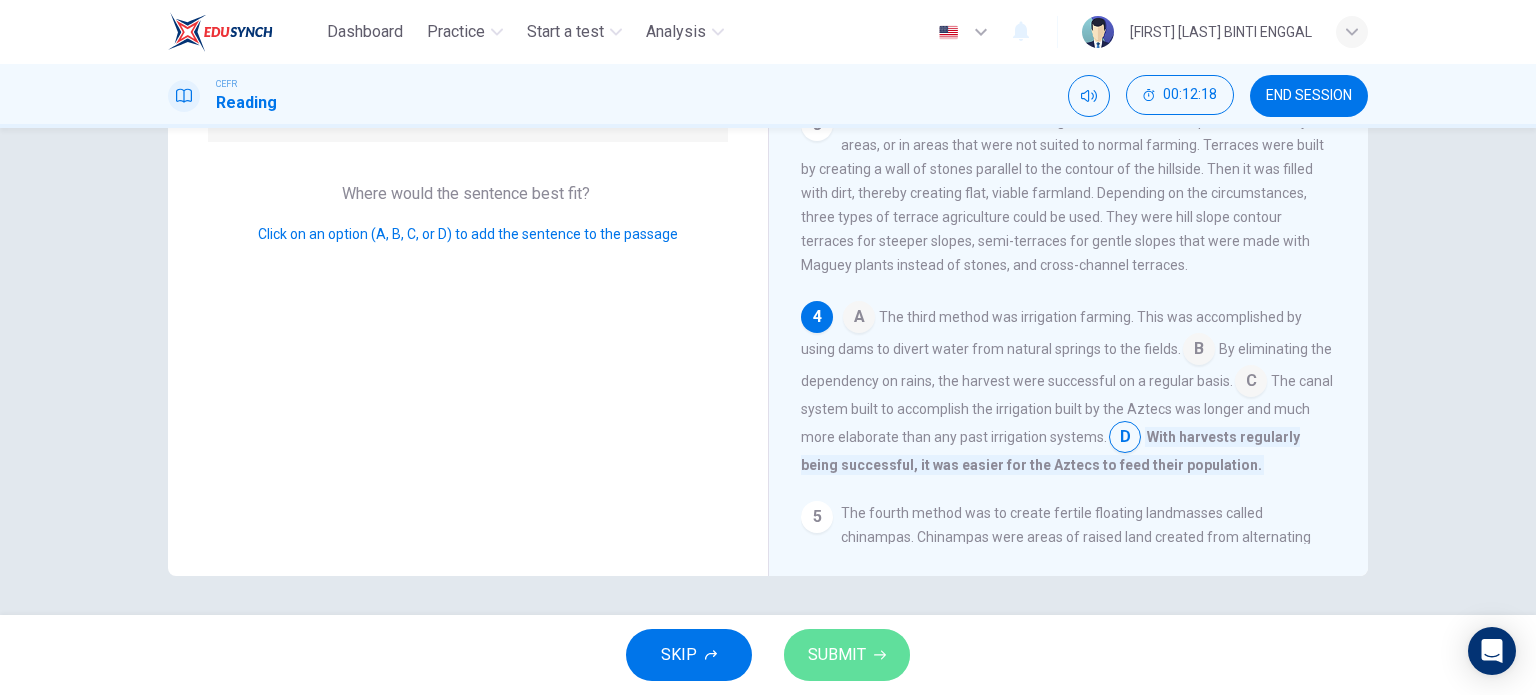 click on "SUBMIT" at bounding box center (847, 655) 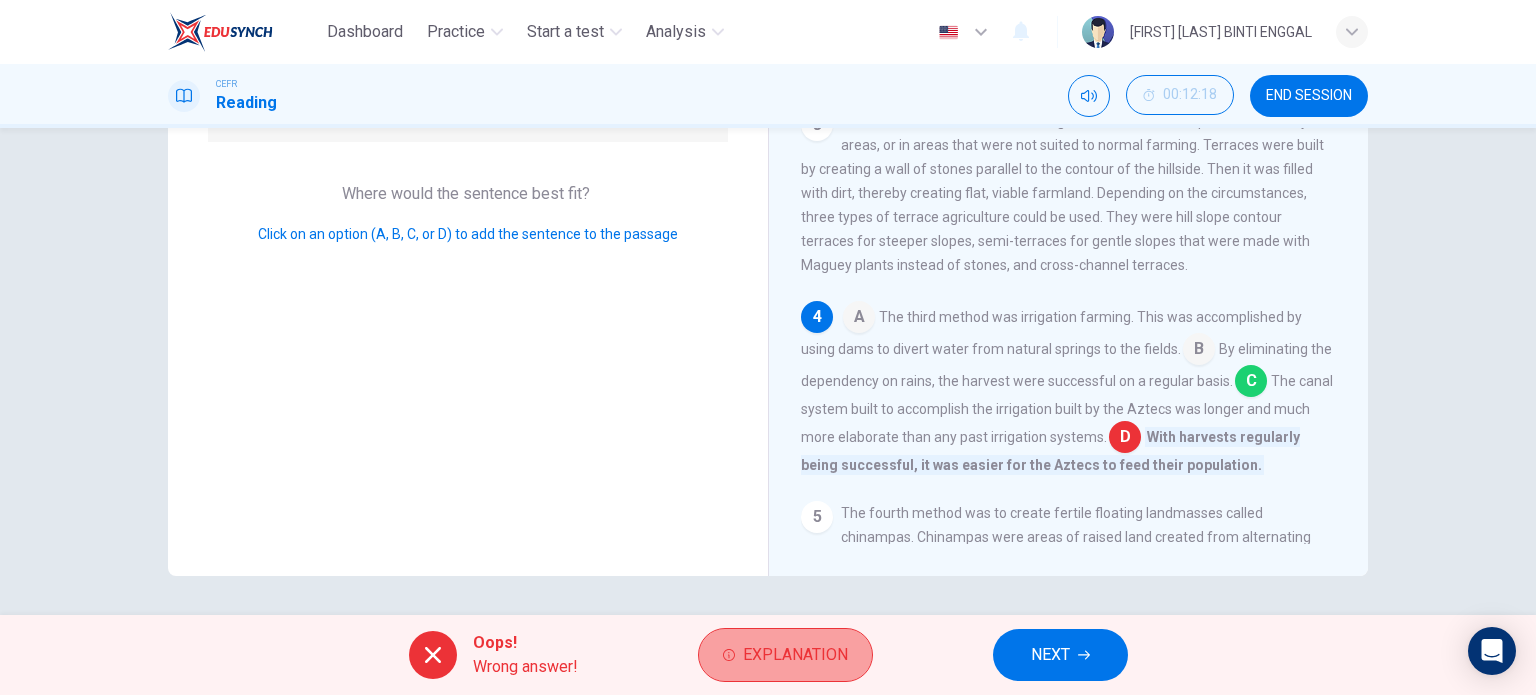 click on "Explanation" at bounding box center (795, 655) 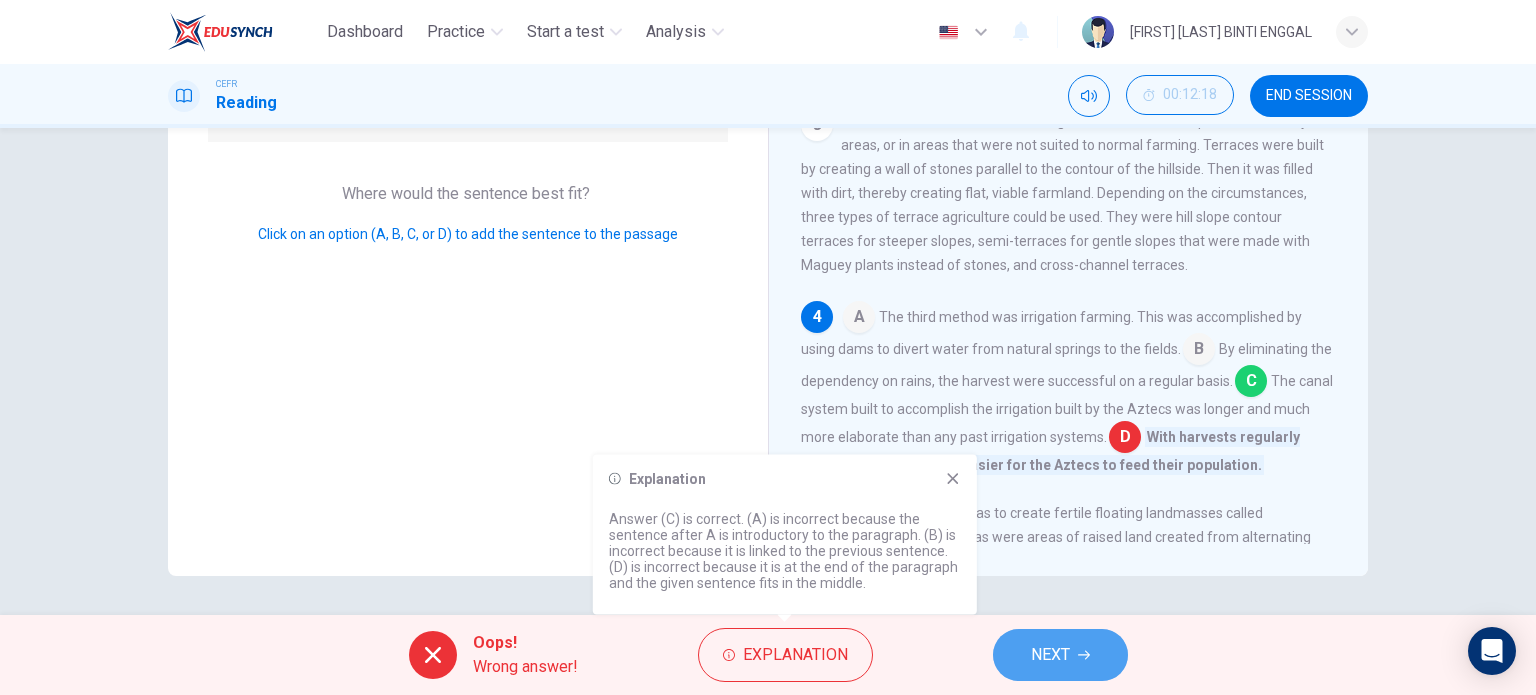 click on "NEXT" at bounding box center [1050, 655] 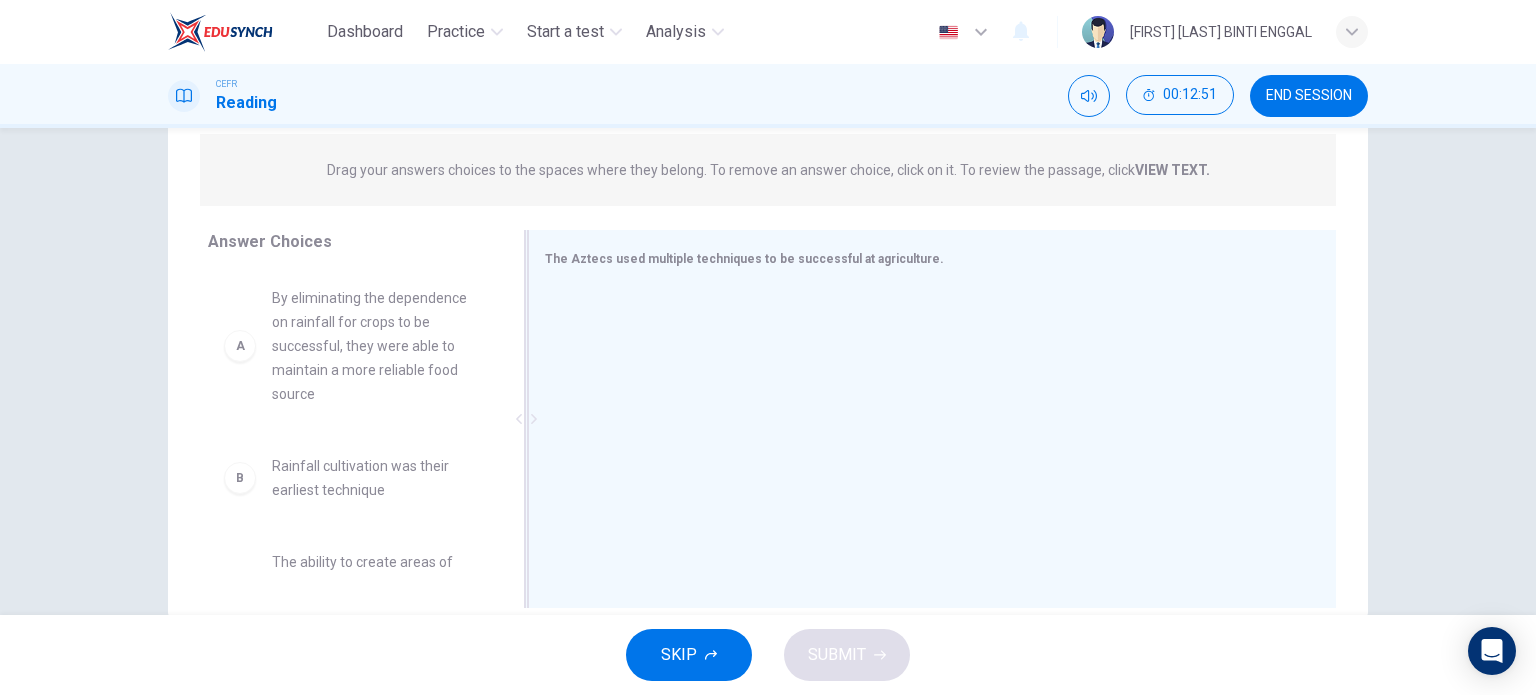 scroll, scrollTop: 288, scrollLeft: 0, axis: vertical 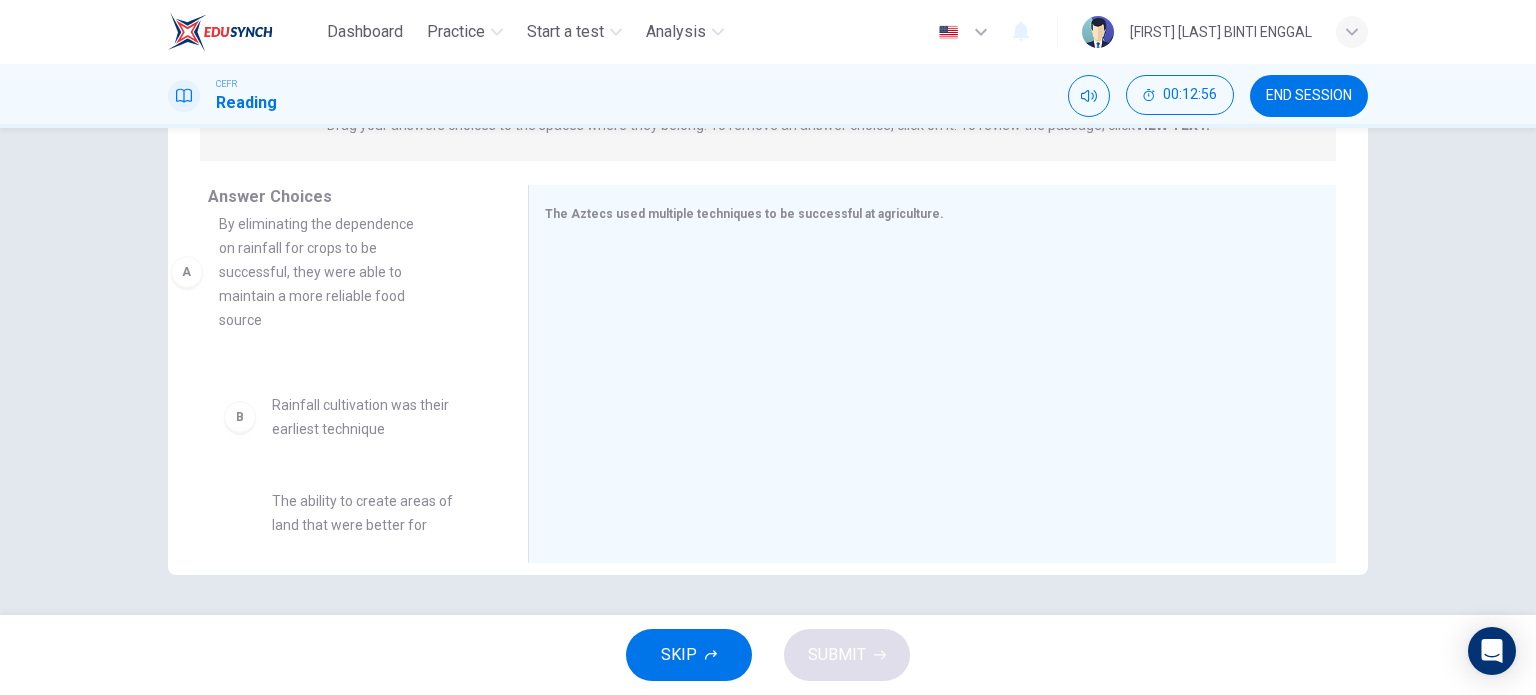 drag, startPoint x: 424, startPoint y: 324, endPoint x: 389, endPoint y: 298, distance: 43.60046 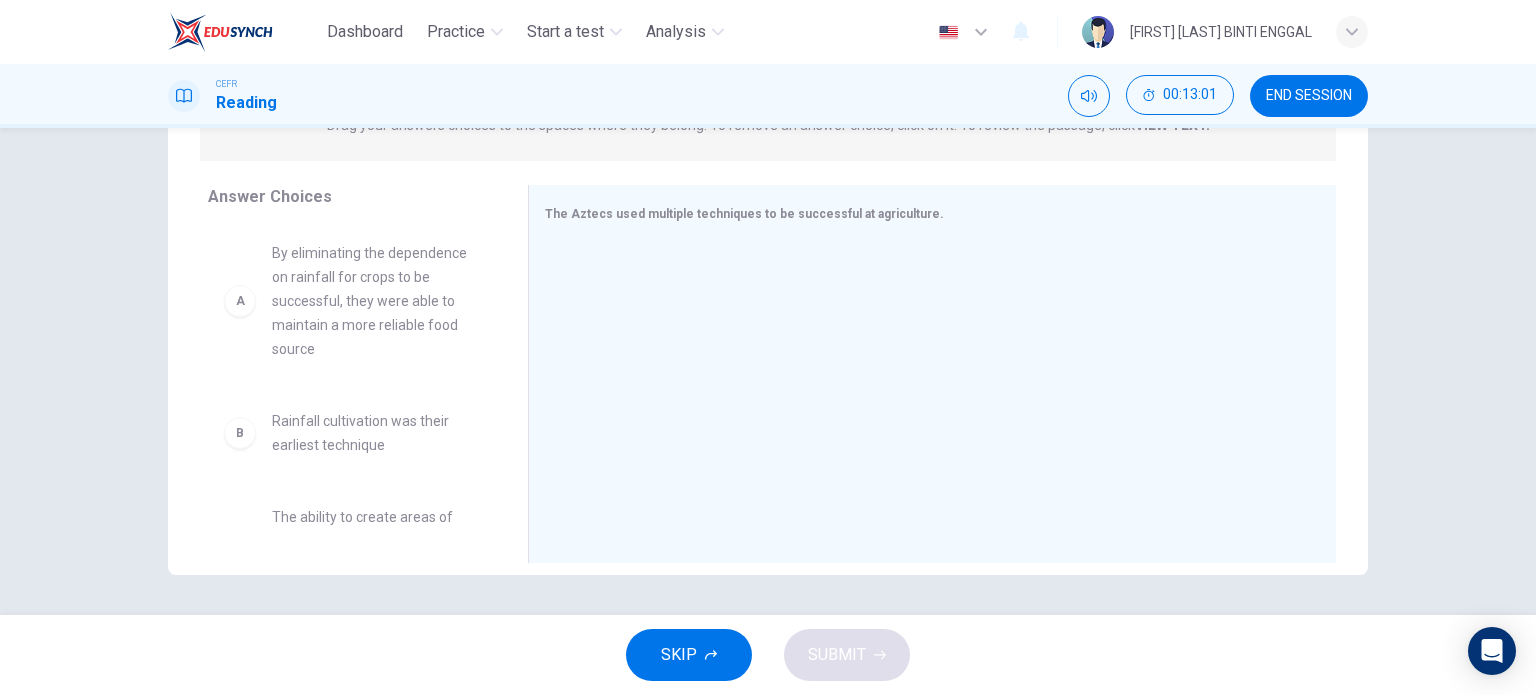 scroll, scrollTop: 287, scrollLeft: 0, axis: vertical 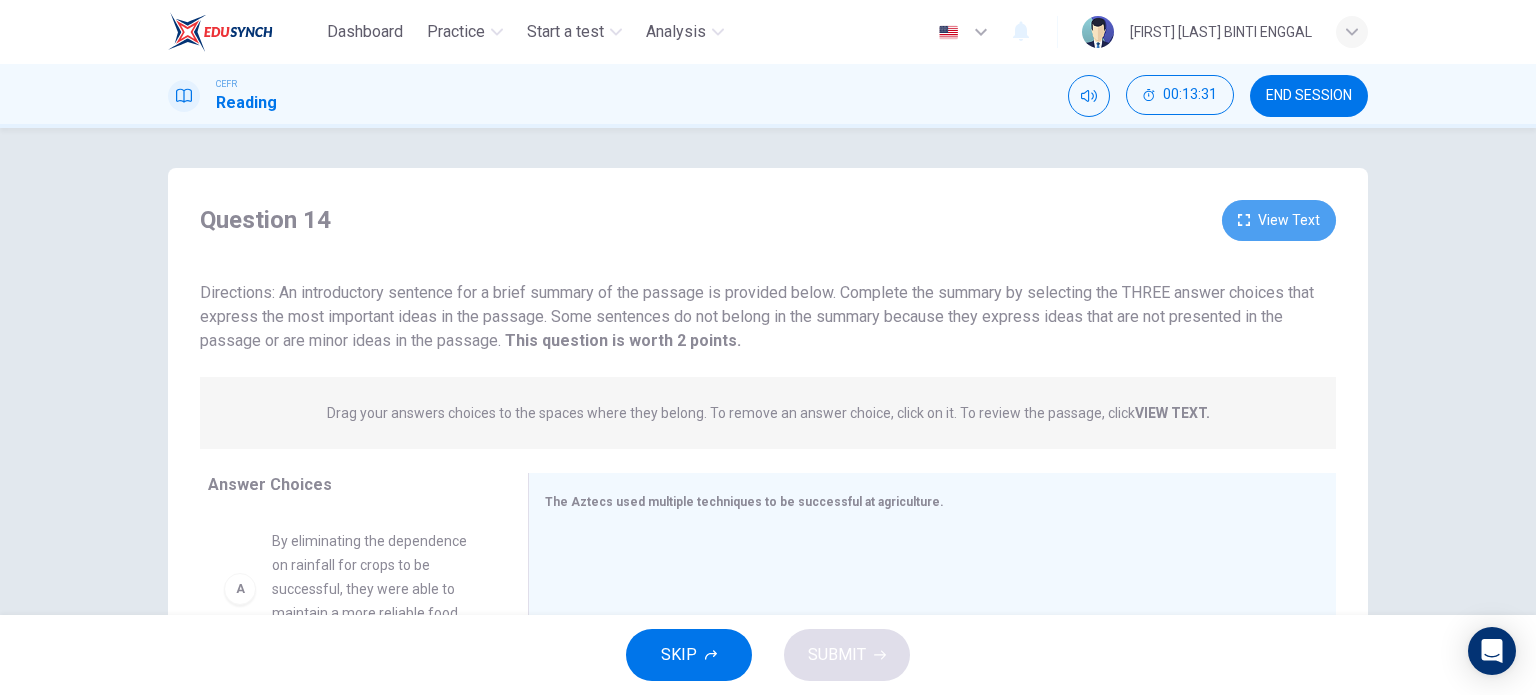 click on "View Text" at bounding box center (1279, 220) 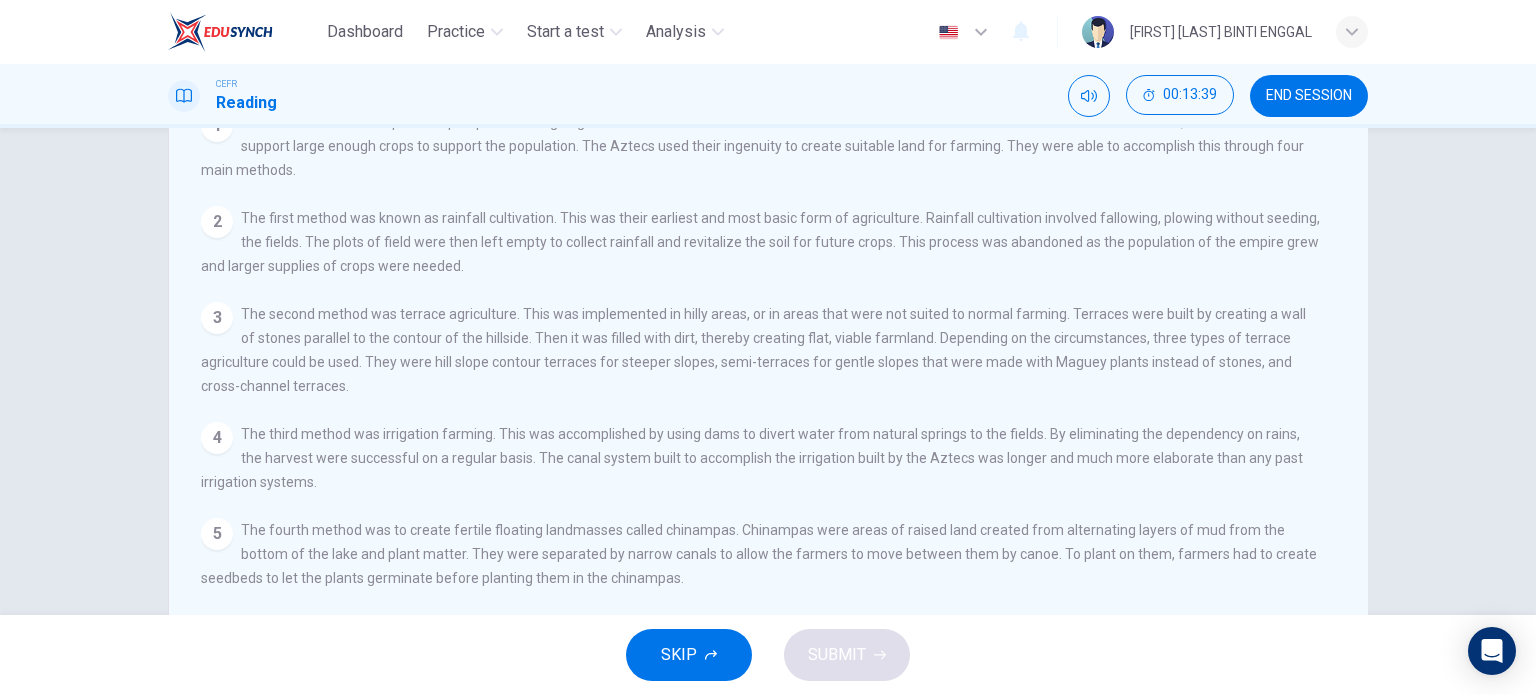 scroll, scrollTop: 0, scrollLeft: 0, axis: both 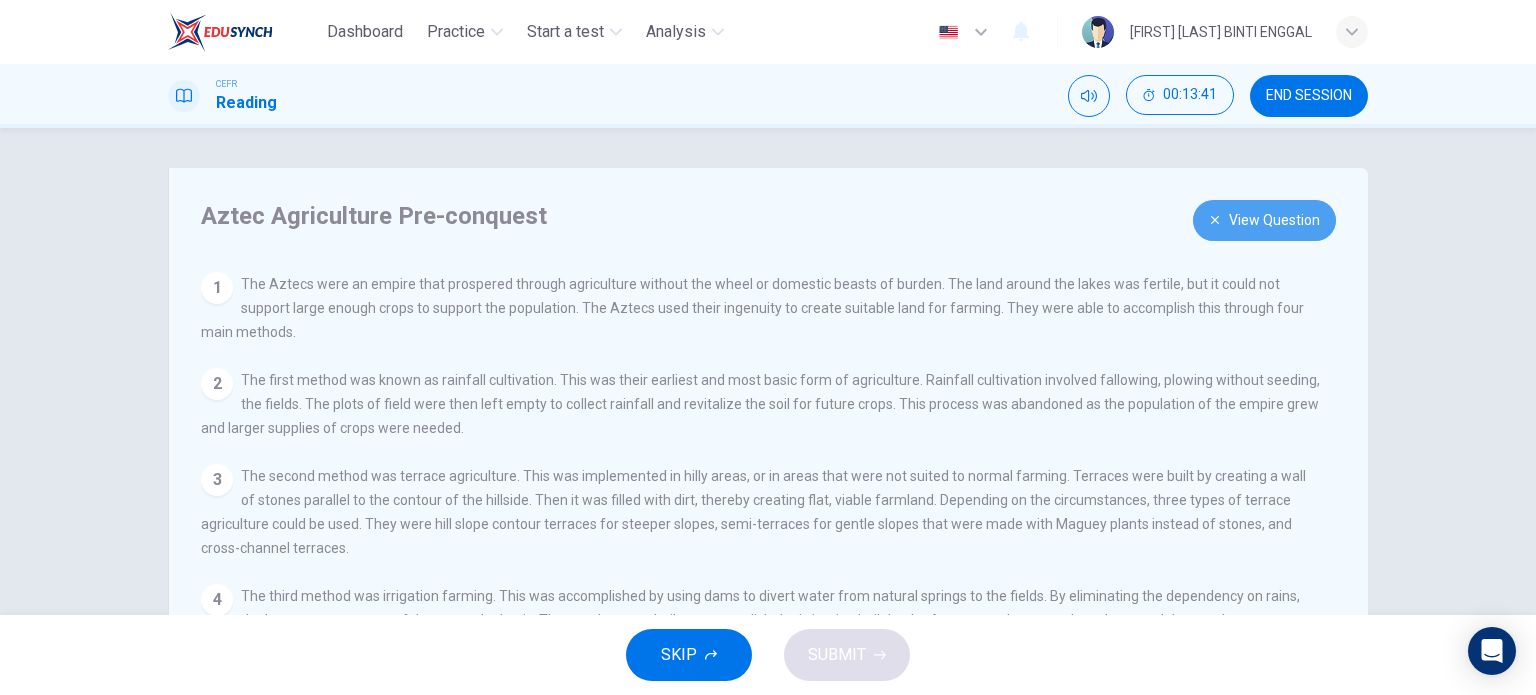 click on "View Question" at bounding box center (1264, 220) 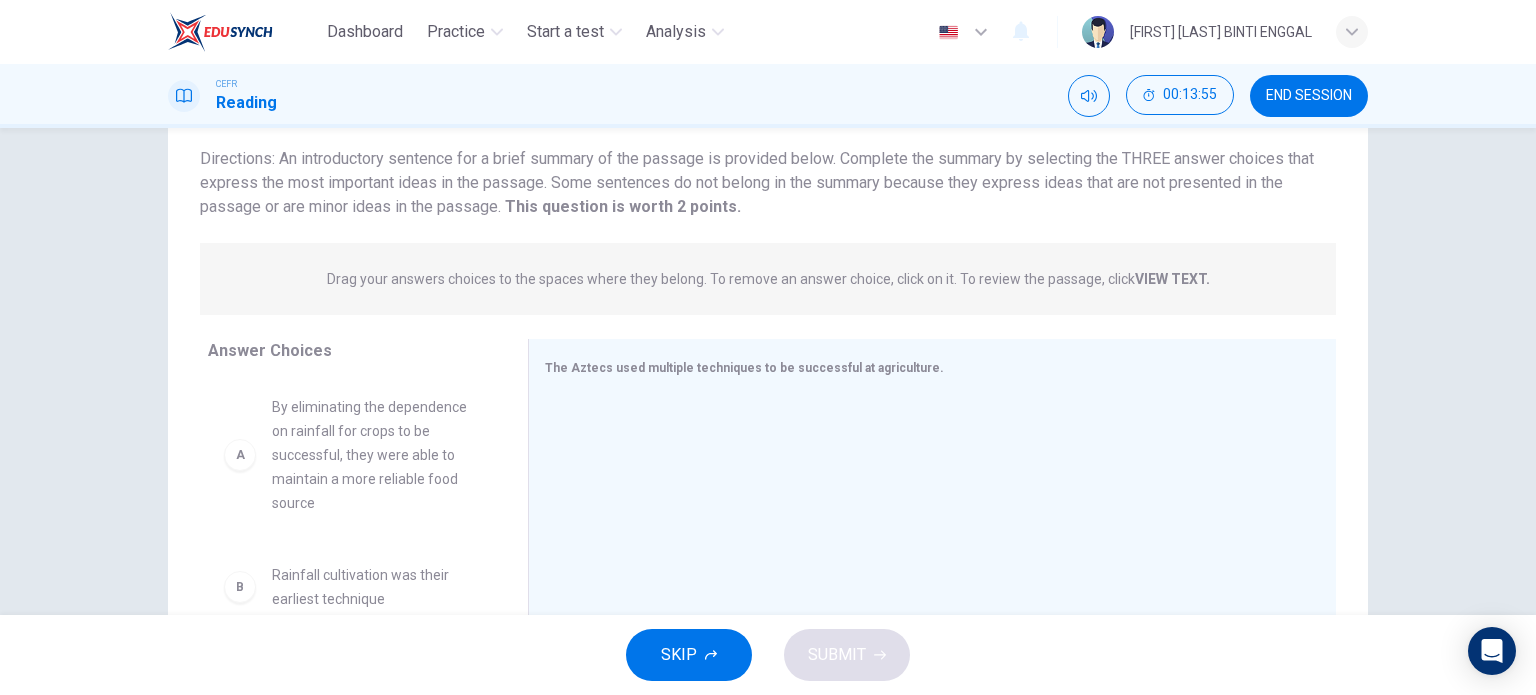 scroll, scrollTop: 288, scrollLeft: 0, axis: vertical 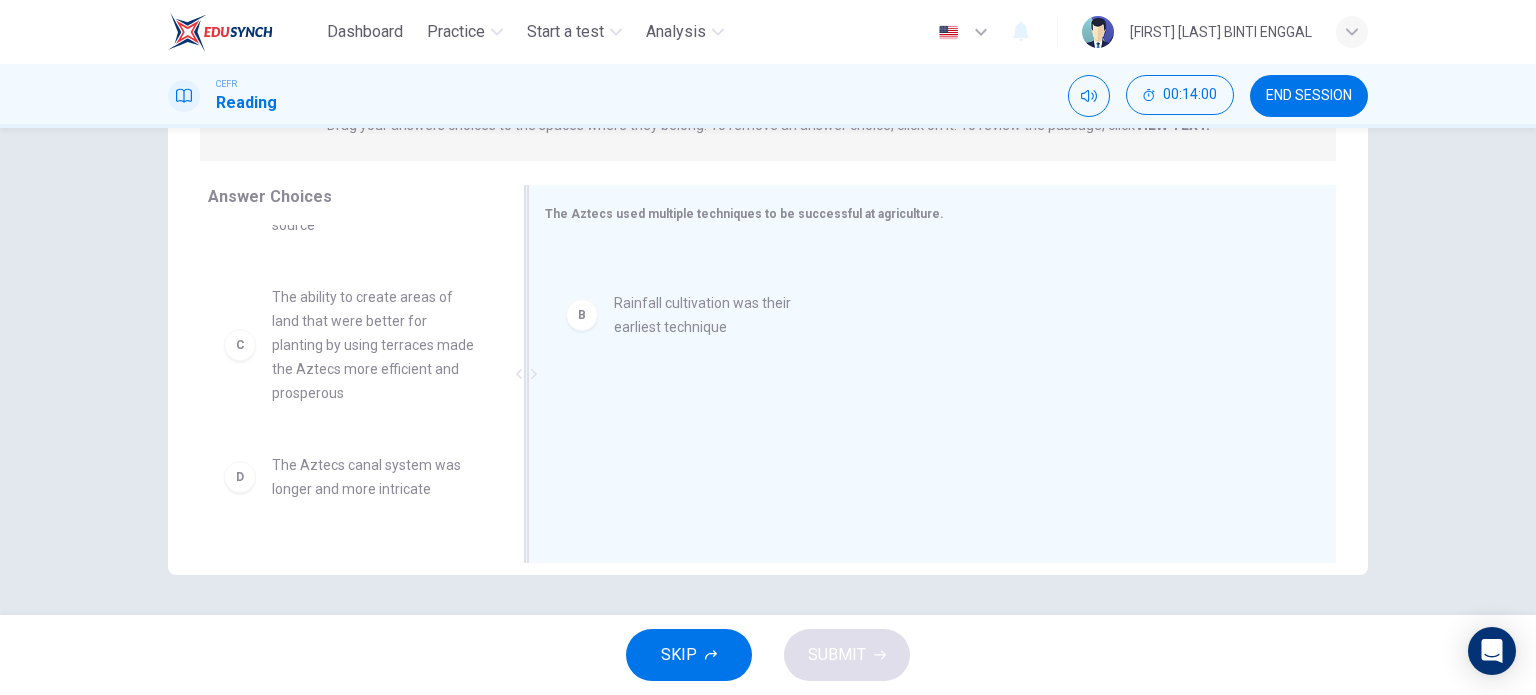 drag, startPoint x: 363, startPoint y: 325, endPoint x: 723, endPoint y: 331, distance: 360.05 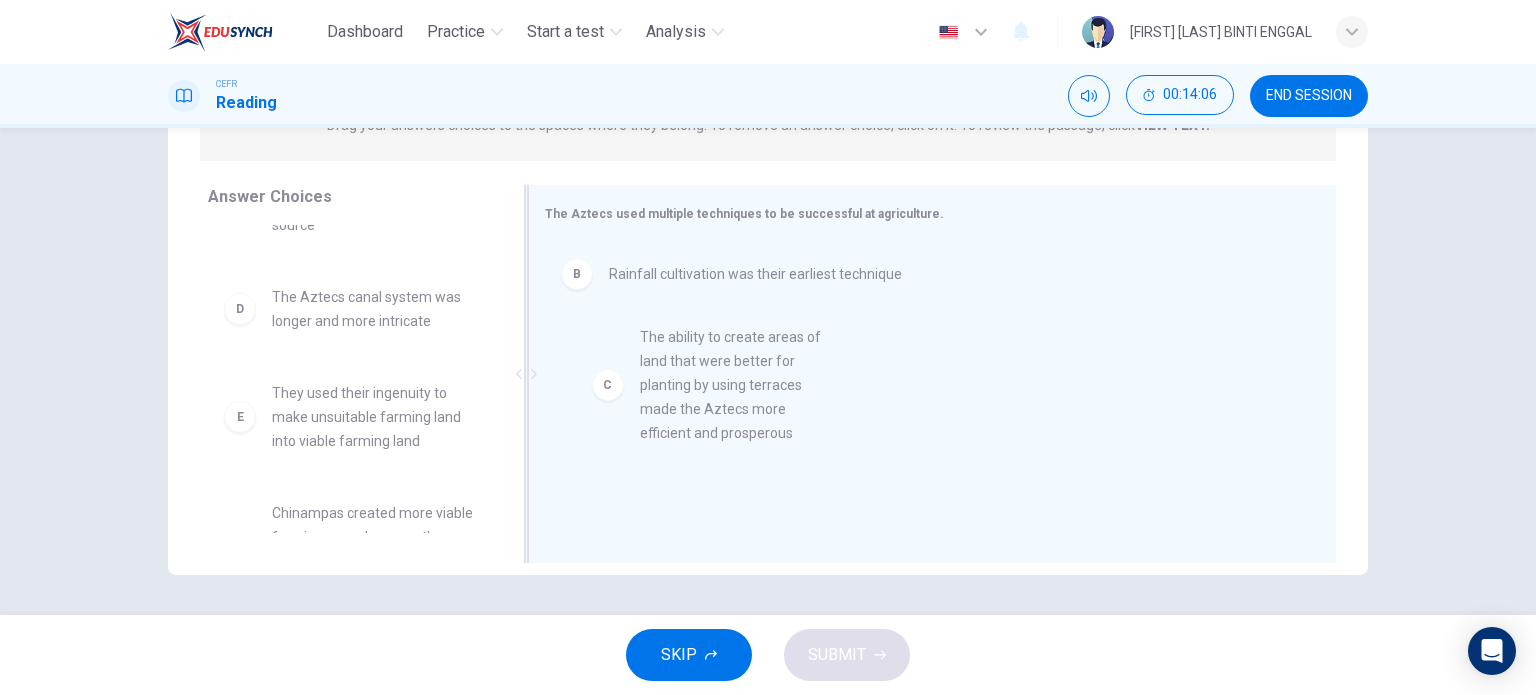 drag, startPoint x: 385, startPoint y: 349, endPoint x: 787, endPoint y: 391, distance: 404.18808 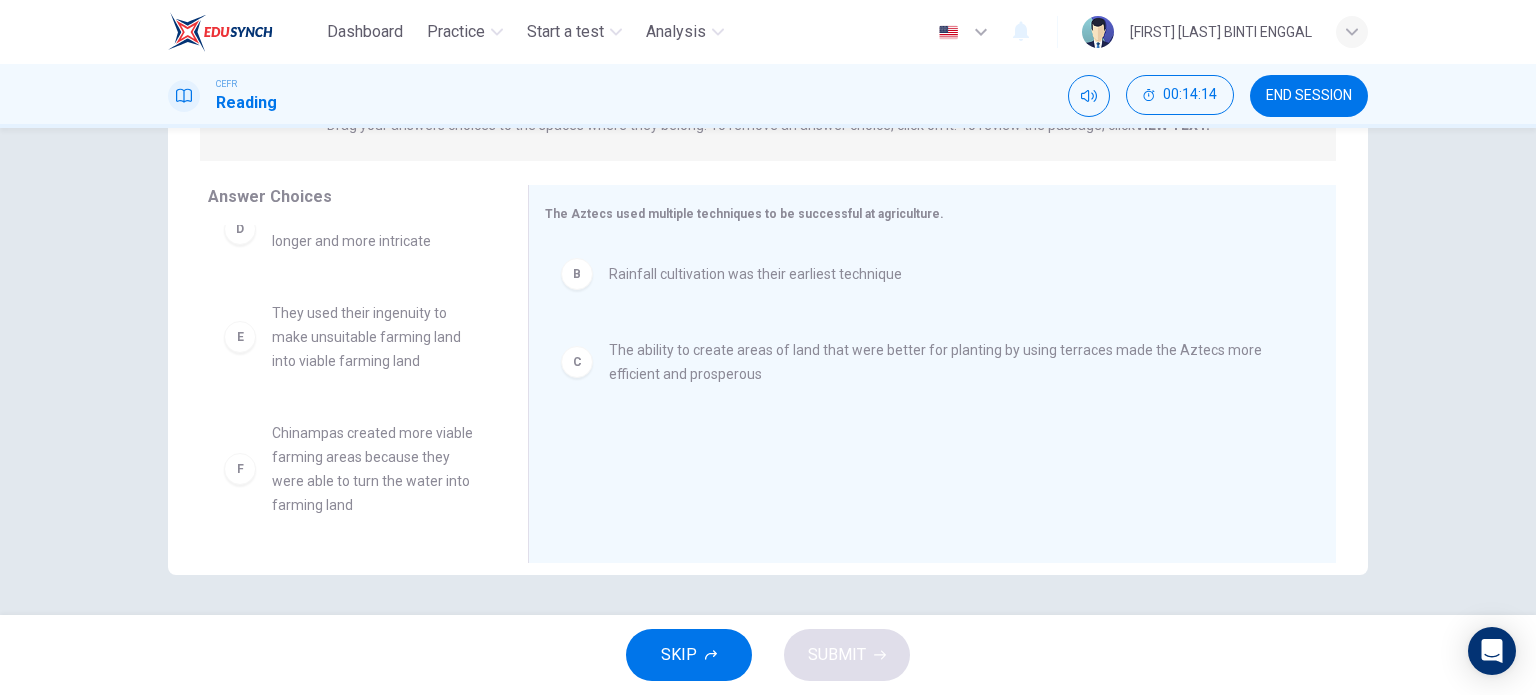scroll, scrollTop: 202, scrollLeft: 0, axis: vertical 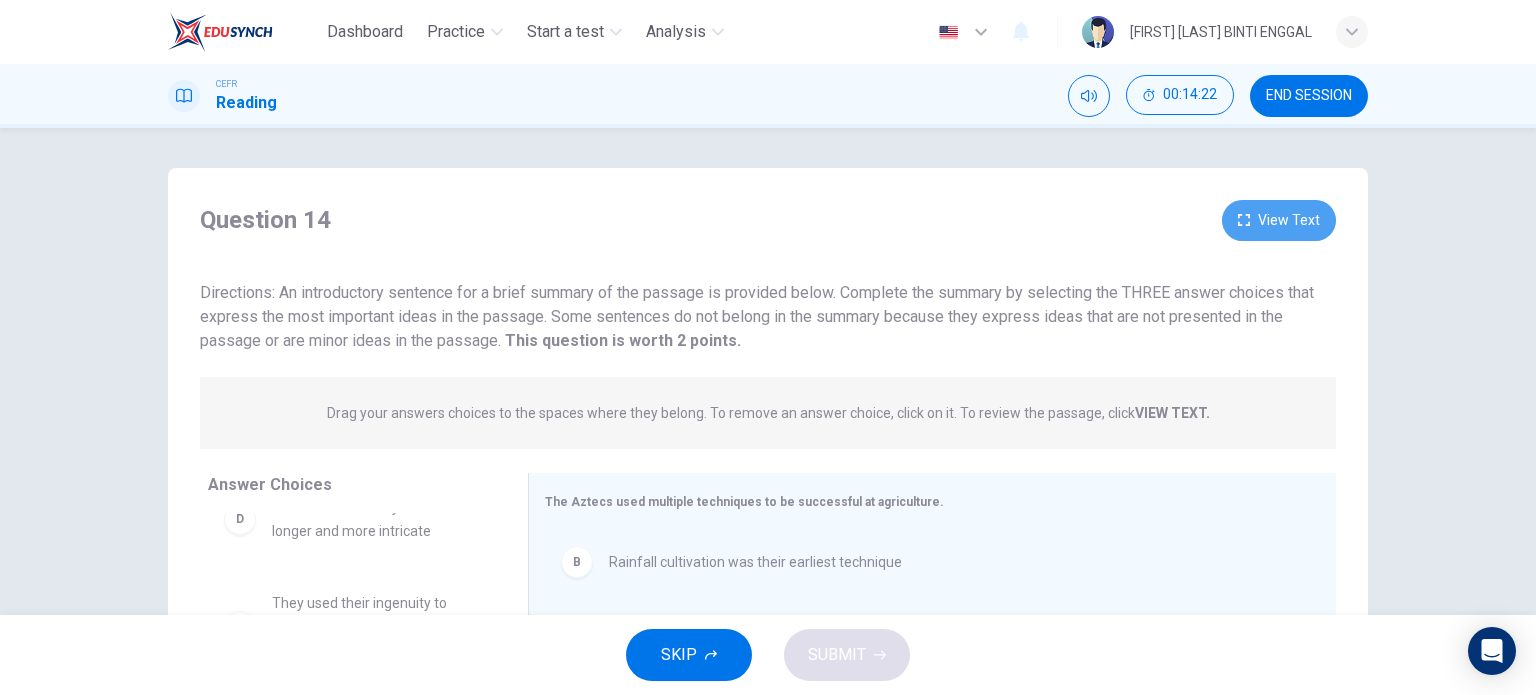 click on "View Text" at bounding box center [1279, 220] 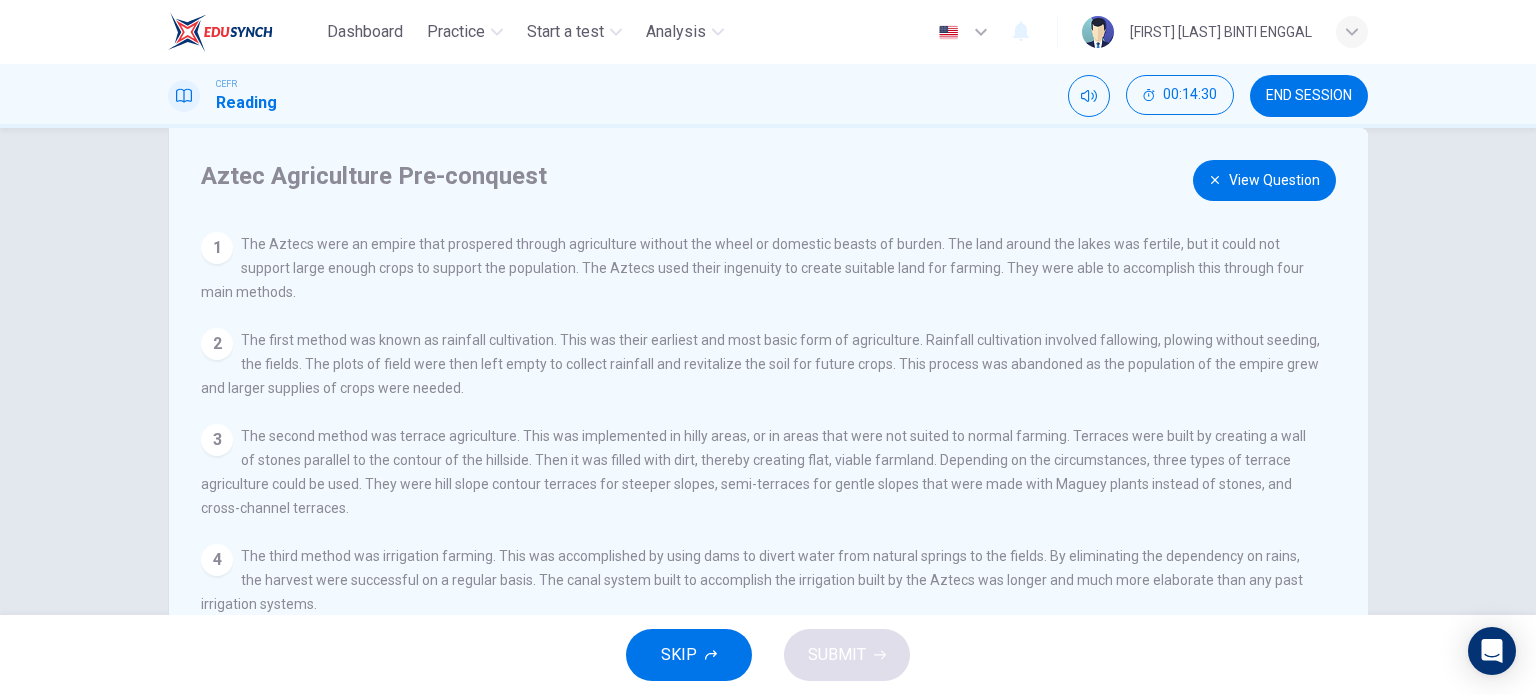 scroll, scrollTop: 0, scrollLeft: 0, axis: both 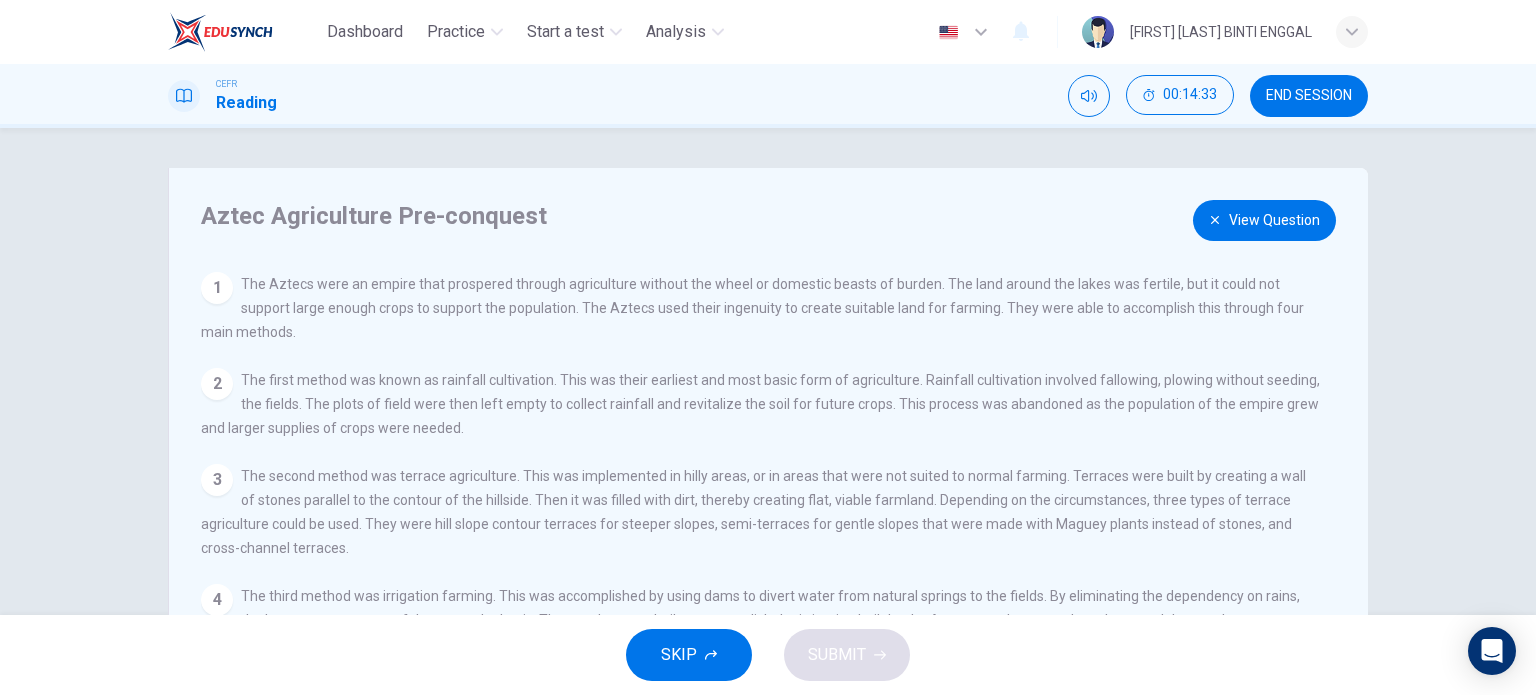 click on "View Question" at bounding box center (1264, 220) 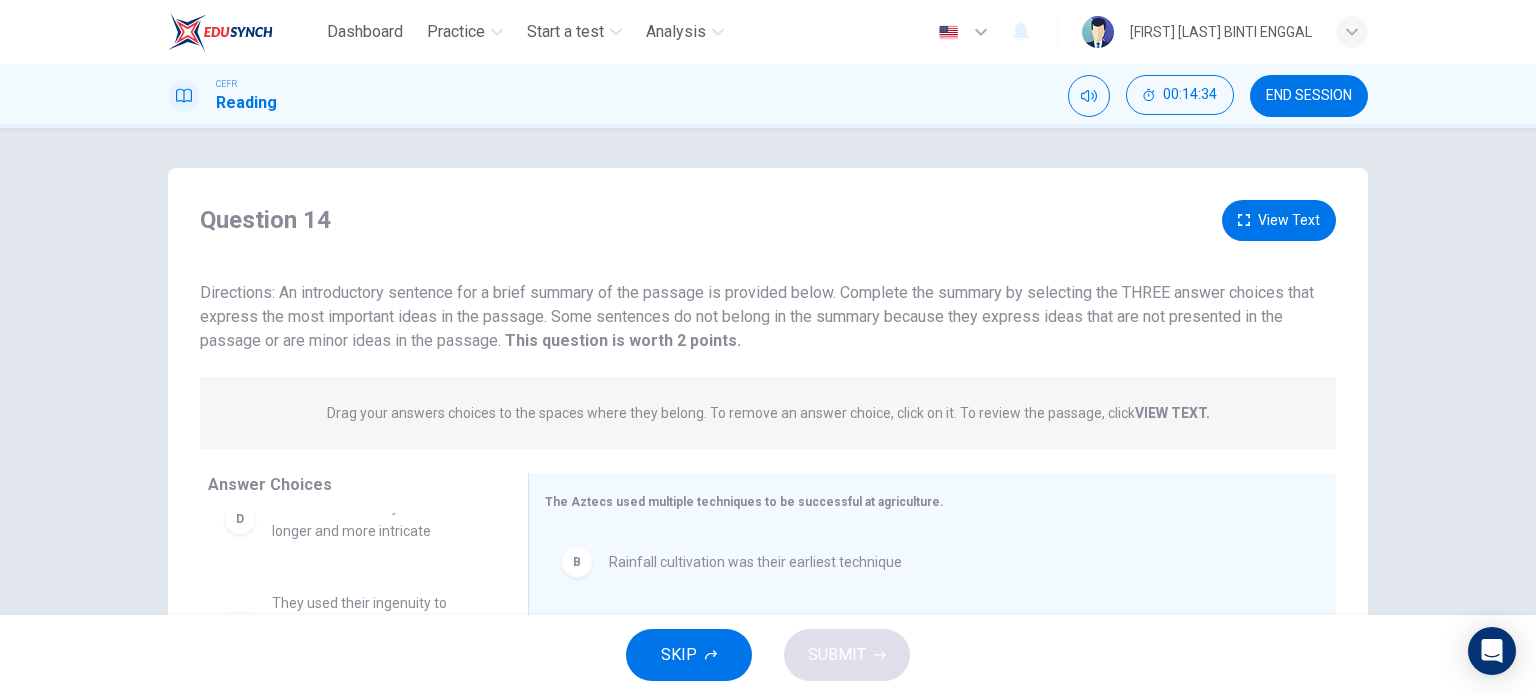 scroll, scrollTop: 204, scrollLeft: 0, axis: vertical 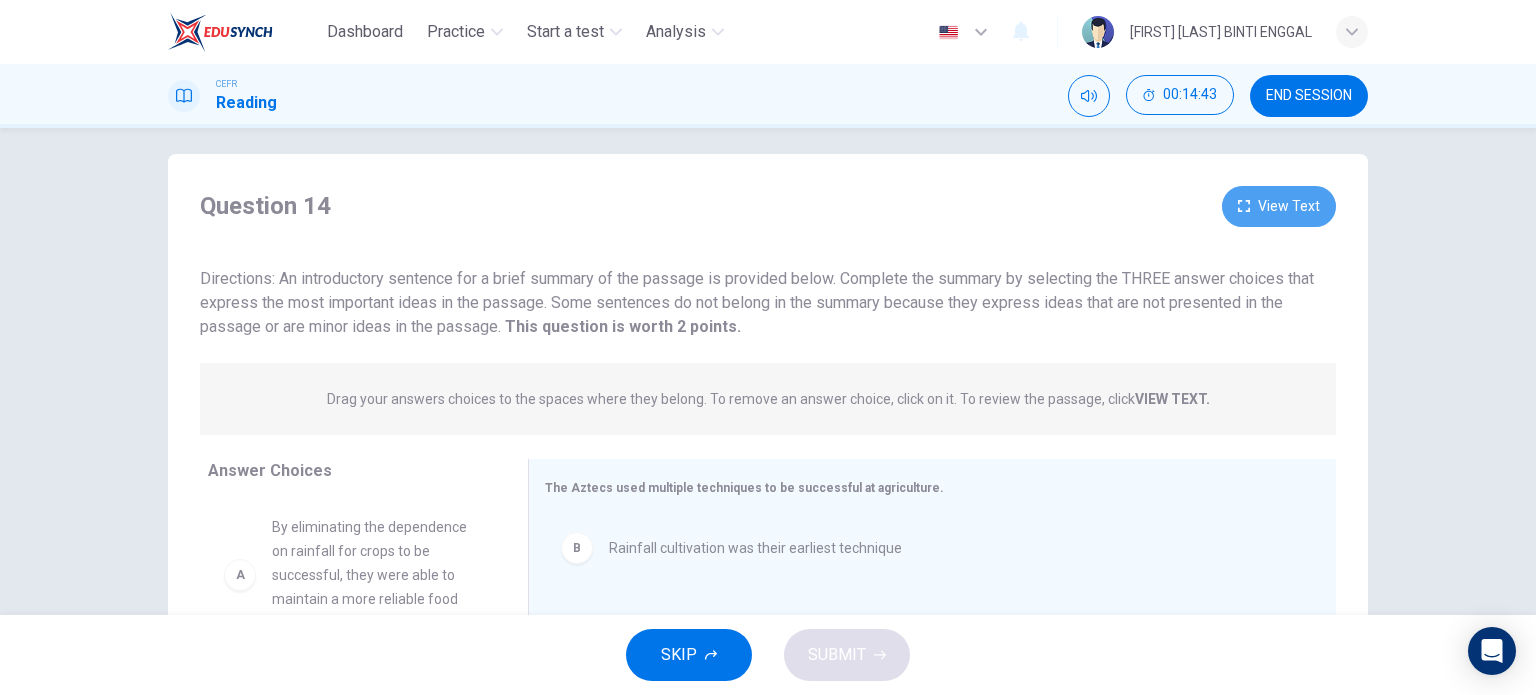 click on "View Text" at bounding box center [1279, 206] 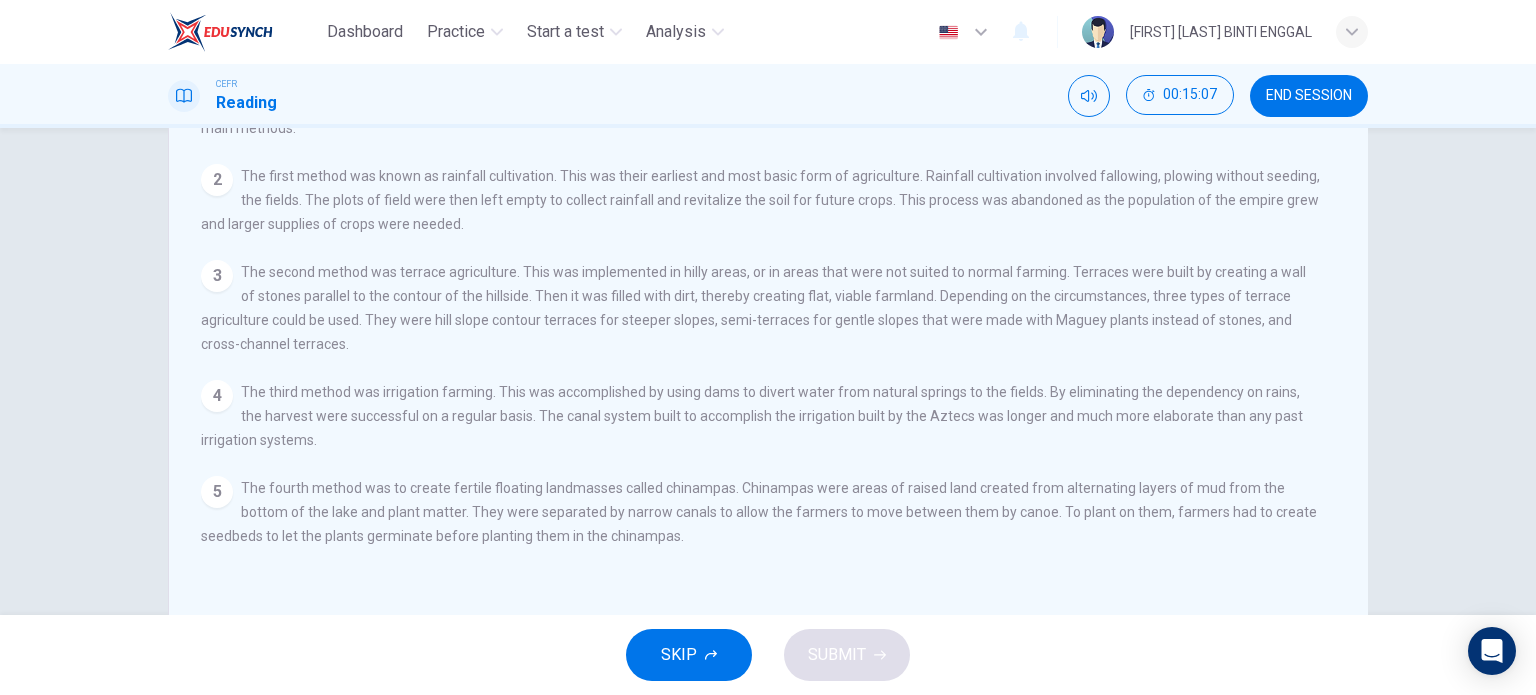 scroll, scrollTop: 0, scrollLeft: 0, axis: both 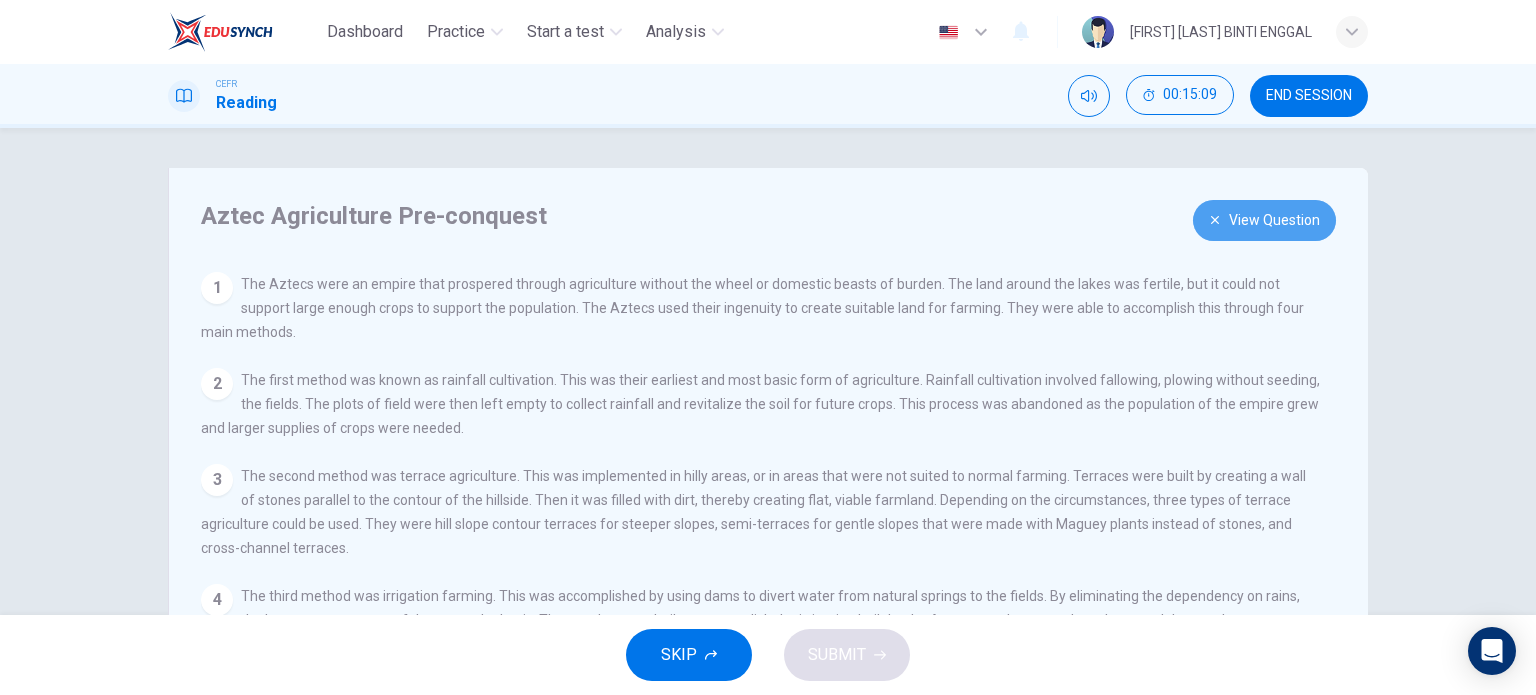 click on "View Question" at bounding box center [1264, 220] 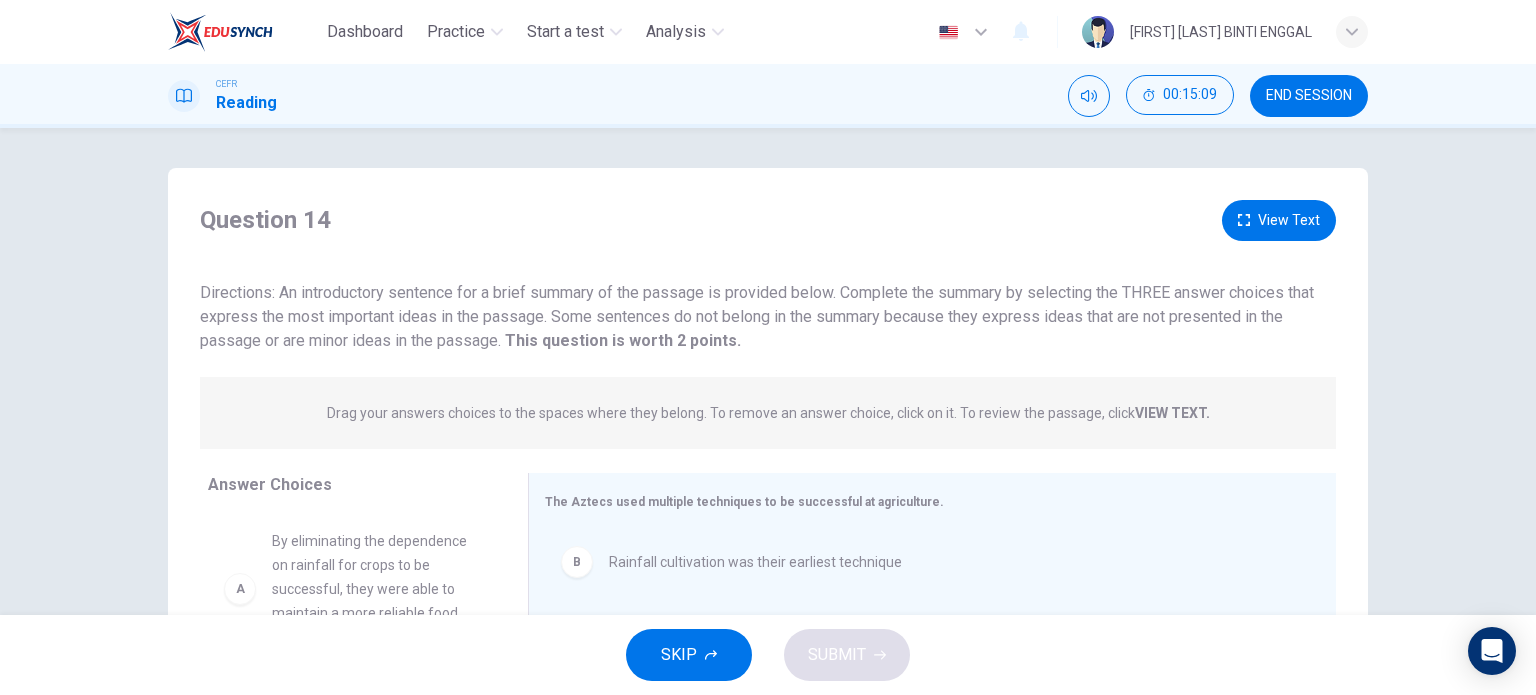 scroll, scrollTop: 288, scrollLeft: 0, axis: vertical 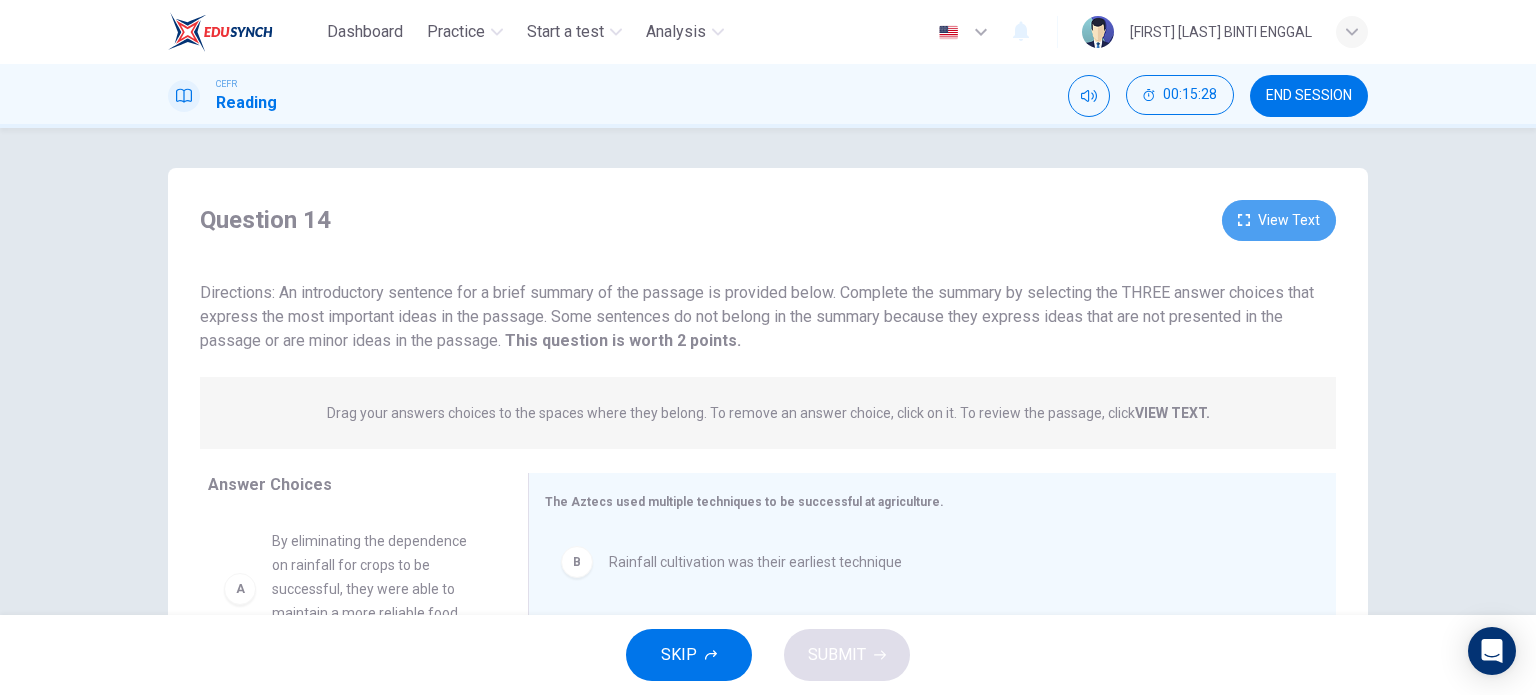 click on "View Text" at bounding box center (1279, 220) 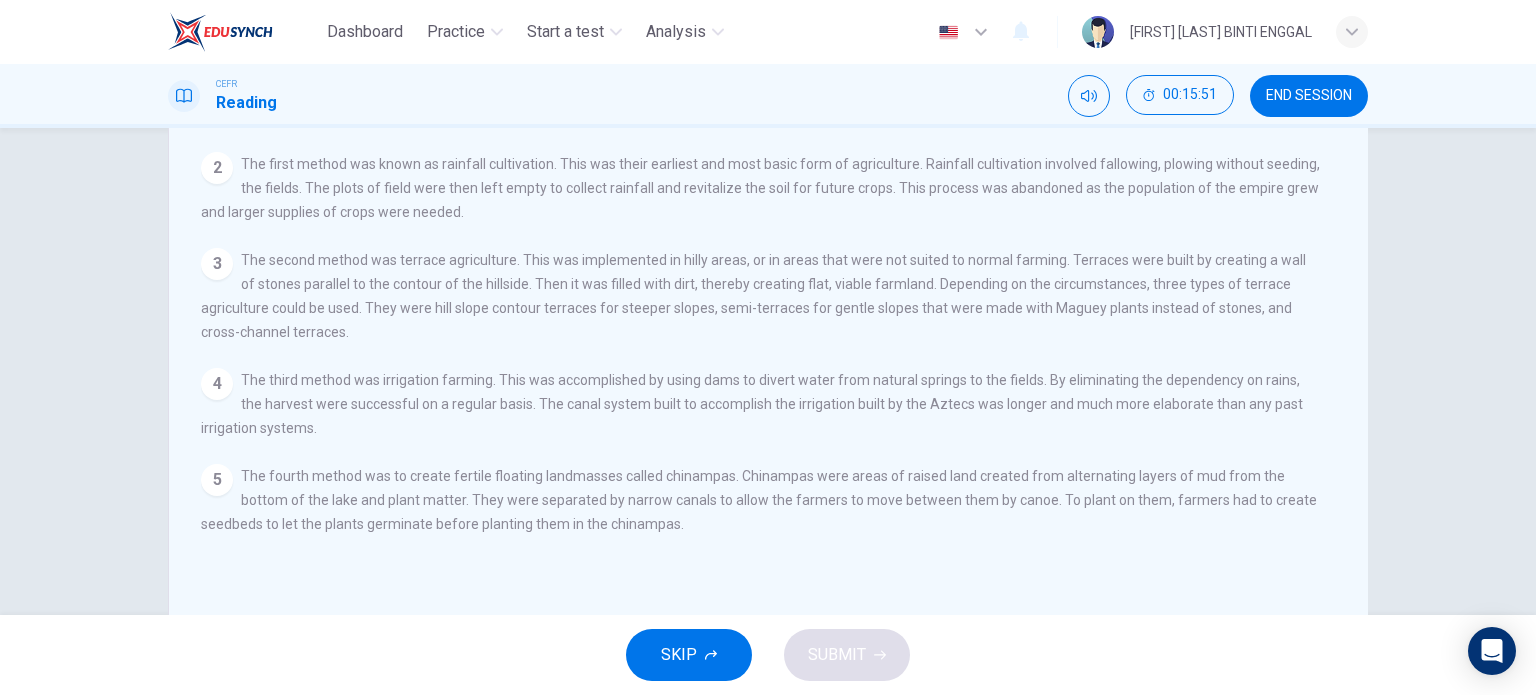 scroll, scrollTop: 0, scrollLeft: 0, axis: both 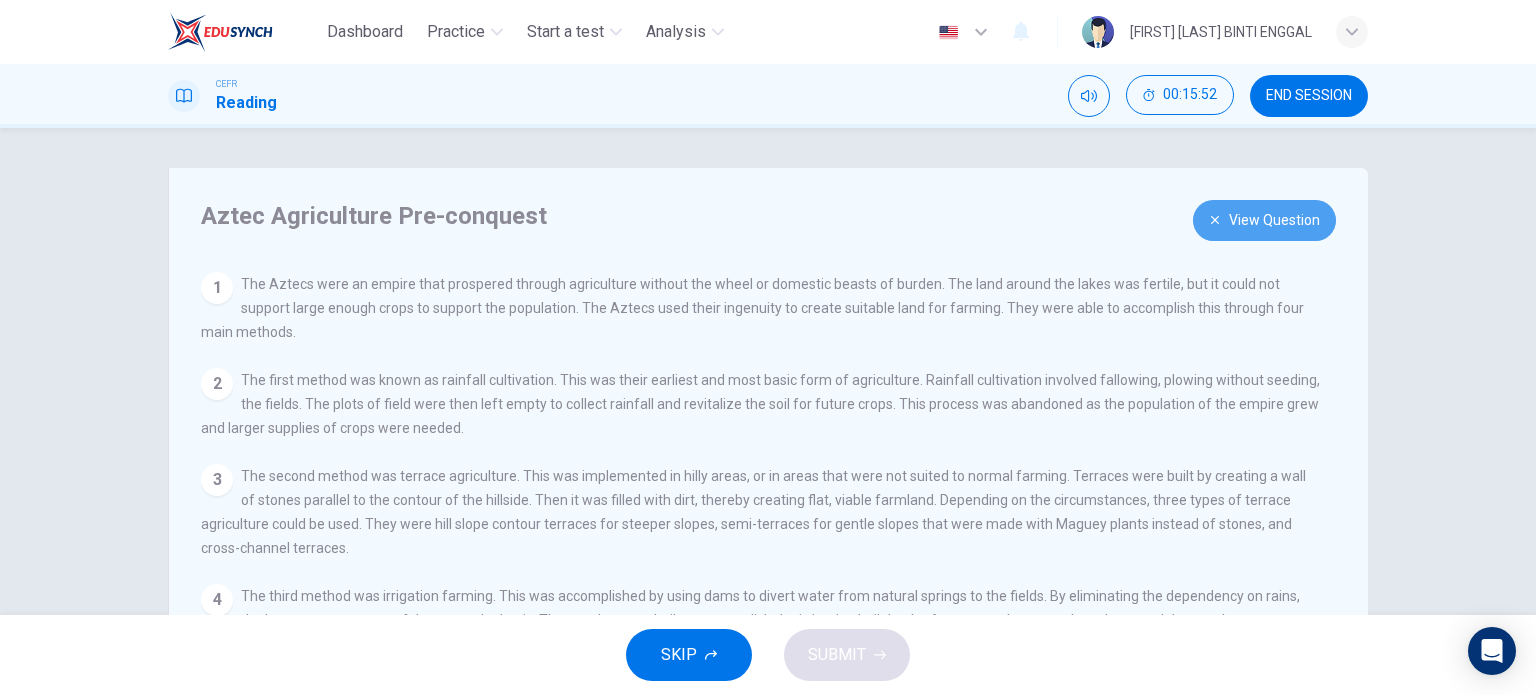click on "View Question" at bounding box center [1264, 220] 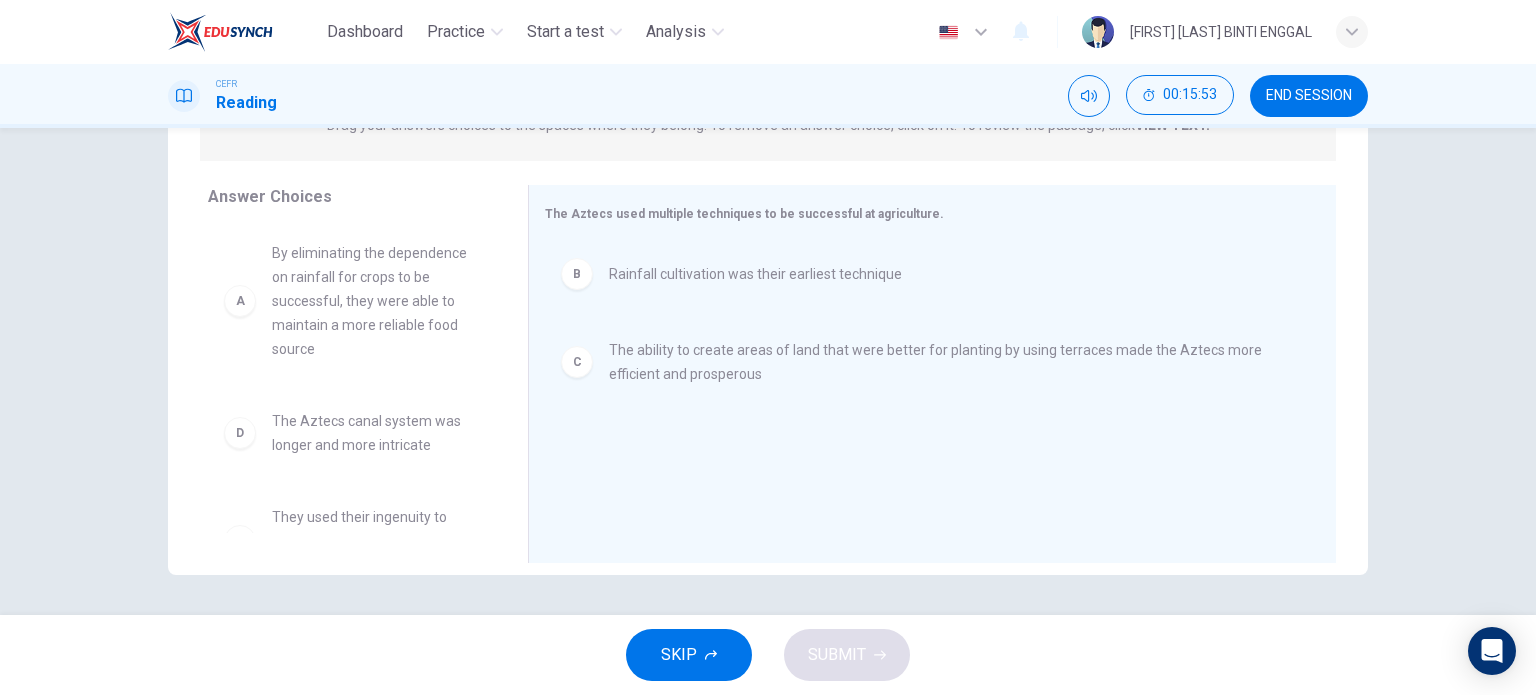 scroll, scrollTop: 287, scrollLeft: 0, axis: vertical 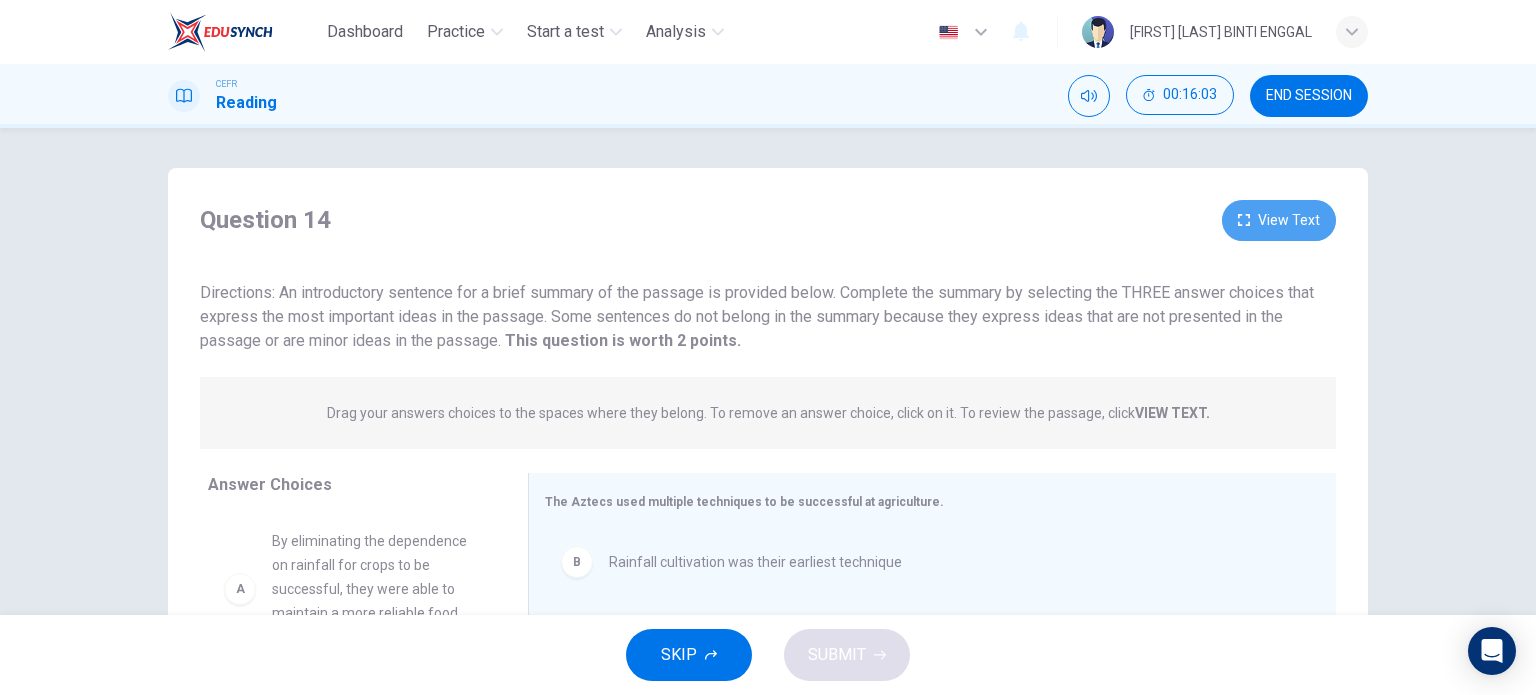click on "View Text" at bounding box center (1279, 220) 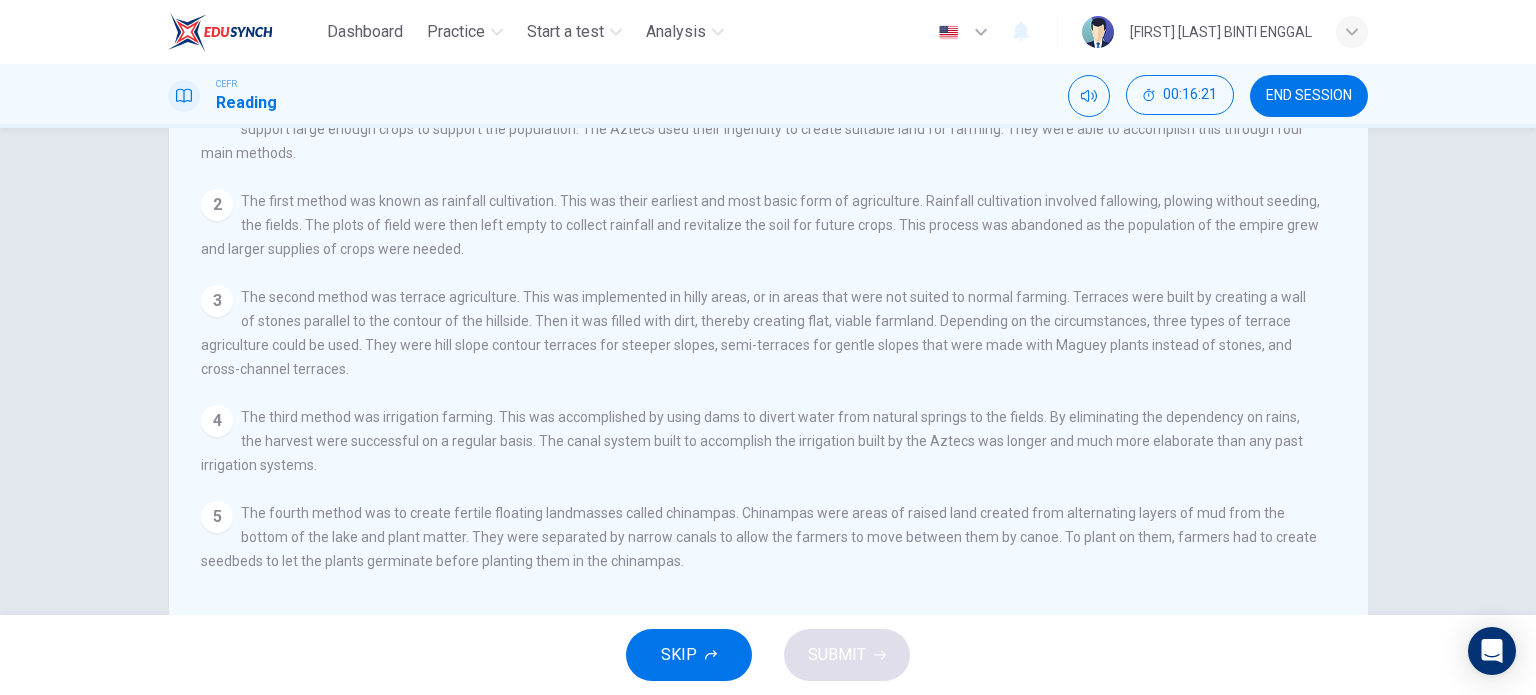 scroll, scrollTop: 0, scrollLeft: 0, axis: both 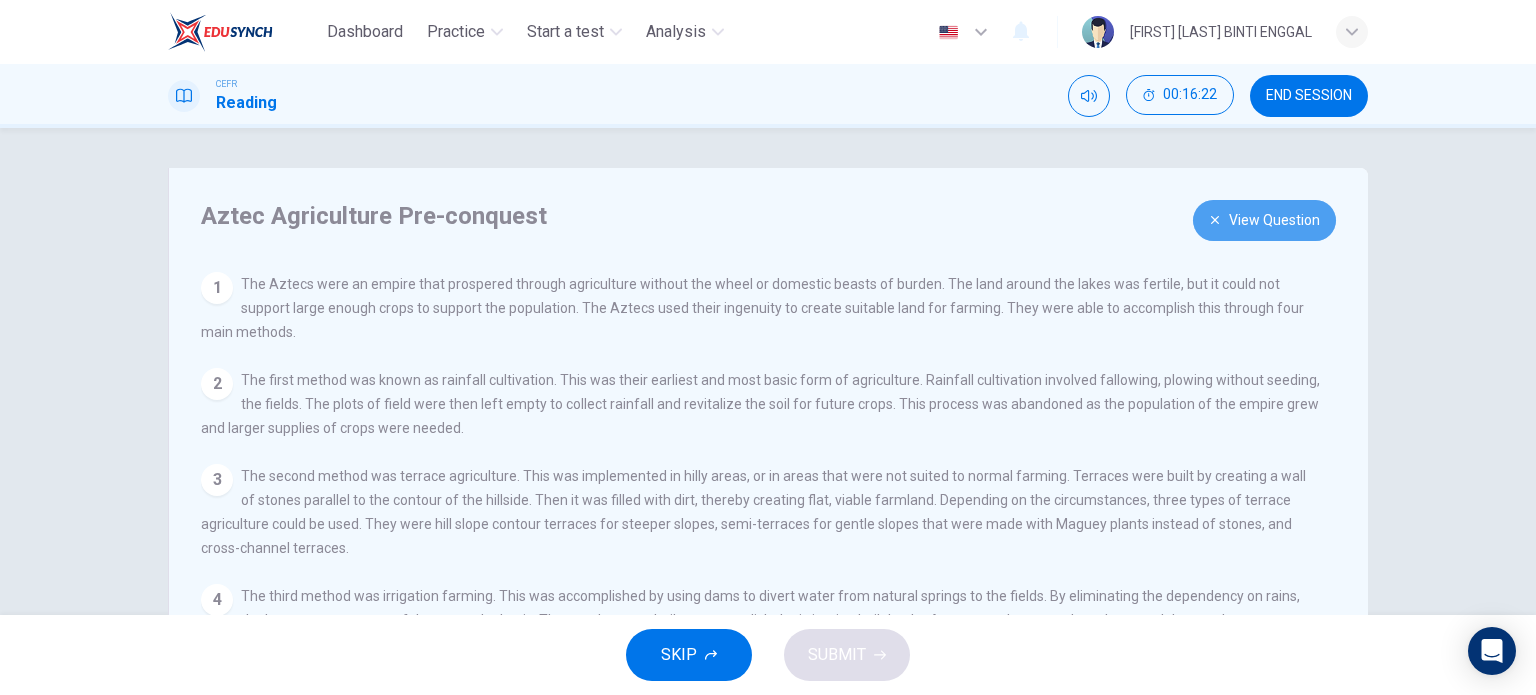 click on "View Question" at bounding box center (1264, 220) 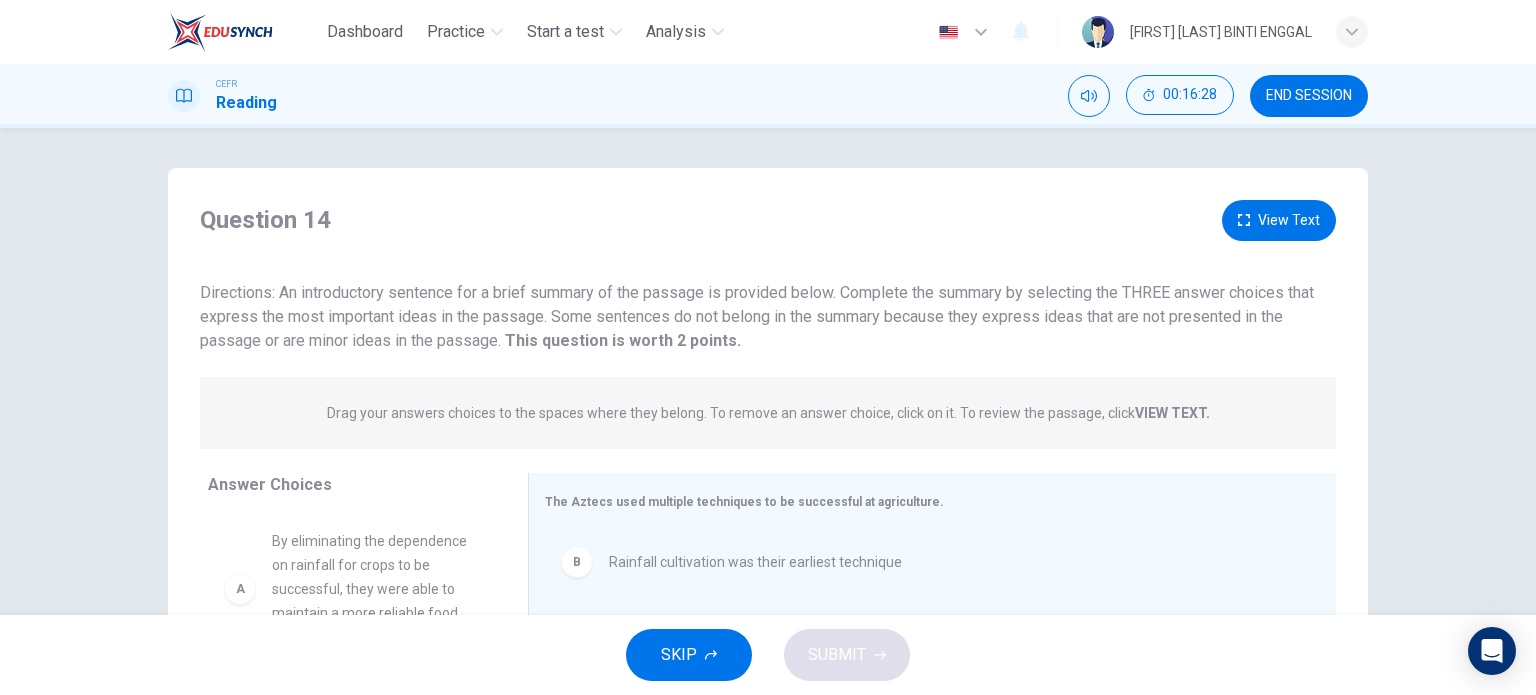 scroll, scrollTop: 0, scrollLeft: 0, axis: both 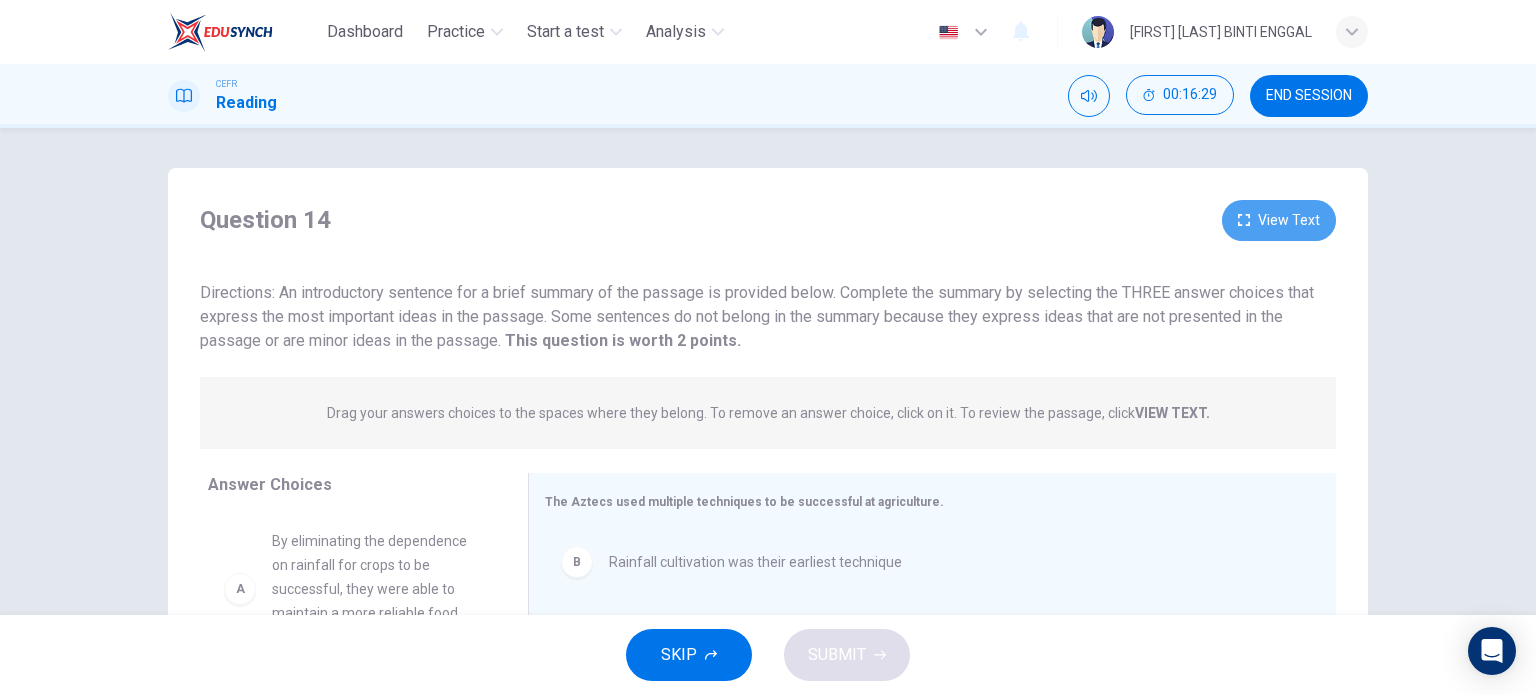 click on "View Text" at bounding box center [1279, 220] 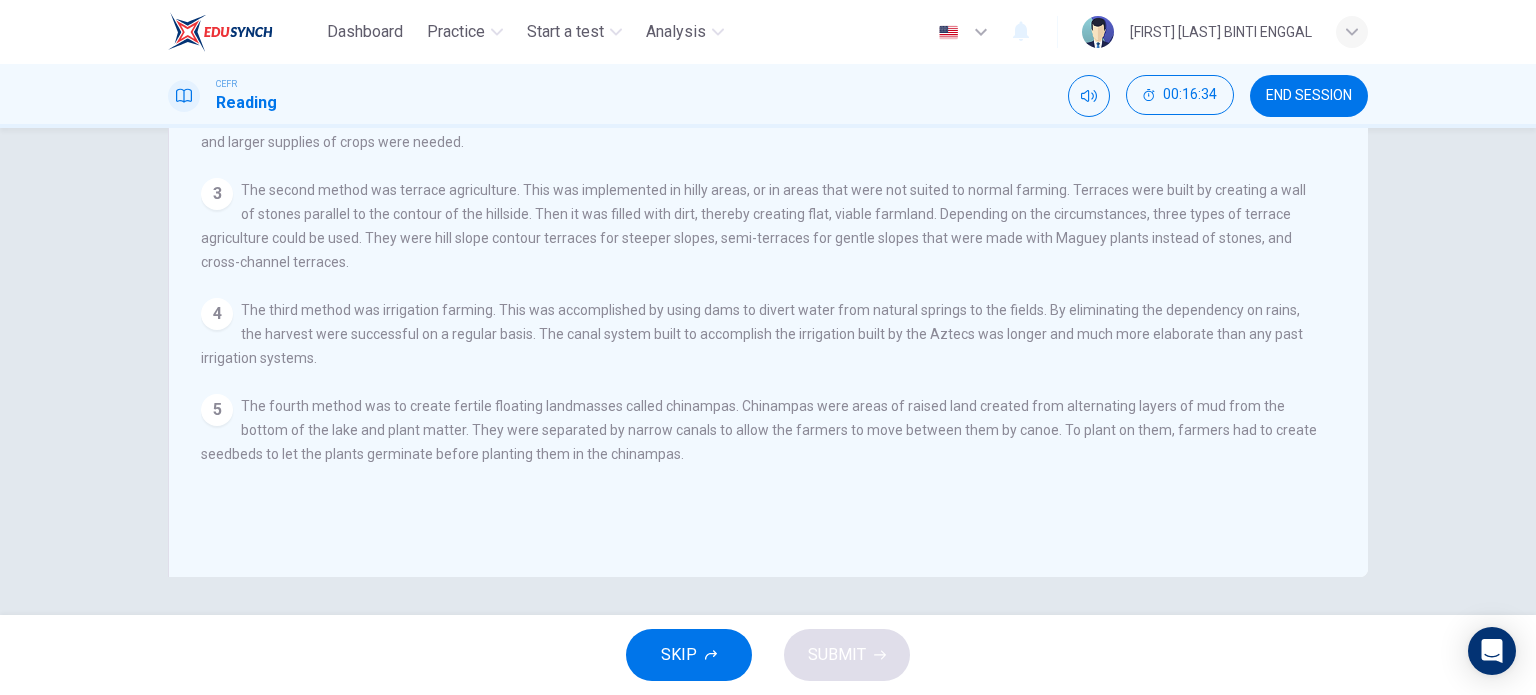 scroll, scrollTop: 0, scrollLeft: 0, axis: both 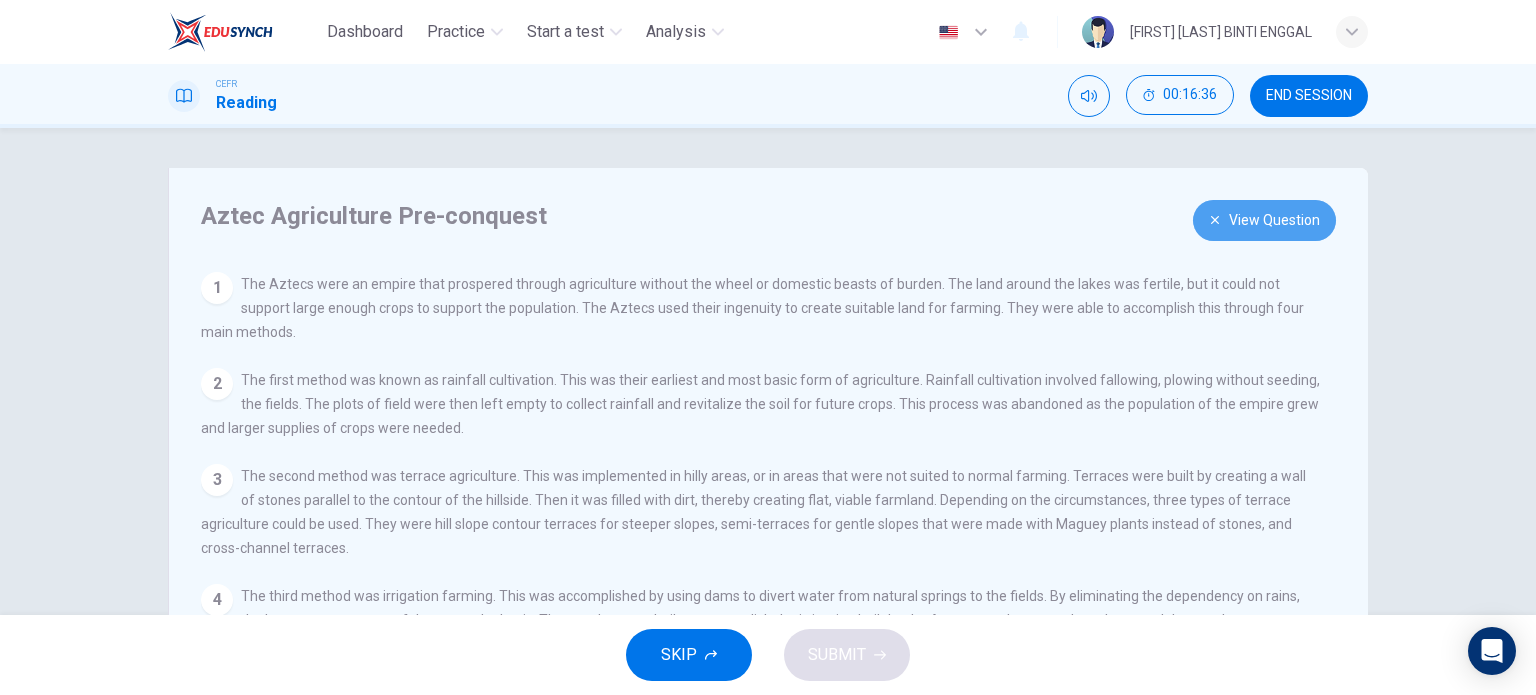 click on "View Question" at bounding box center (1264, 220) 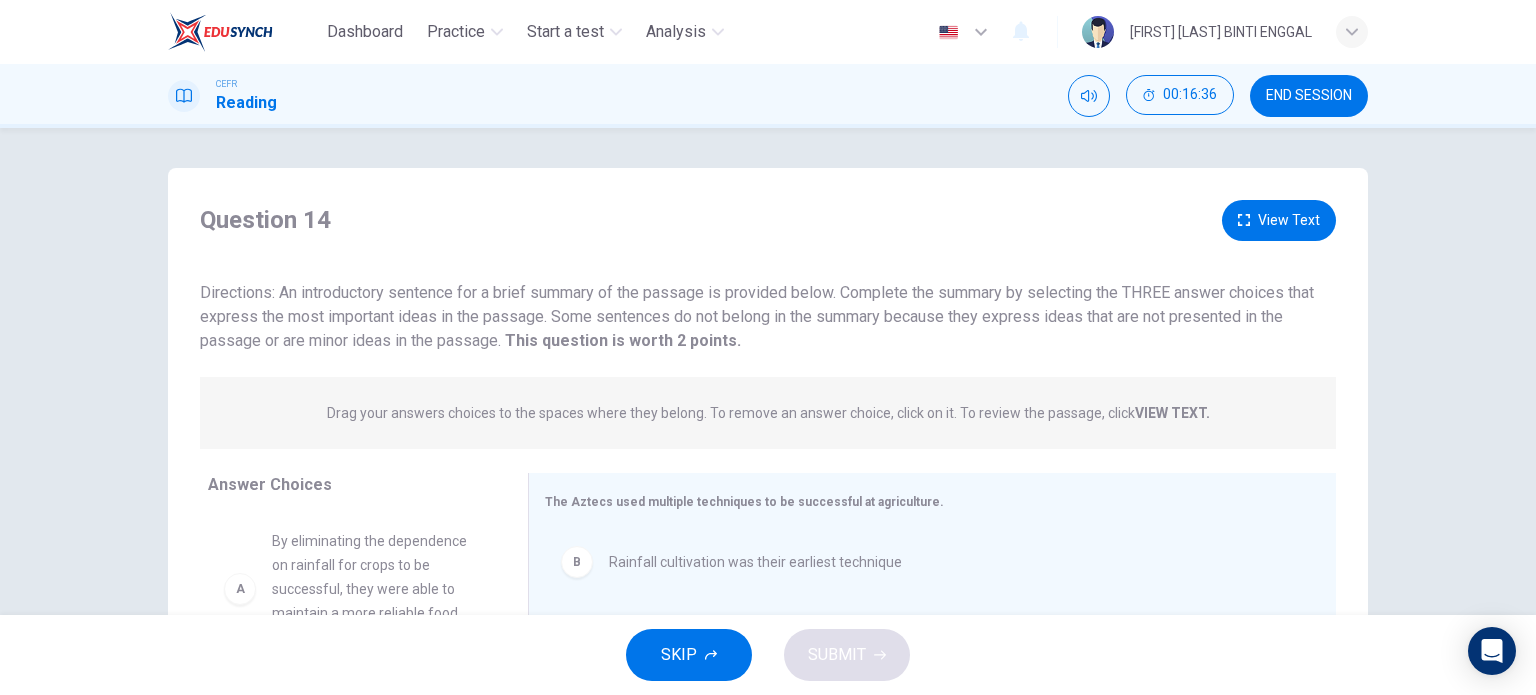 scroll, scrollTop: 288, scrollLeft: 0, axis: vertical 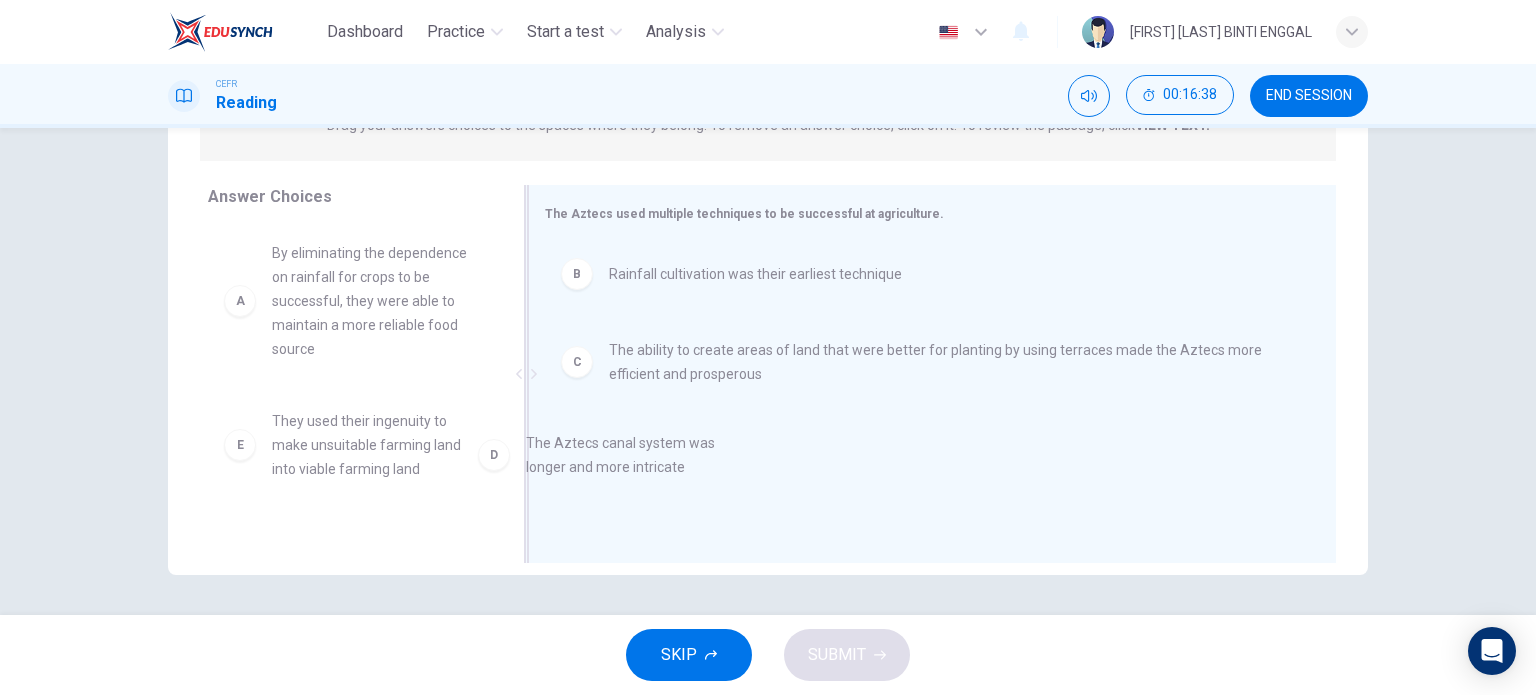 drag, startPoint x: 370, startPoint y: 425, endPoint x: 715, endPoint y: 435, distance: 345.1449 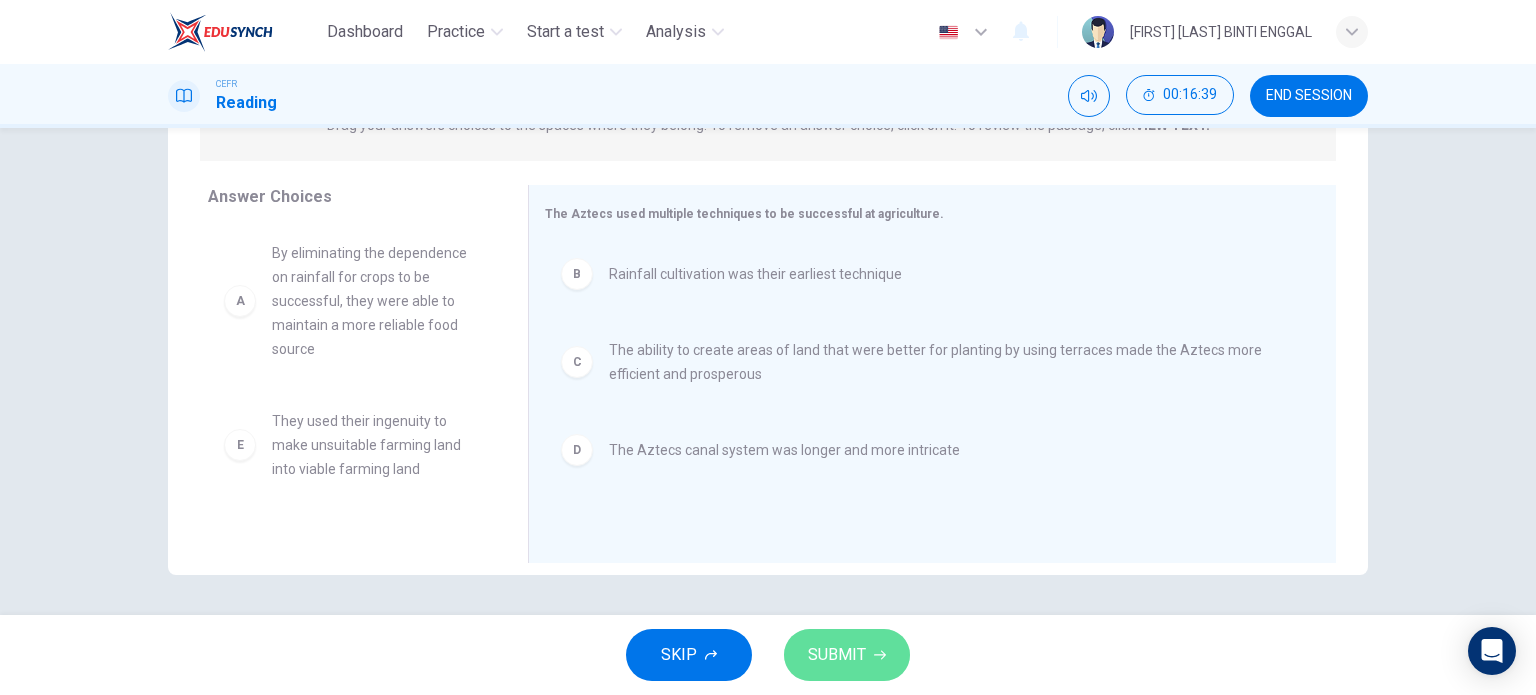click on "SUBMIT" at bounding box center (847, 655) 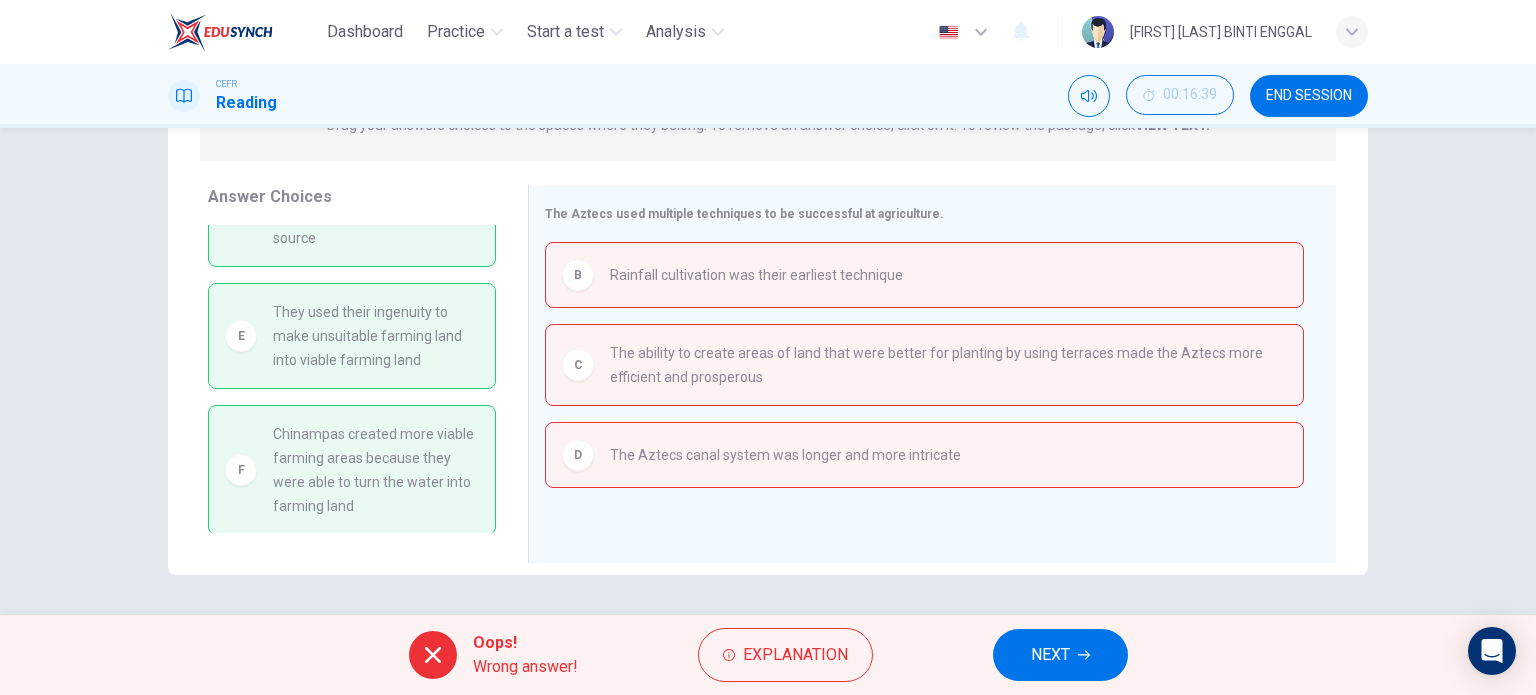 scroll, scrollTop: 0, scrollLeft: 0, axis: both 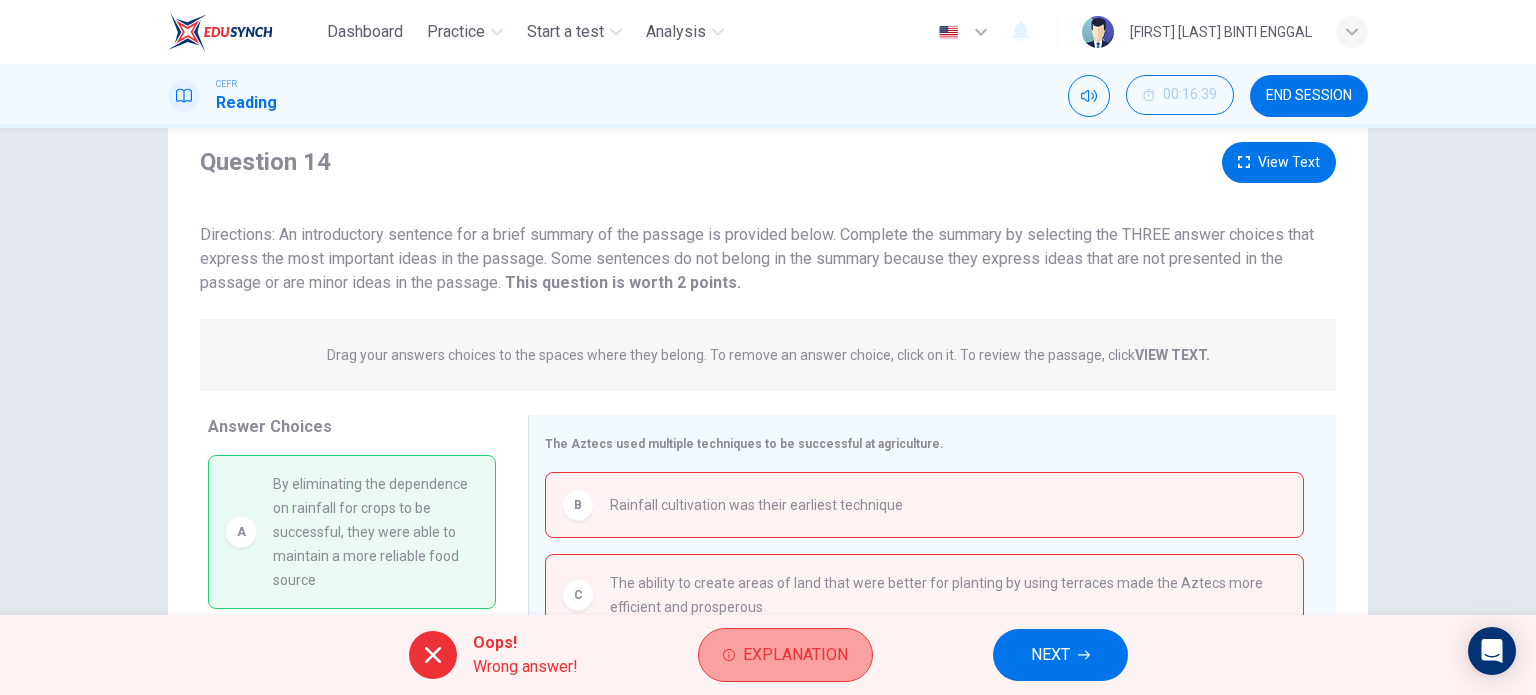click on "Explanation" at bounding box center [785, 655] 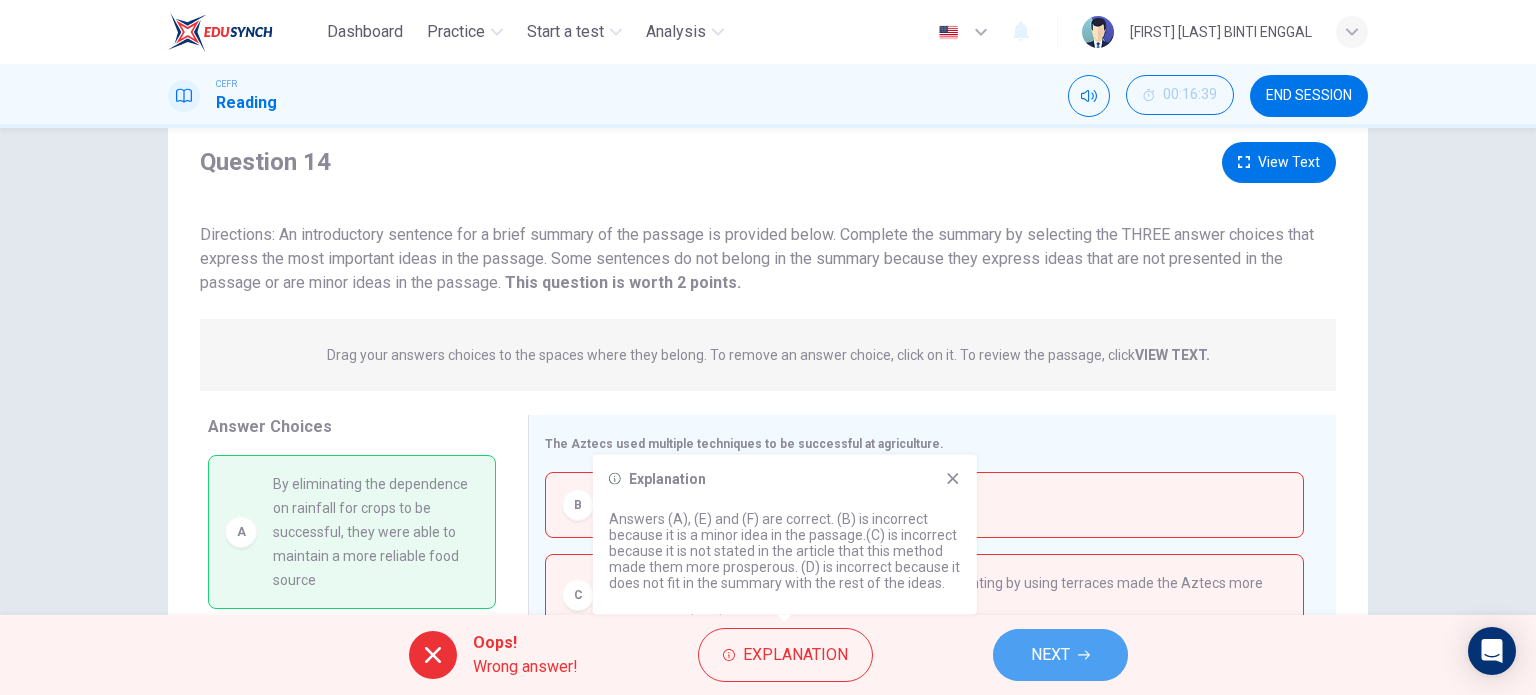 click on "NEXT" at bounding box center (1060, 655) 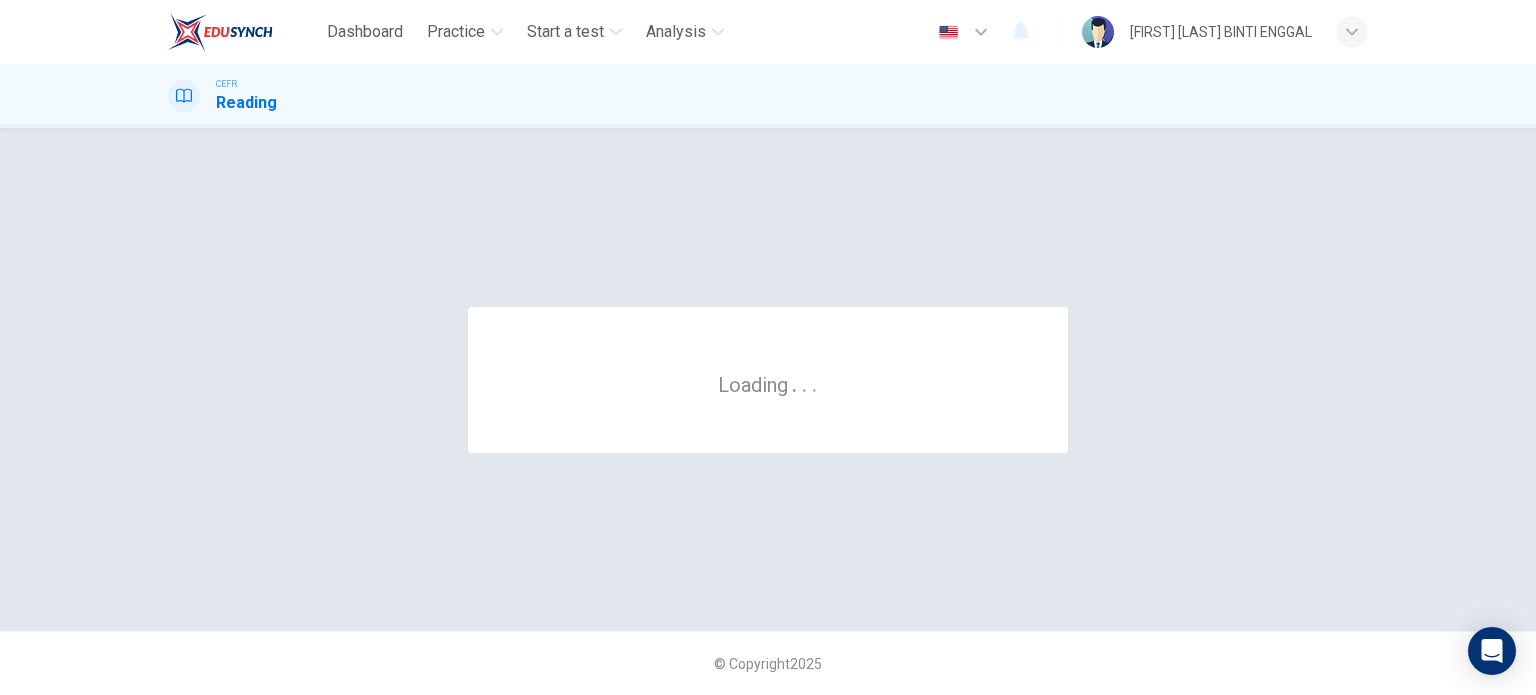 scroll, scrollTop: 0, scrollLeft: 0, axis: both 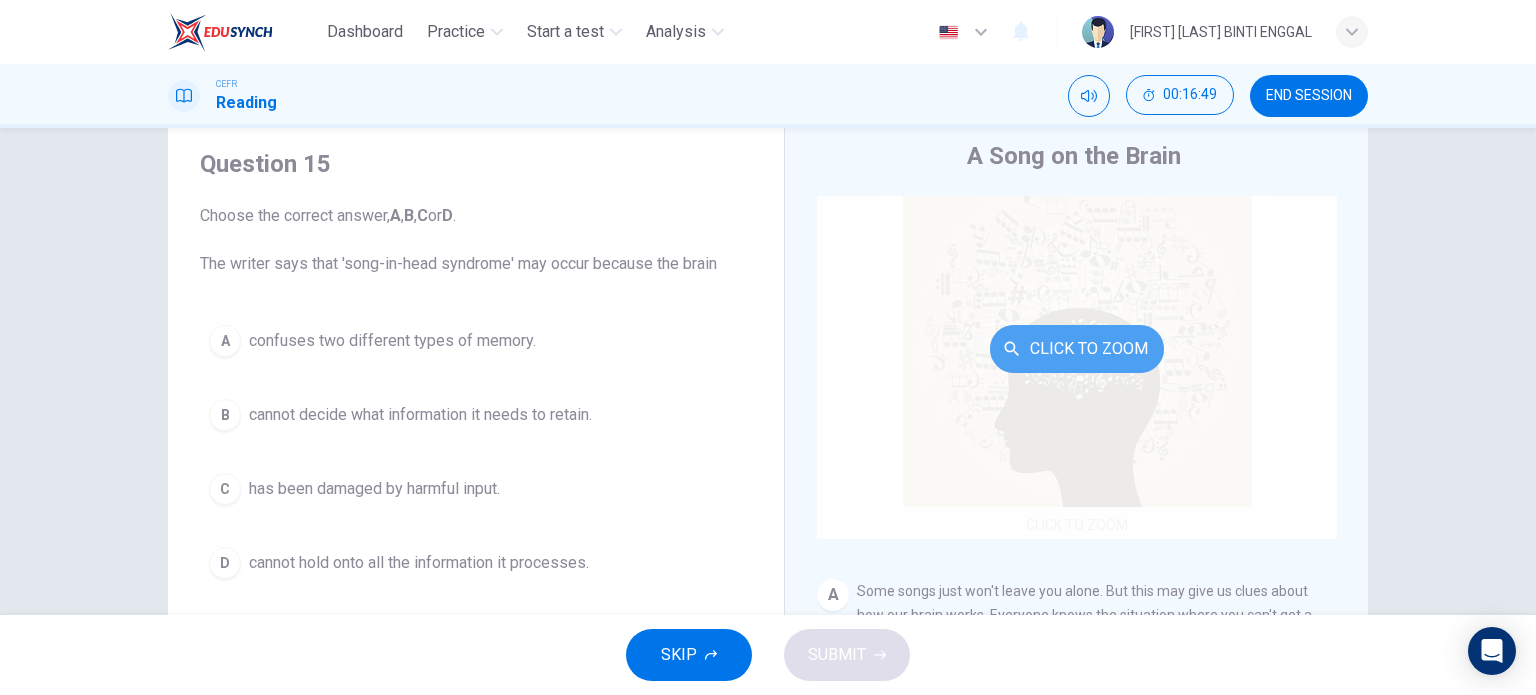 click on "Click to Zoom" at bounding box center (1077, 349) 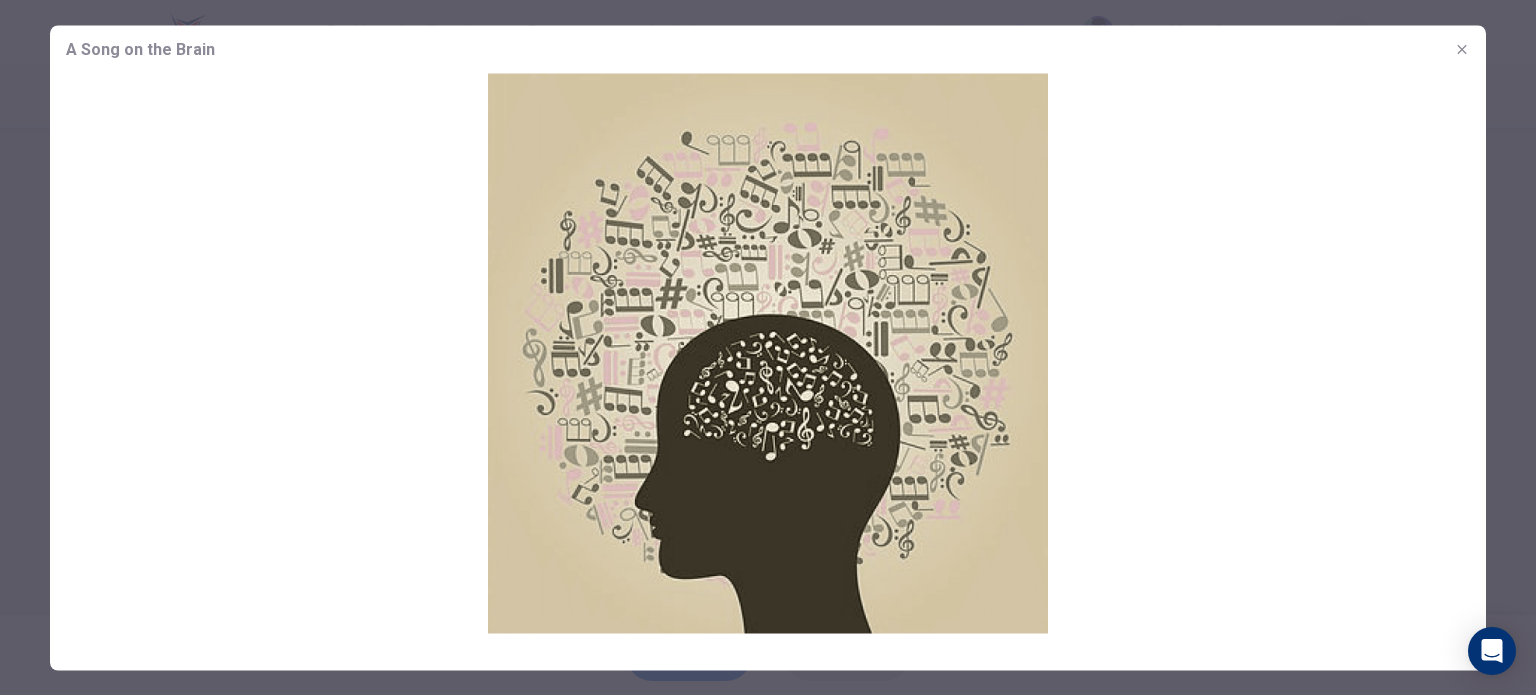 click at bounding box center [768, 347] 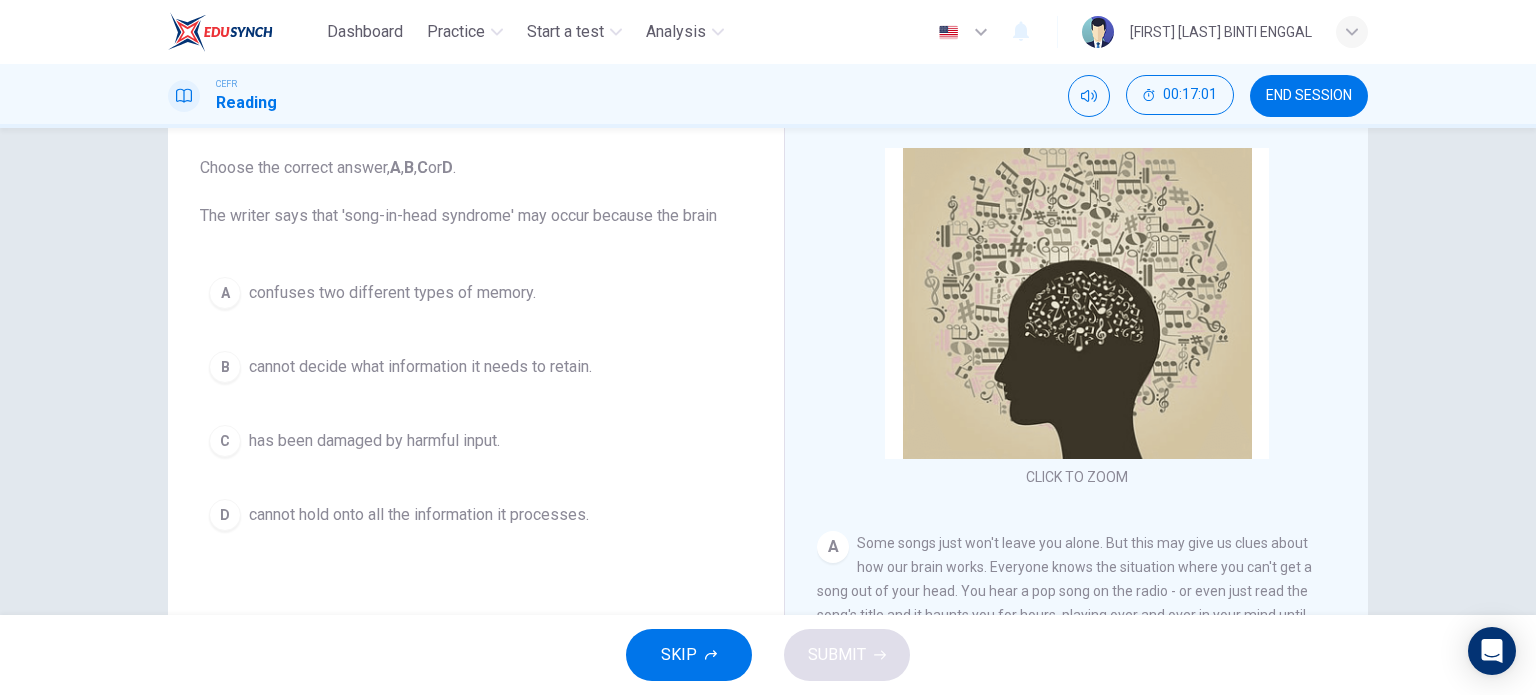 scroll, scrollTop: 288, scrollLeft: 0, axis: vertical 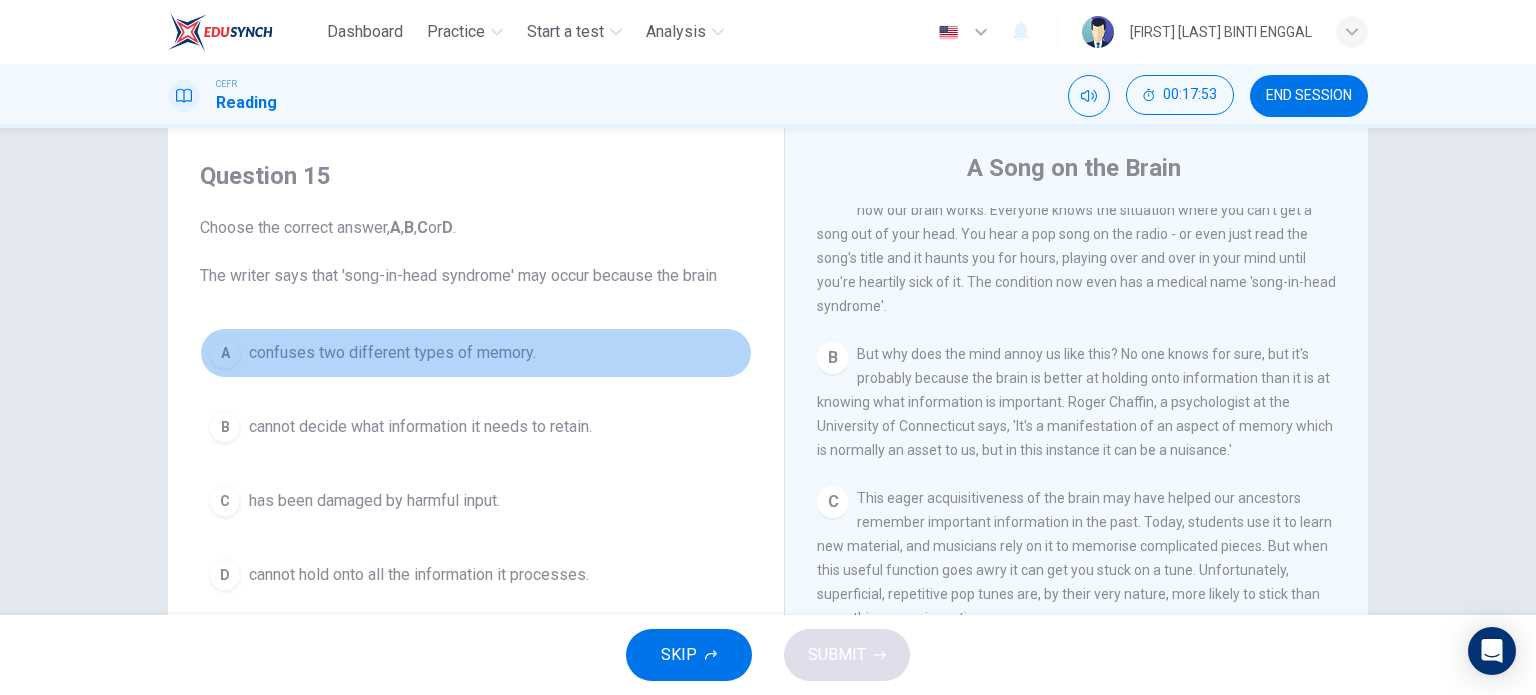 click on "confuses two different types of memory." at bounding box center (392, 353) 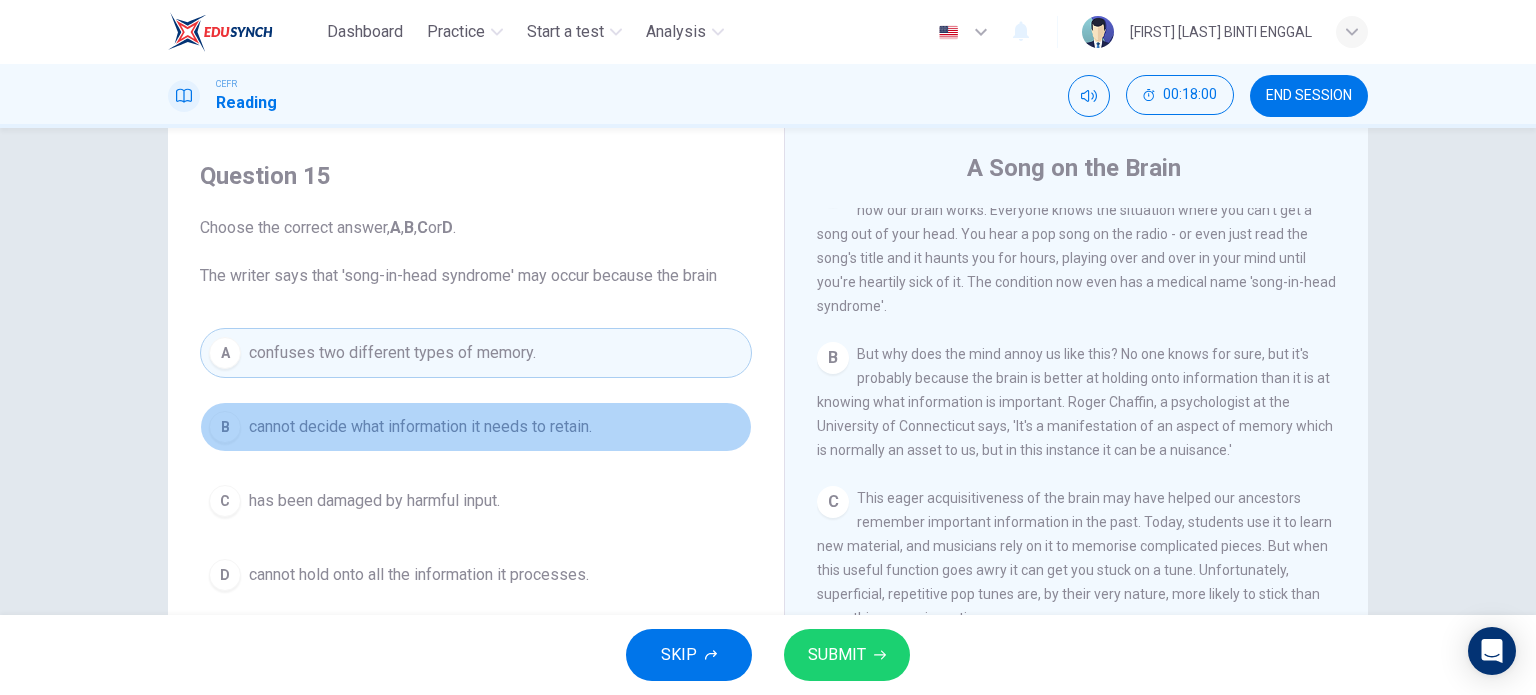 click on "B cannot decide what information it needs to retain." at bounding box center [476, 427] 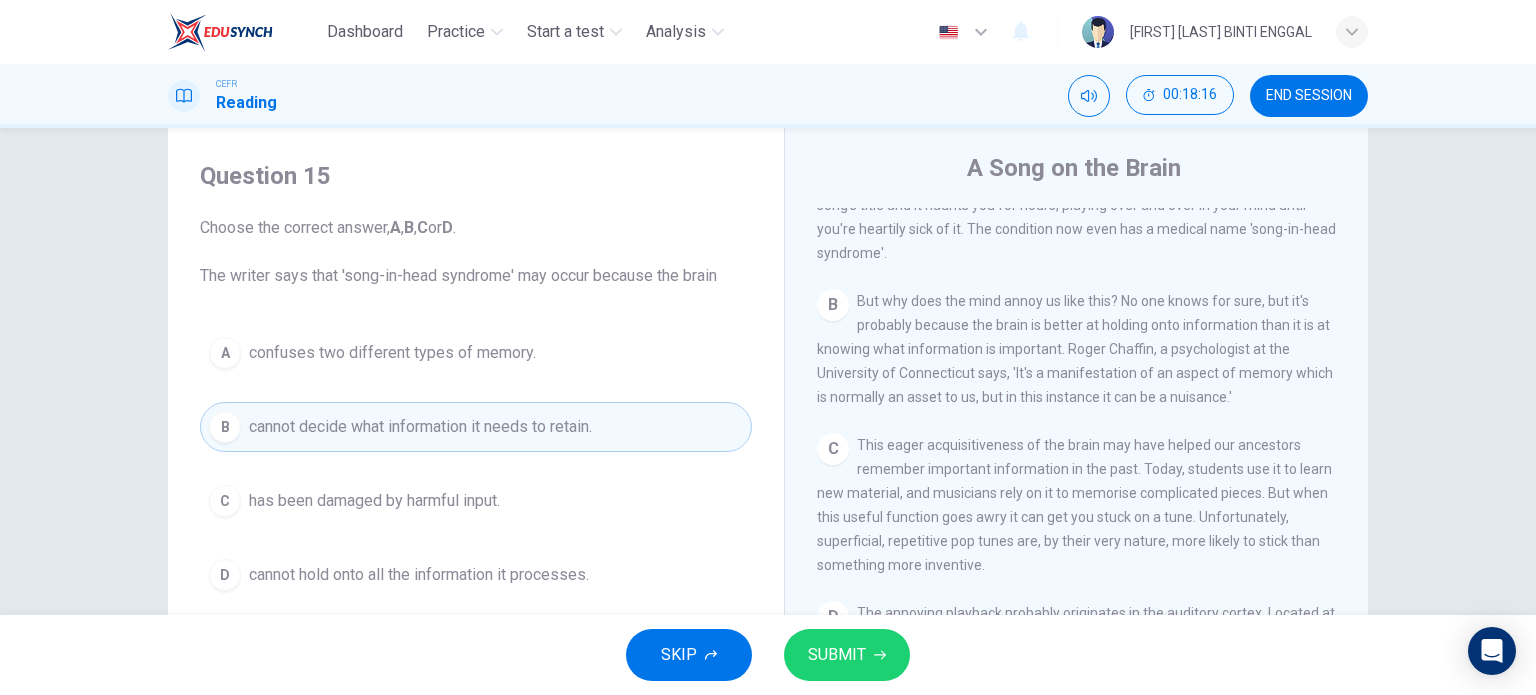 scroll, scrollTop: 510, scrollLeft: 0, axis: vertical 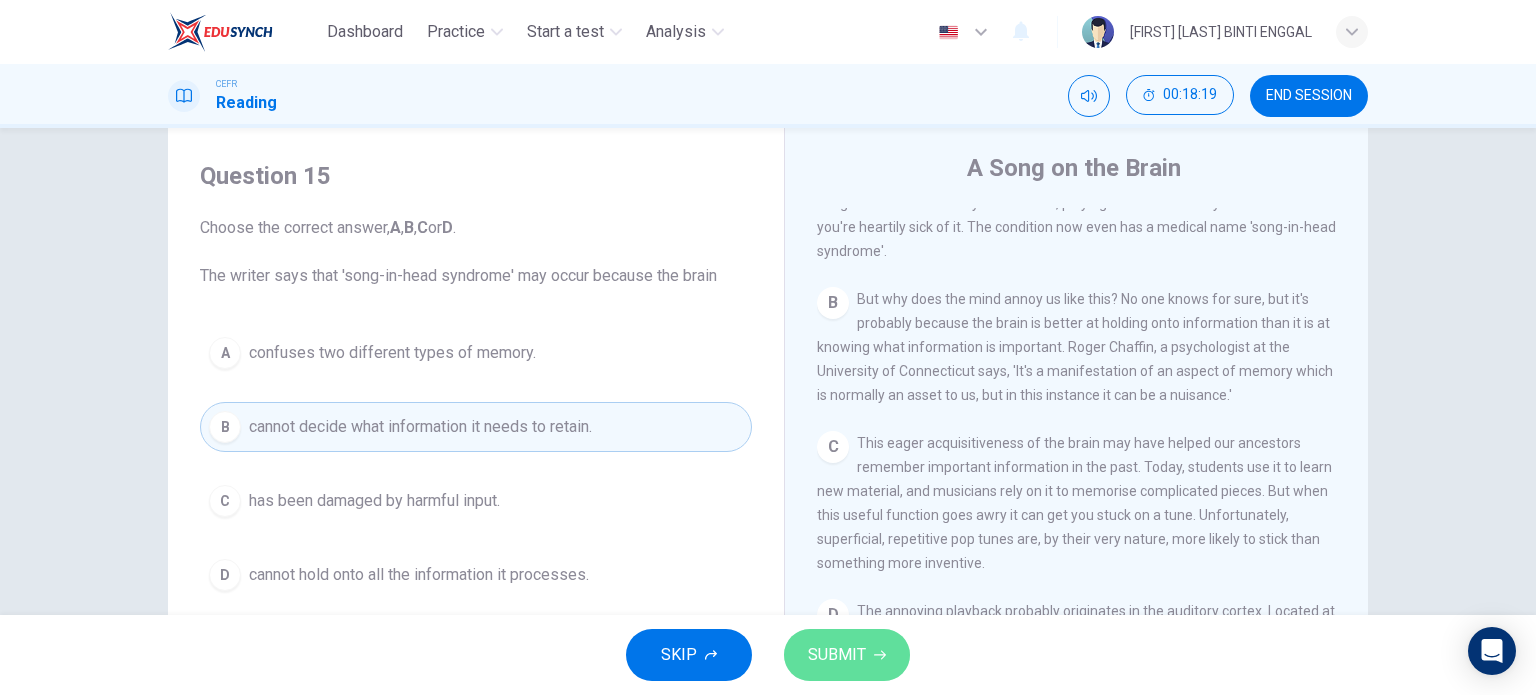click on "SUBMIT" at bounding box center (837, 655) 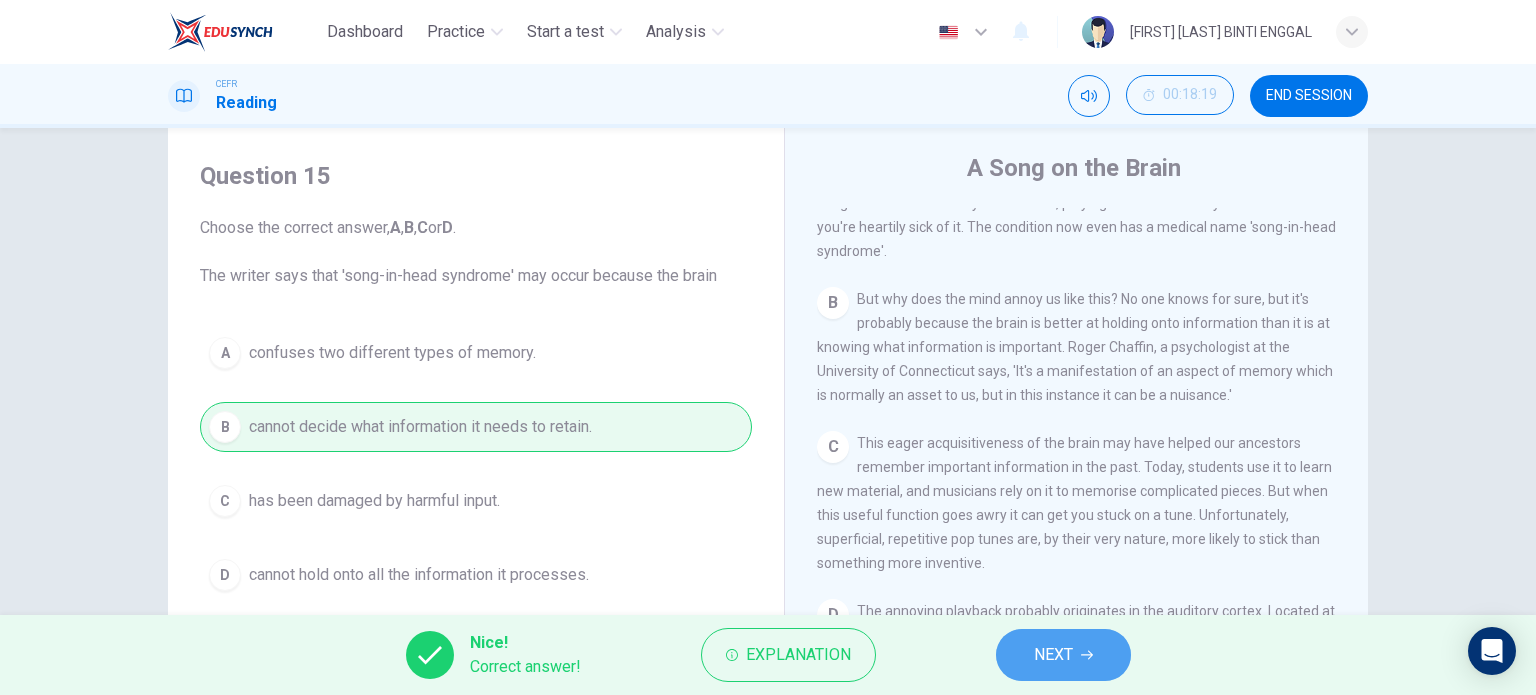 click on "NEXT" at bounding box center (1063, 655) 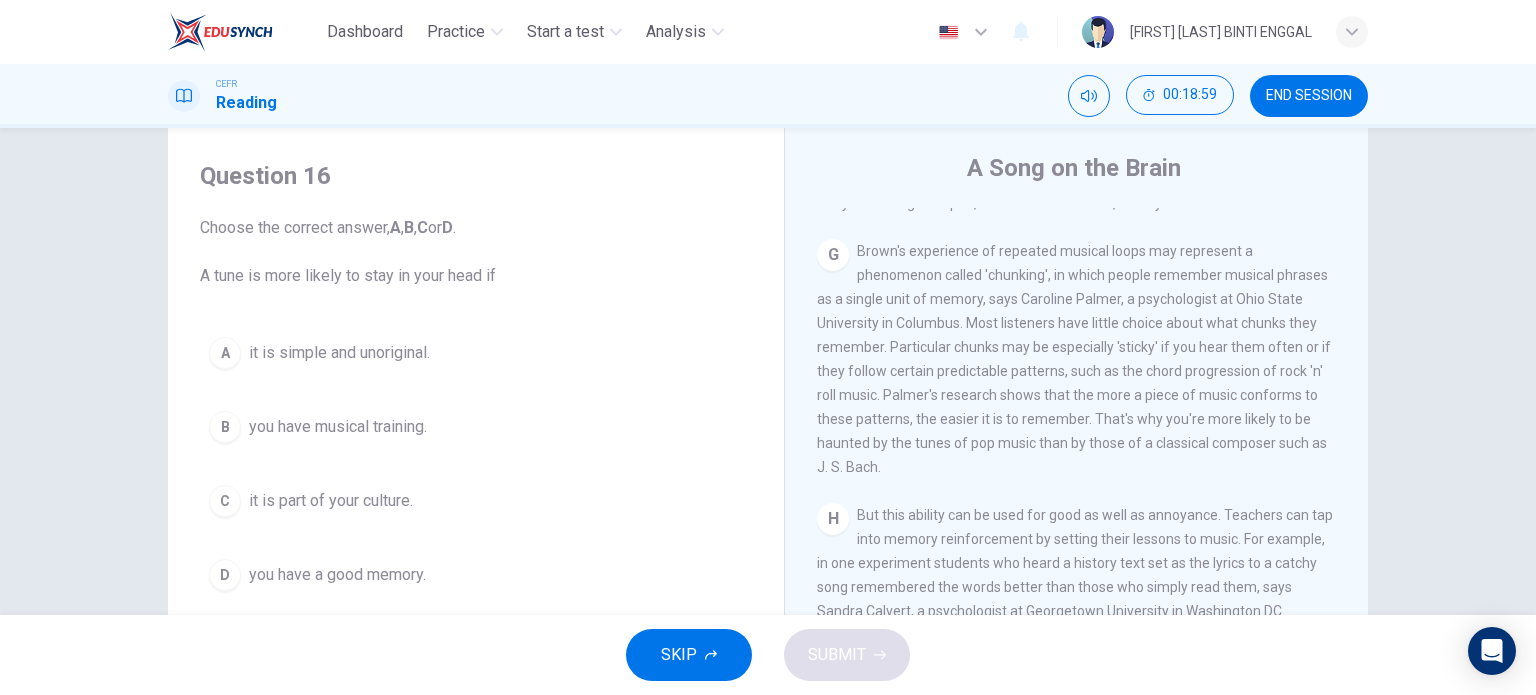 scroll, scrollTop: 1592, scrollLeft: 0, axis: vertical 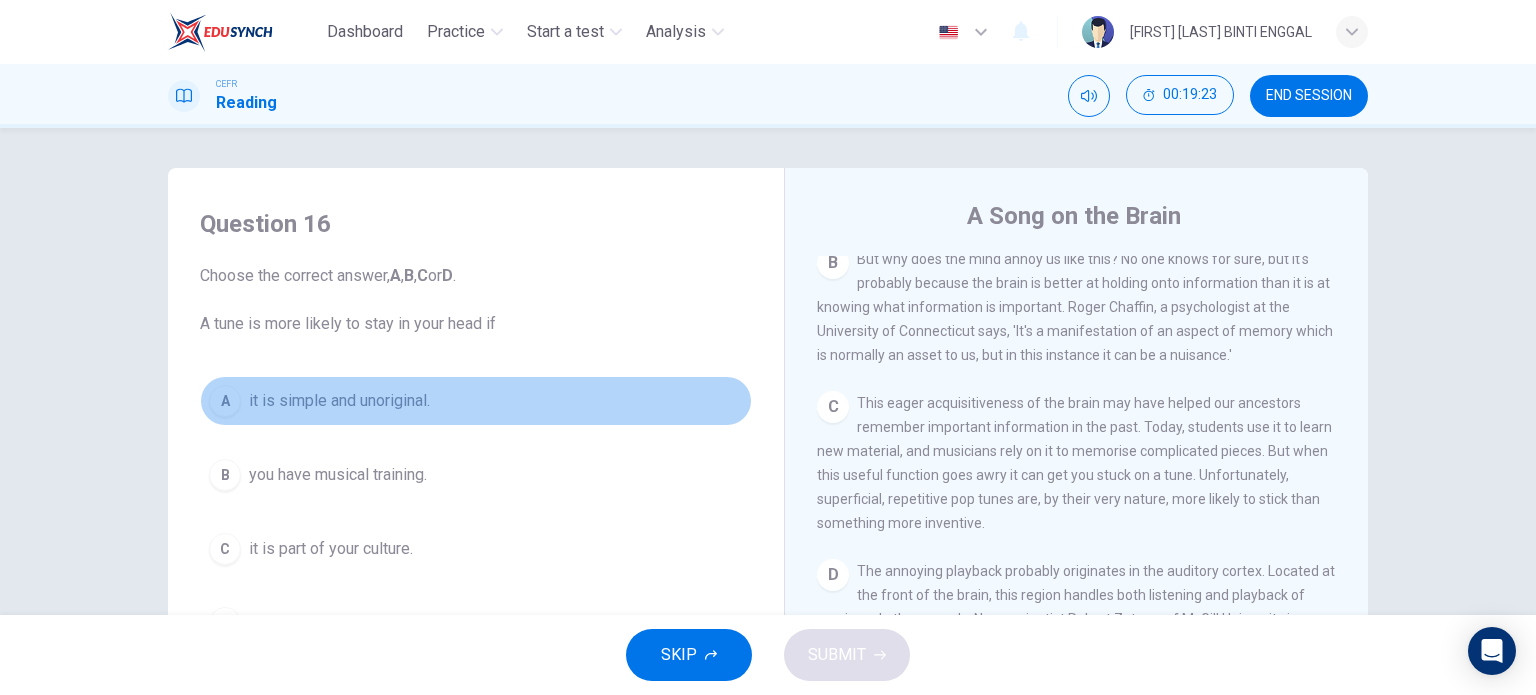 click on "it is simple and unoriginal." at bounding box center [339, 401] 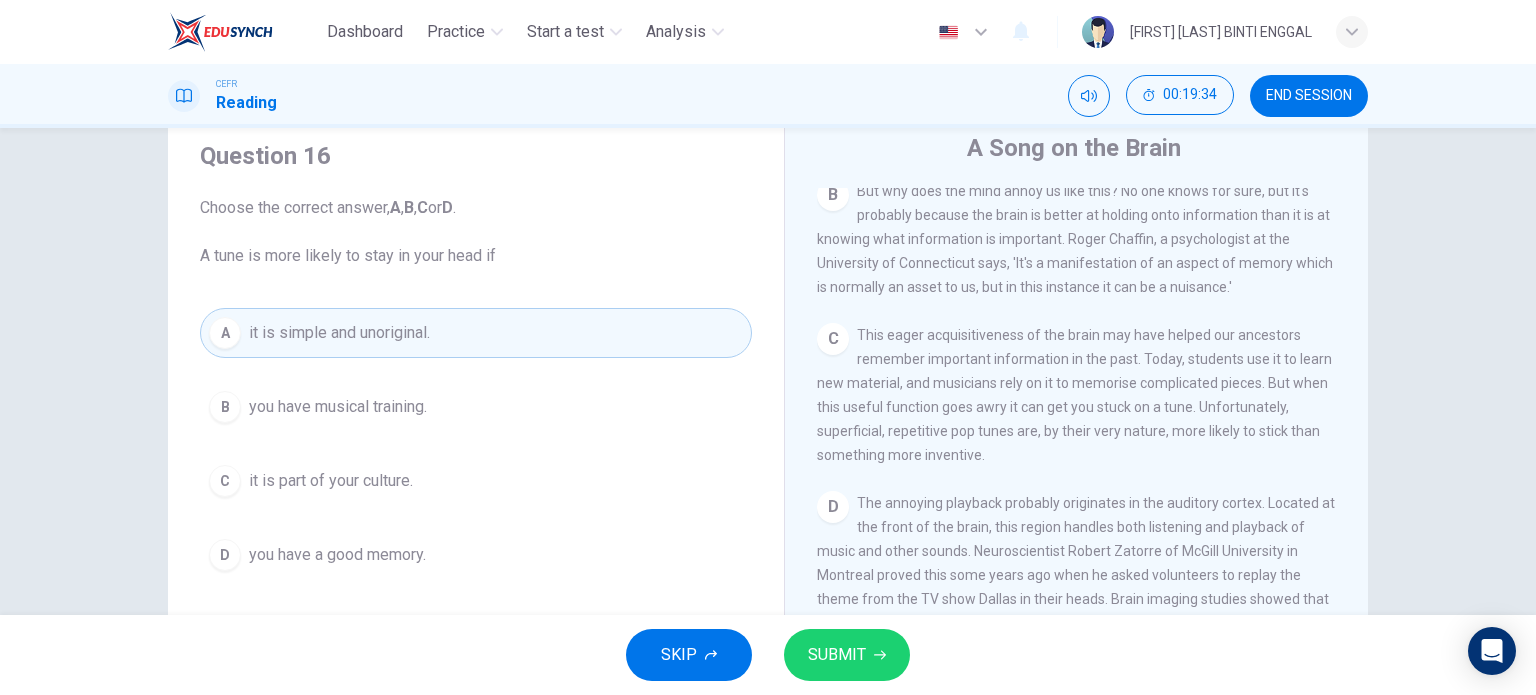 scroll, scrollTop: 68, scrollLeft: 0, axis: vertical 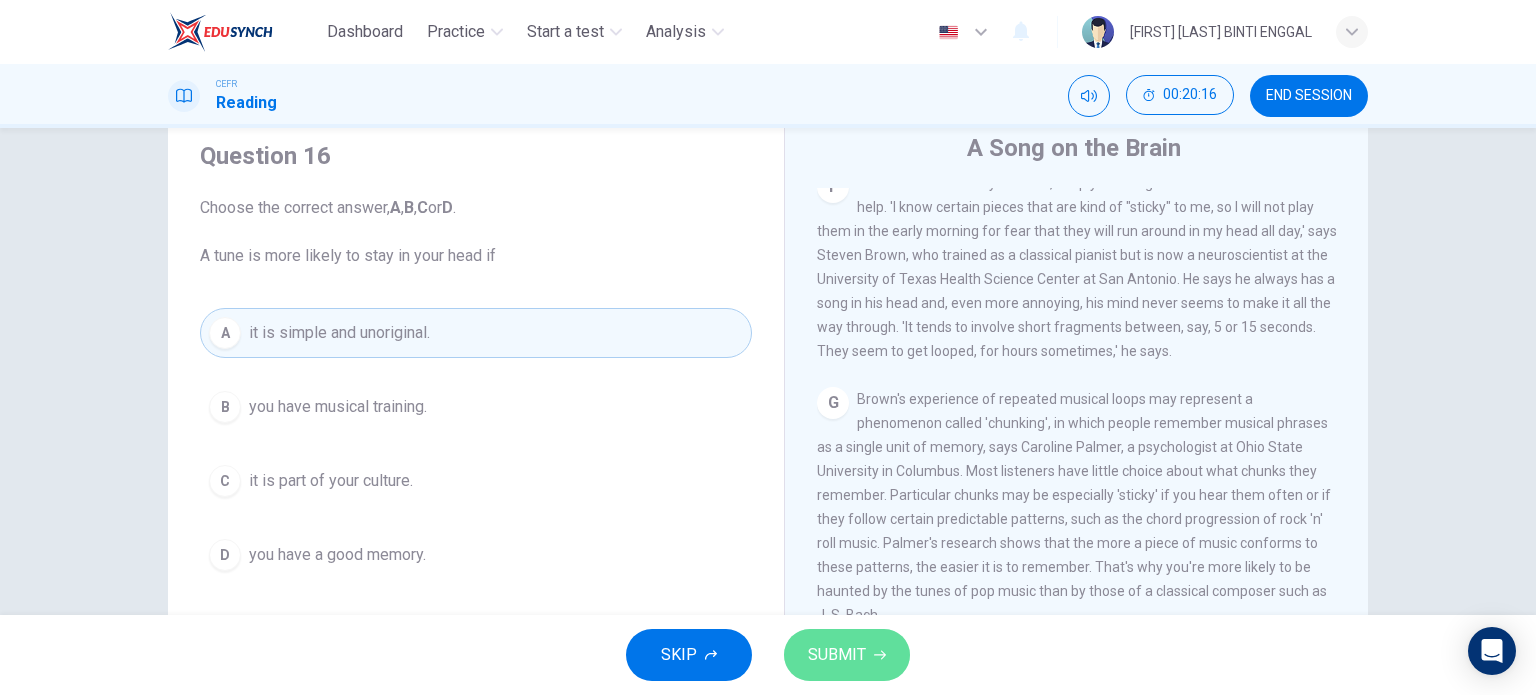 click on "SUBMIT" at bounding box center [847, 655] 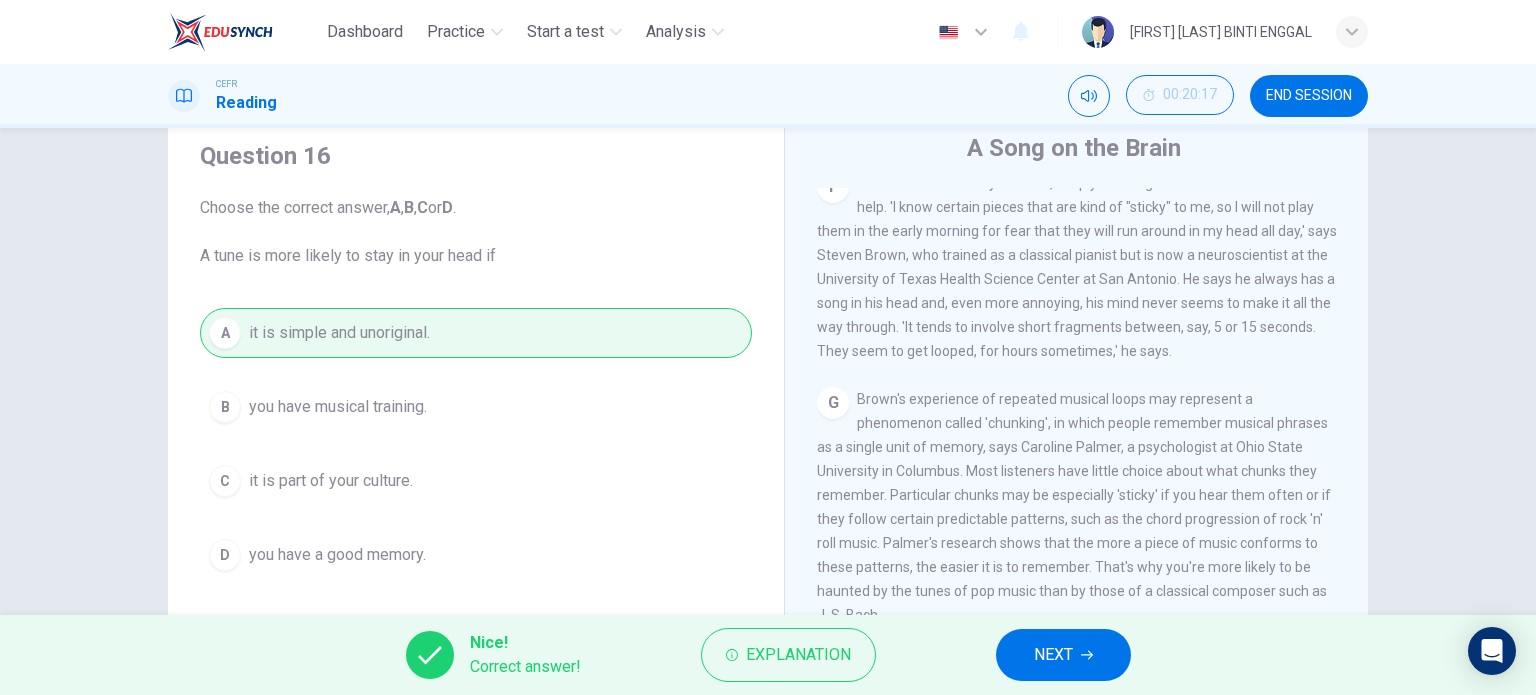 click on "NEXT" at bounding box center [1063, 655] 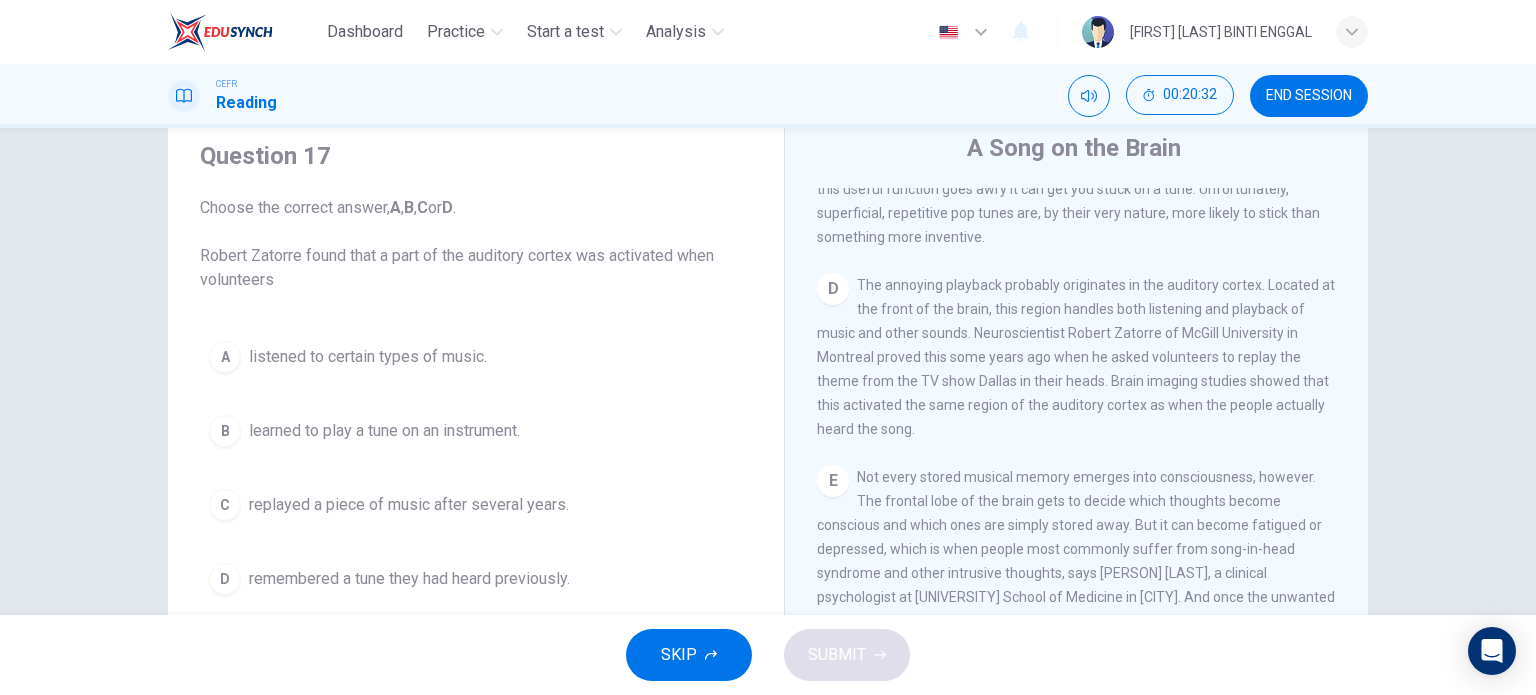 scroll, scrollTop: 815, scrollLeft: 0, axis: vertical 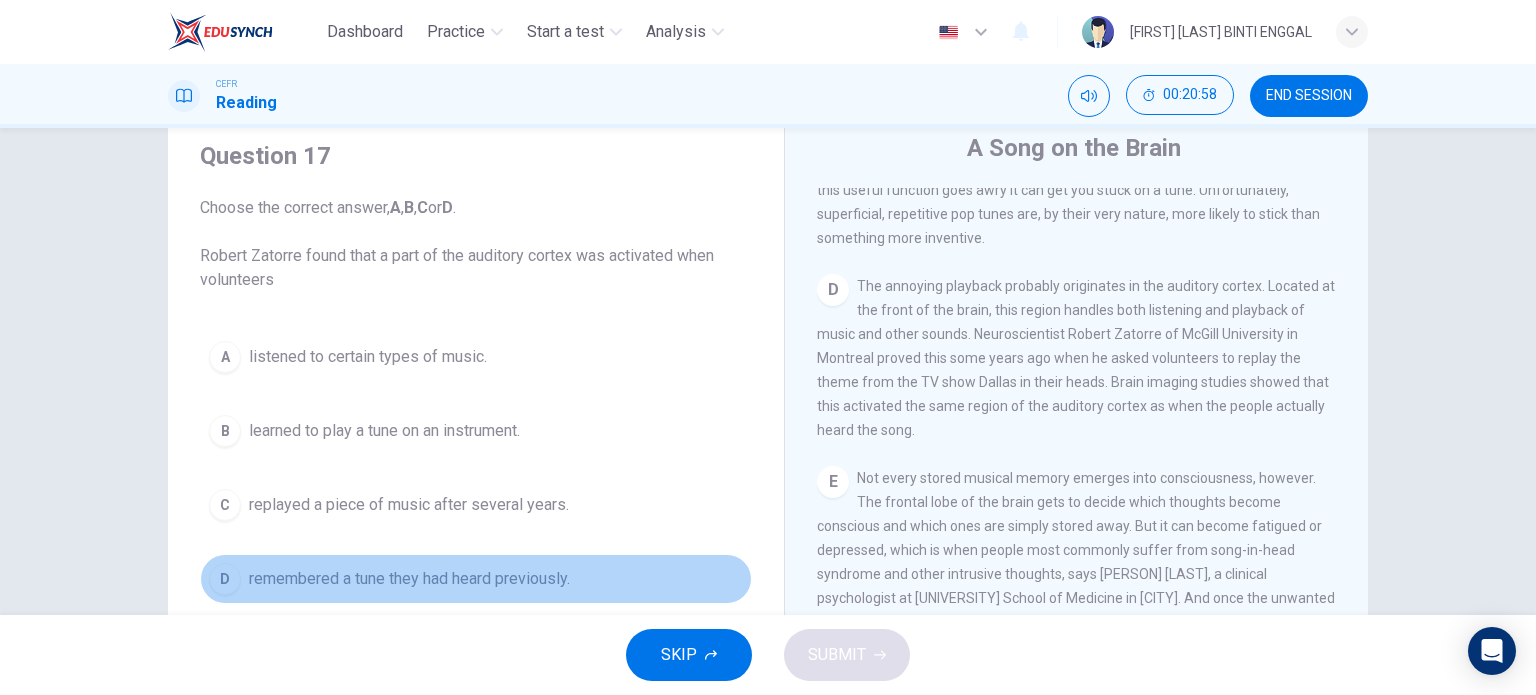 click on "remembered a tune they had heard previously." at bounding box center (368, 357) 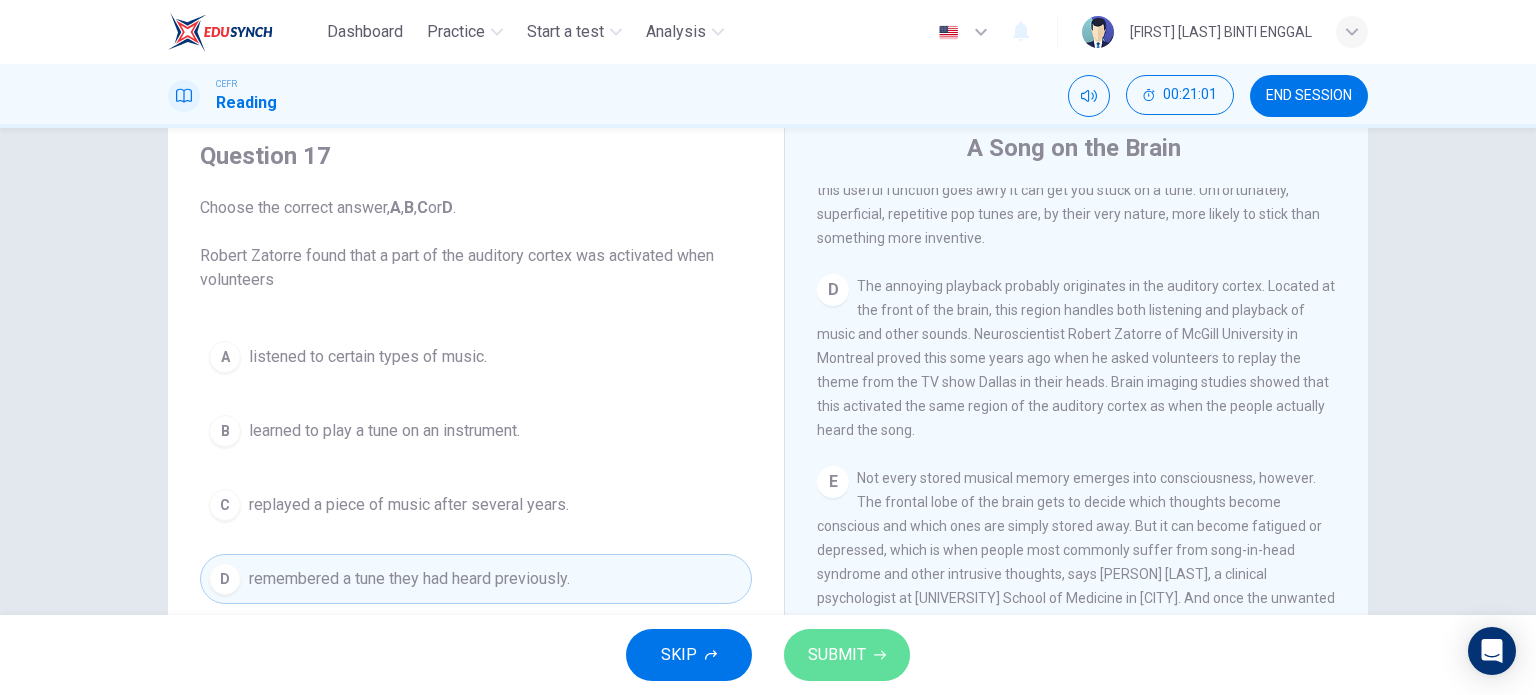 click on "SUBMIT" at bounding box center [837, 655] 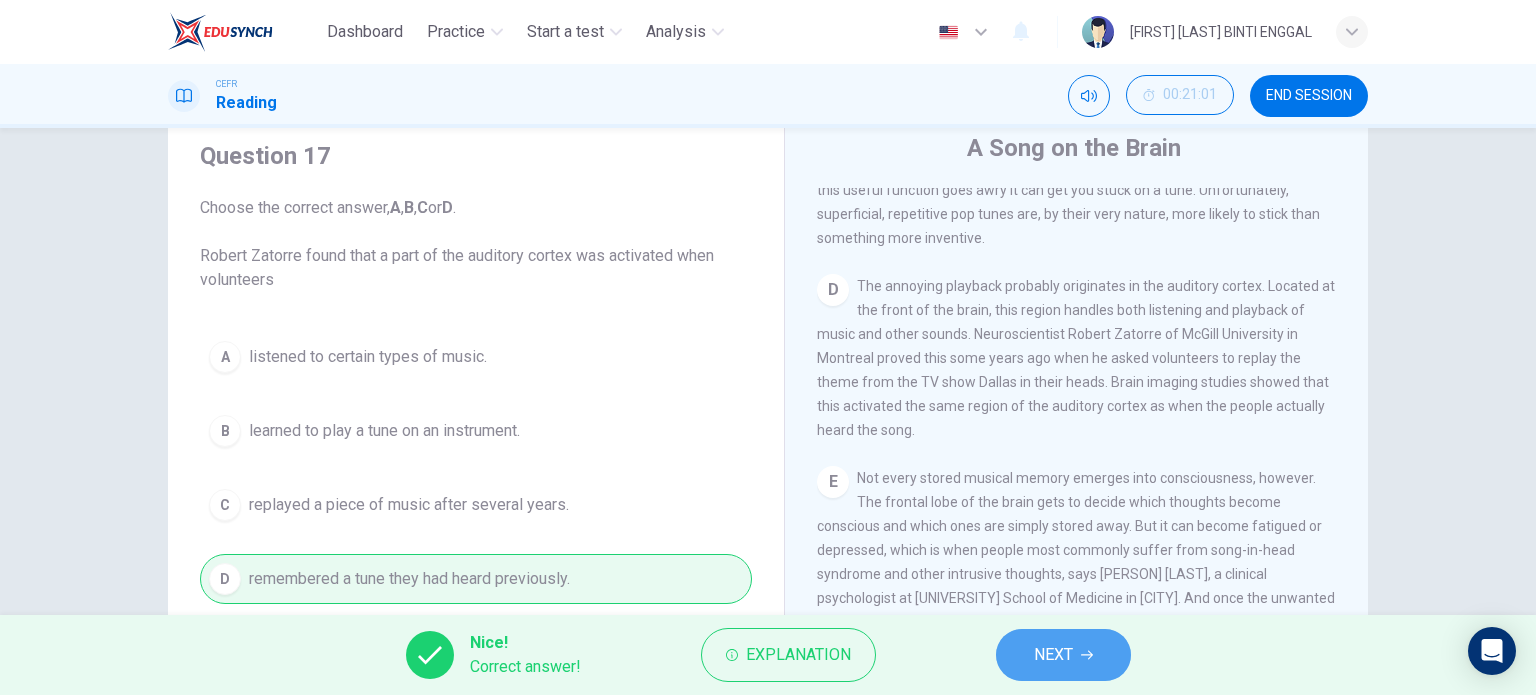 click on "NEXT" at bounding box center (1053, 655) 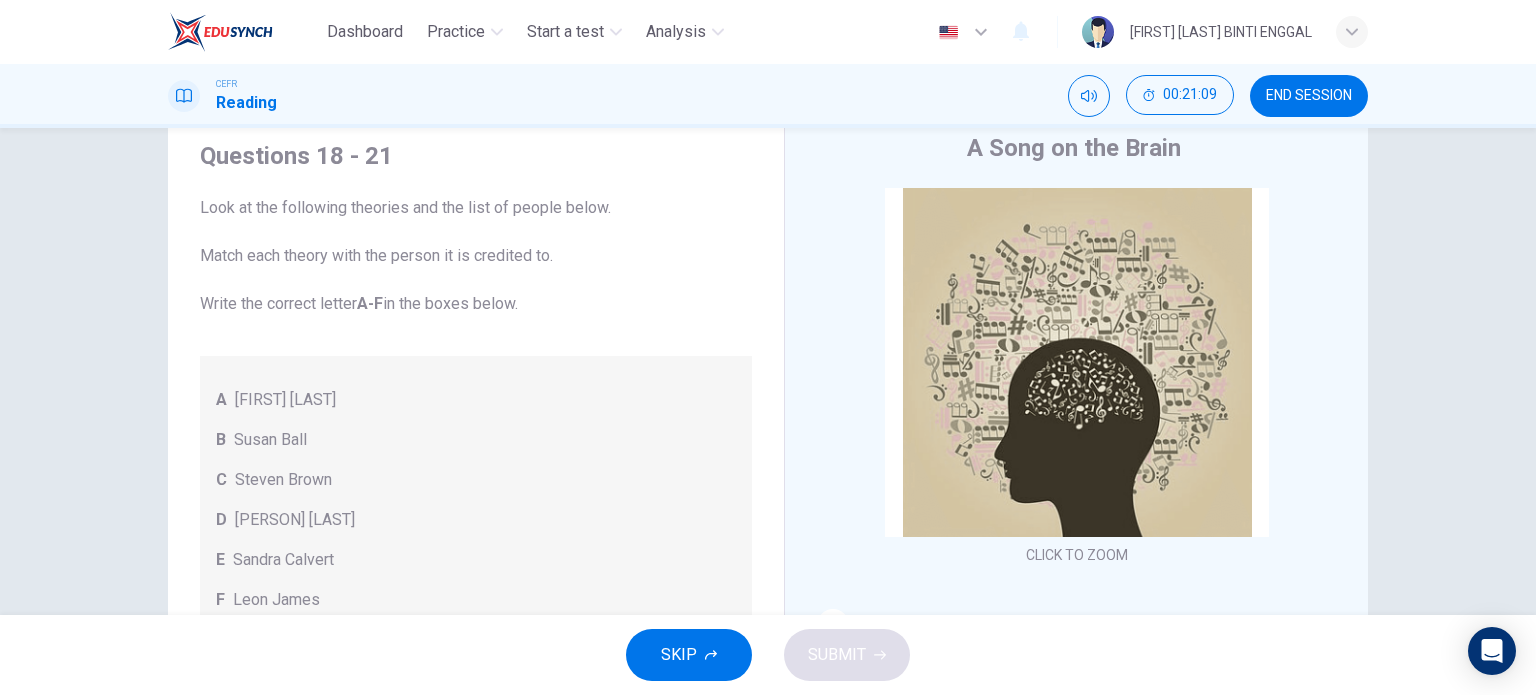 scroll, scrollTop: 112, scrollLeft: 0, axis: vertical 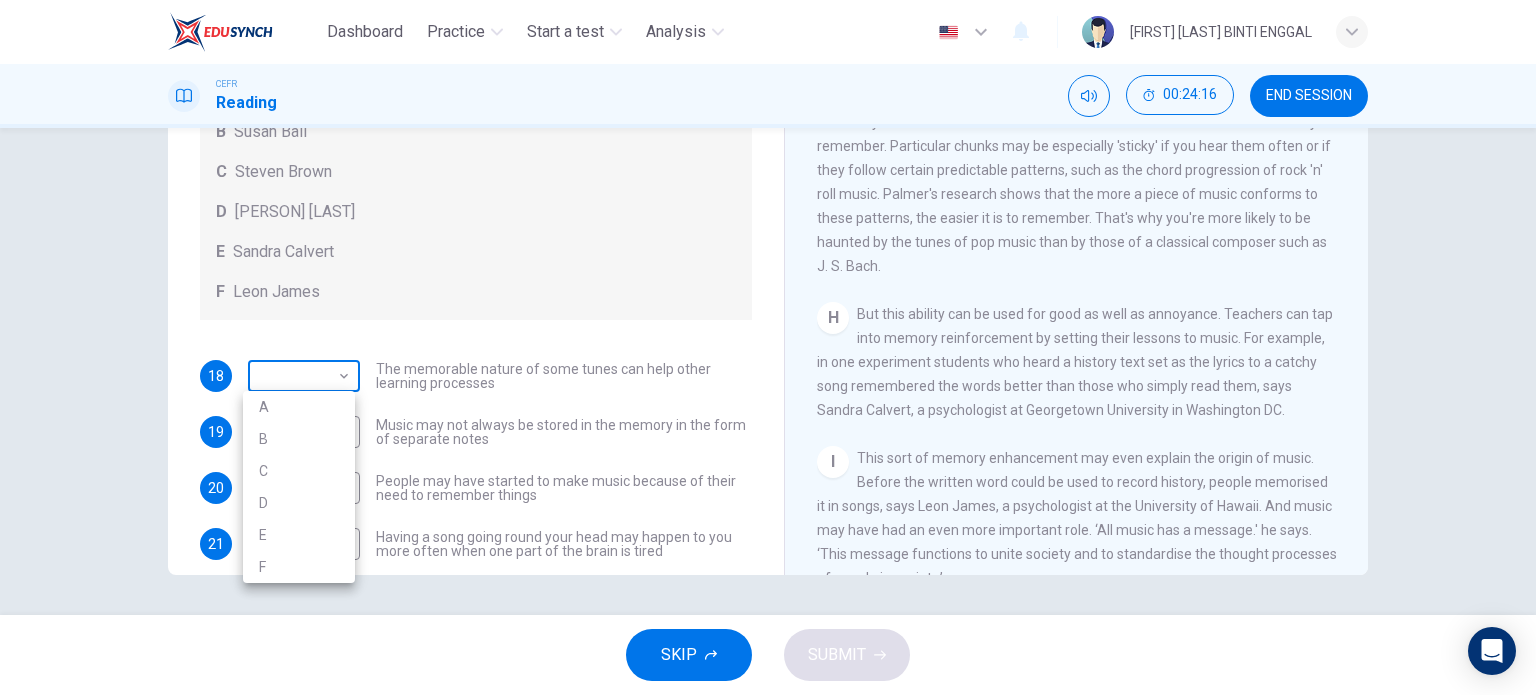 click on "Dashboard Practice Start a test Analysis English en ​​ [FIRST] [LAST] BINTI ENGGAL CEFR Reading 00:24:16 END SESSION Questions 18 - 21 Look at the following theories and the list of people below.
Match each theory with the person it is credited to.
Write the correct letter  A-F  in the boxes below. A [PERSON] [LAST] B [PERSON] [LAST] C [PERSON] [LAST] D [PERSON] [LAST] E [PERSON] [LAST] F [PERSON] [LAST] 18 ​​ The memorable nature of some tunes can help other learning processes 19 ​​ Music may not always be stored in the memory in the form of separate notes 20 ​​ People may have started to make music because of their need to remember things 21 ​​ Having a song going round your head may happen to you more often when one part of the brain is tired A Song on the Brain CLICK TO ZOOM Click to Zoom A B C D E F G H I SKIP SUBMIT EduSynch - Online Language Proficiency Testing
Dashboard Practice Start a test Analysis Notifications © Copyright  2025 A B C D E F" at bounding box center [768, 347] 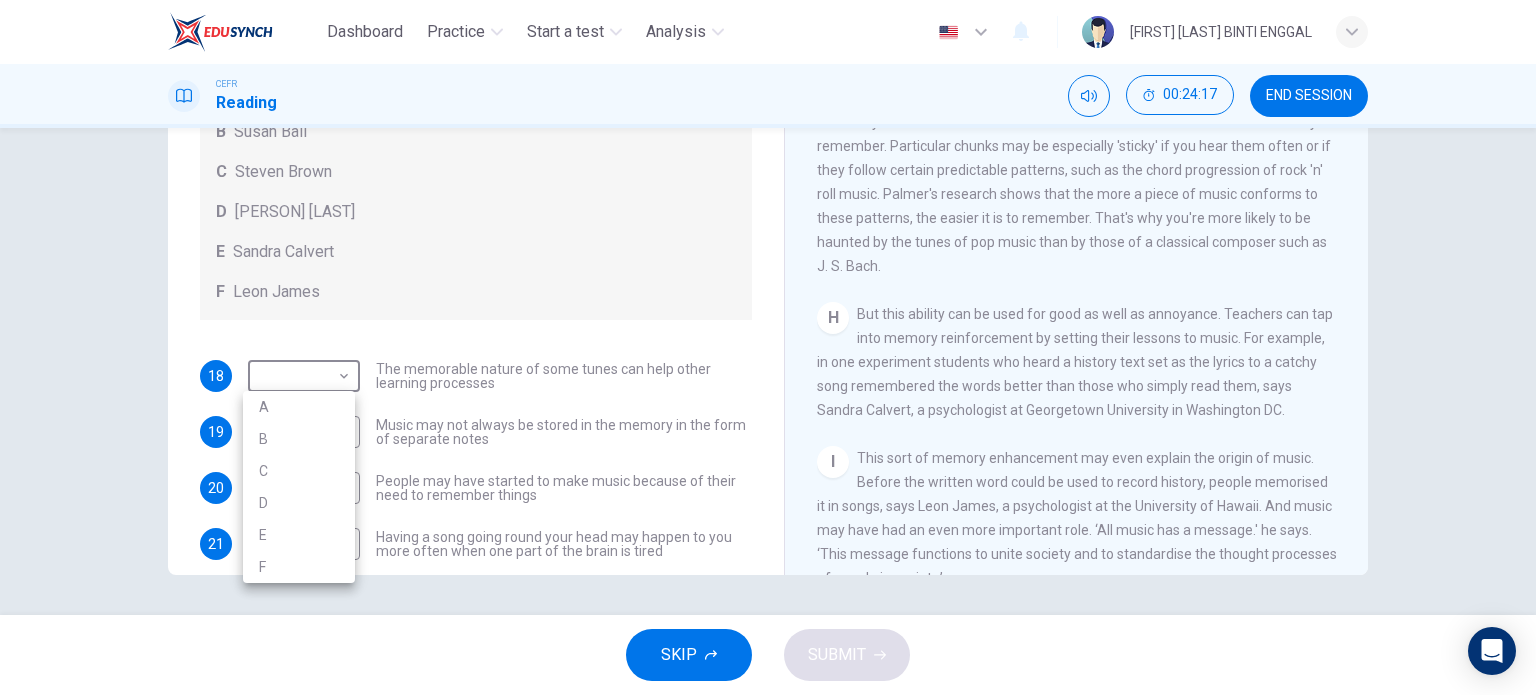 click on "E" at bounding box center [299, 535] 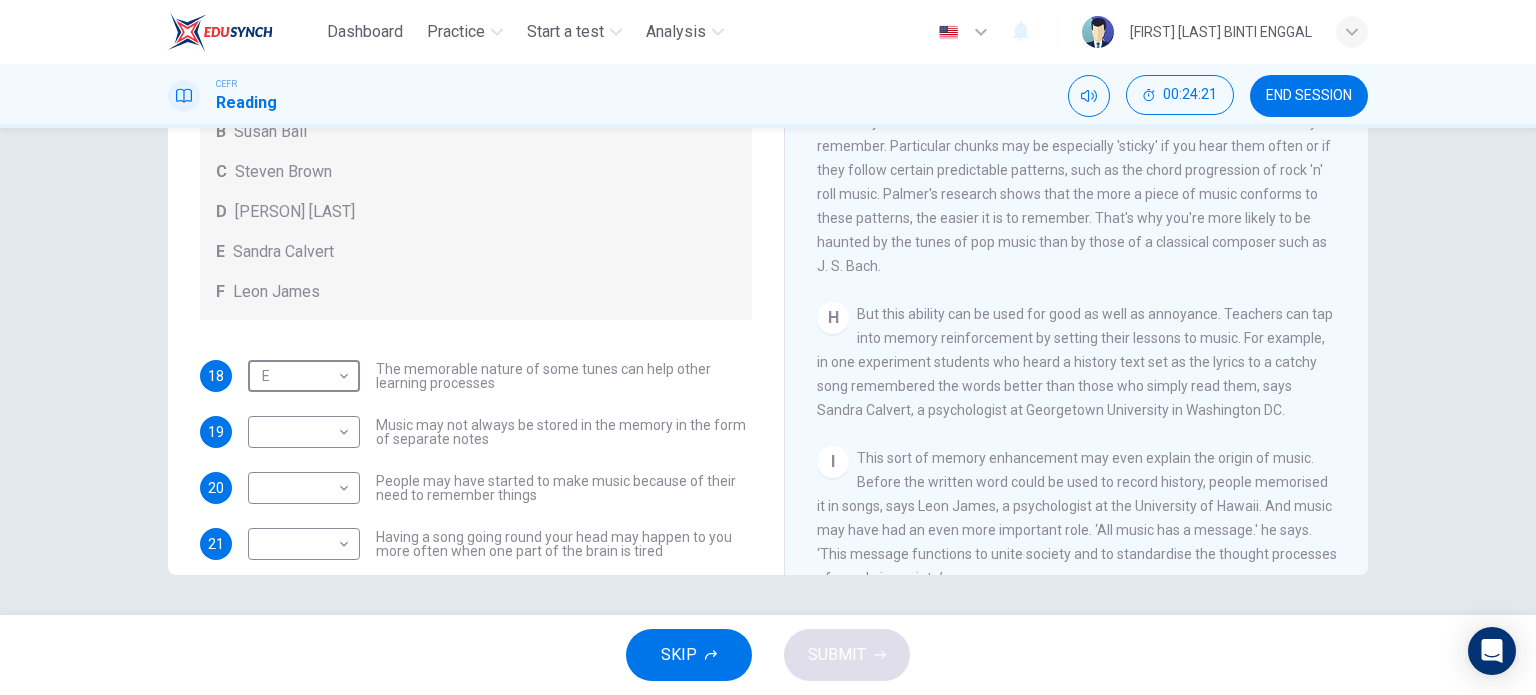 scroll, scrollTop: 1592, scrollLeft: 0, axis: vertical 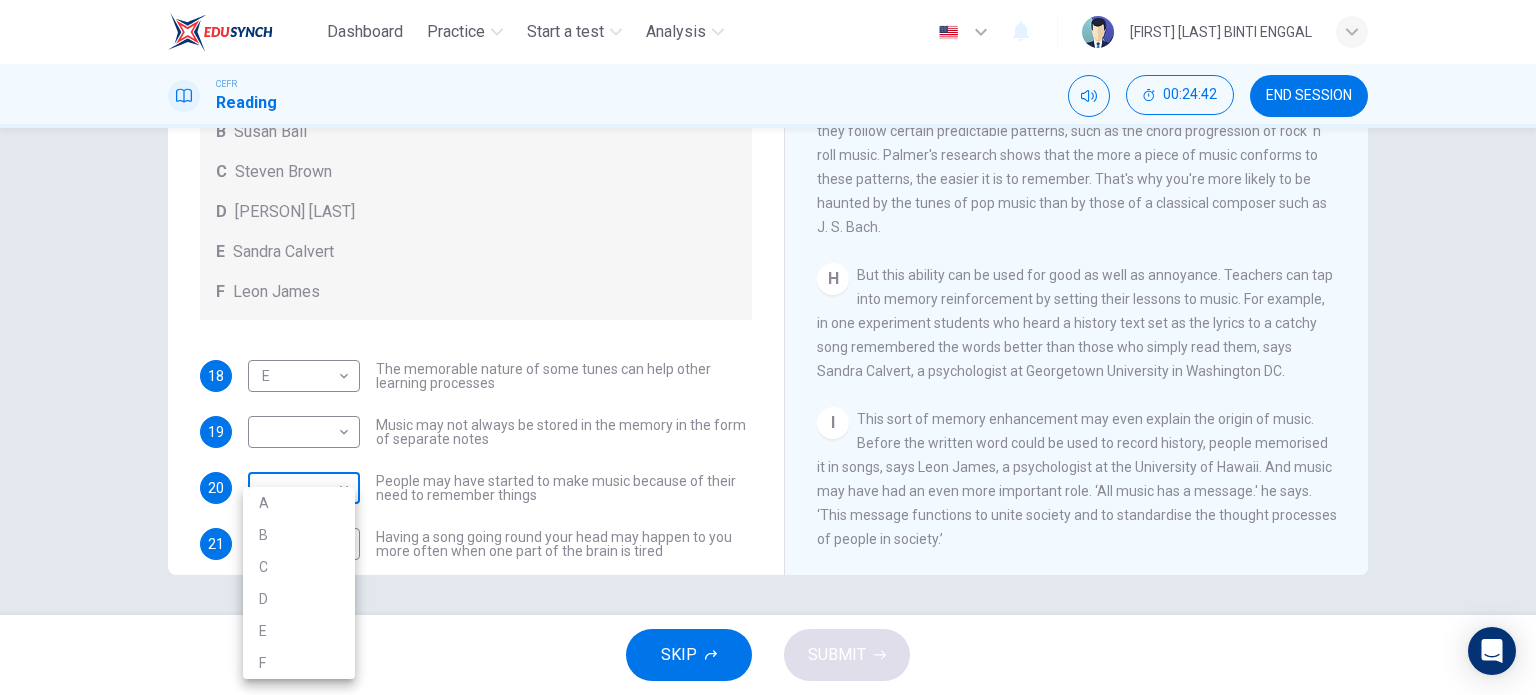 click on "Dashboard Practice Start a test Analysis English en ​​ [FIRST] [LAST] BINTI ENGGAL CEFR Reading 00:24:42 END SESSION Questions 18 - 21 Look at the following theories and the list of people below.
Match each theory with the person it is credited to.
Write the correct letter  A-F  in the boxes below. A [PERSON] [LAST] B [PERSON] [LAST] C [PERSON] [LAST] D [PERSON] [LAST] E [PERSON] [LAST] F [PERSON] [LAST] 18 E E ​​ The memorable nature of some tunes can help other learning processes 19 ​​ Music may not always be stored in the memory in the form of separate notes 20 ​​ People may have started to make music because of their need to remember things 21 ​​ Having a song going round your head may happen to you more often when one part of the brain is tired A Song on the Brain CLICK TO ZOOM Click to Zoom A B C D E F G H I SKIP SUBMIT EduSynch - Online Language Proficiency Testing
Dashboard Practice Start a test Analysis Notifications © Copyright  2025 A B C D E F" at bounding box center [768, 347] 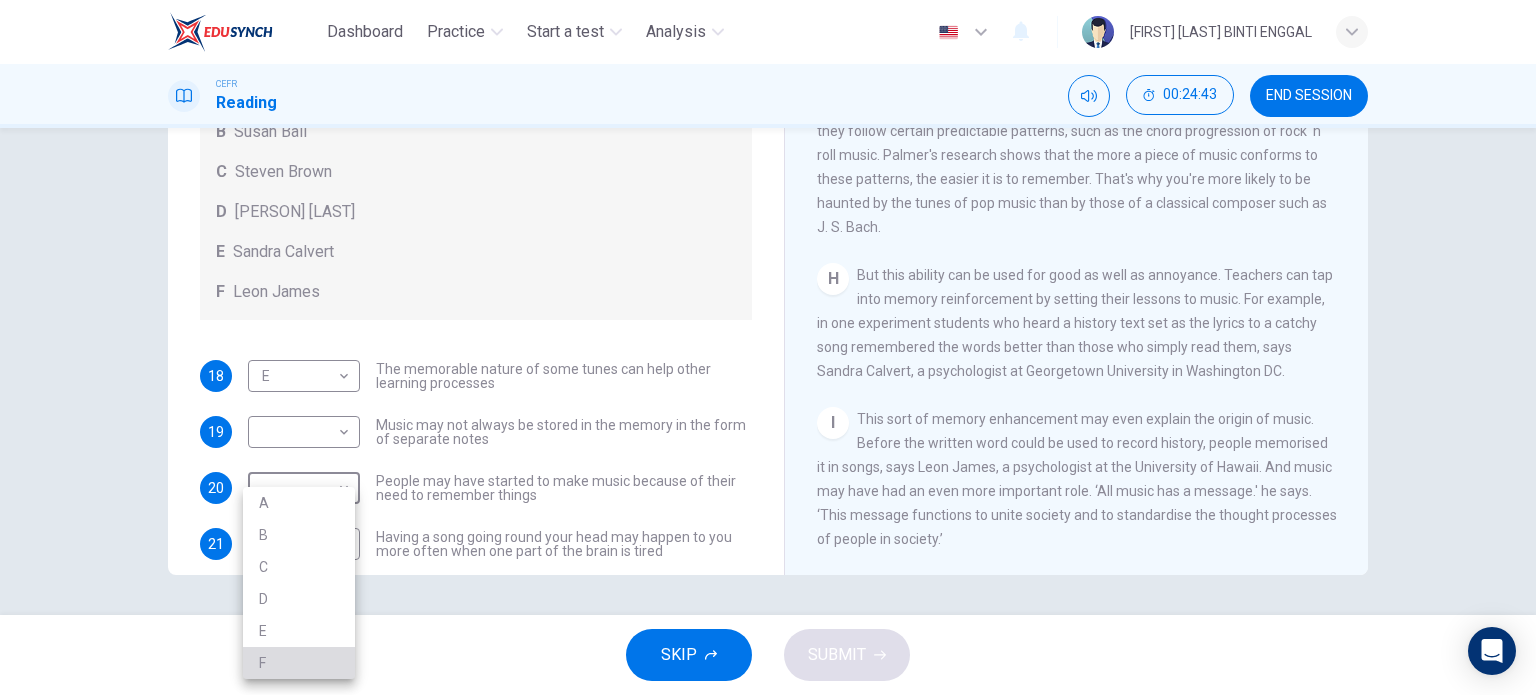 click on "F" at bounding box center [299, 663] 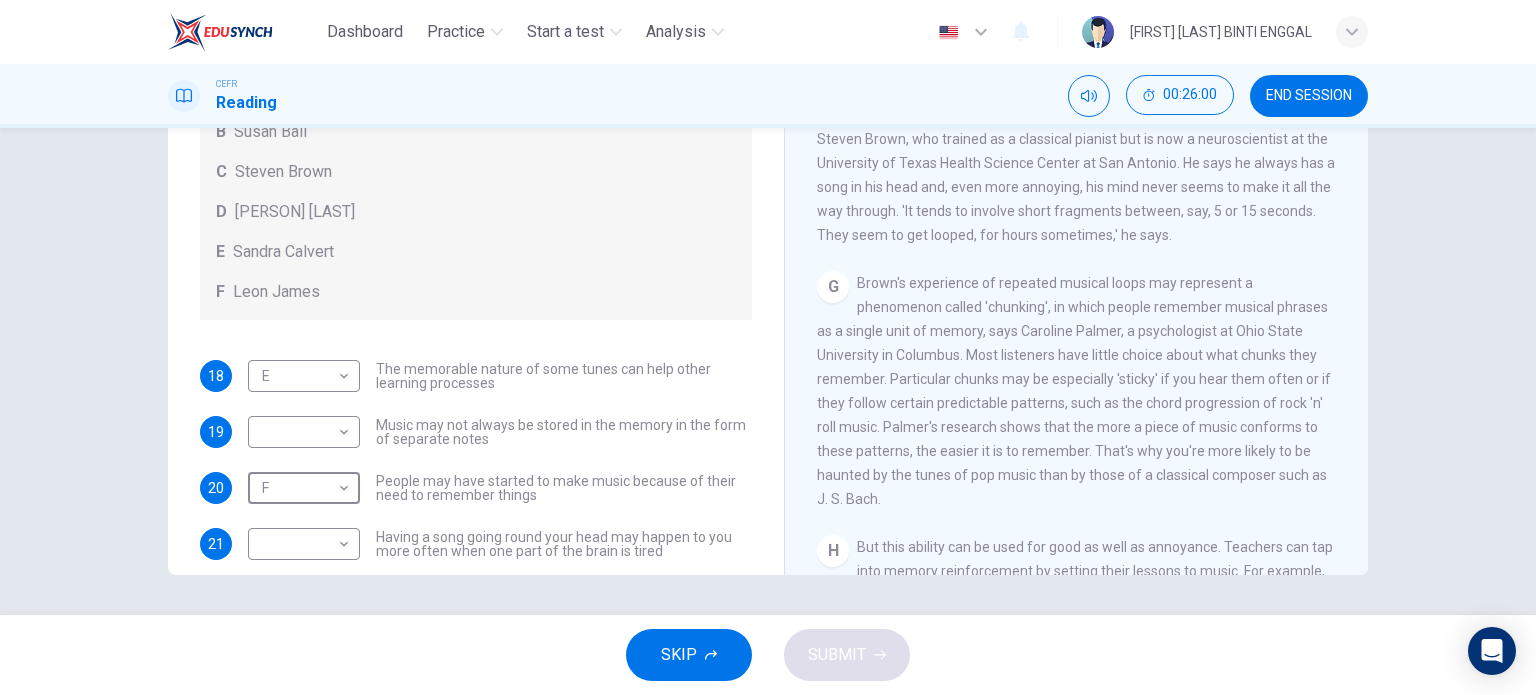 scroll, scrollTop: 1266, scrollLeft: 0, axis: vertical 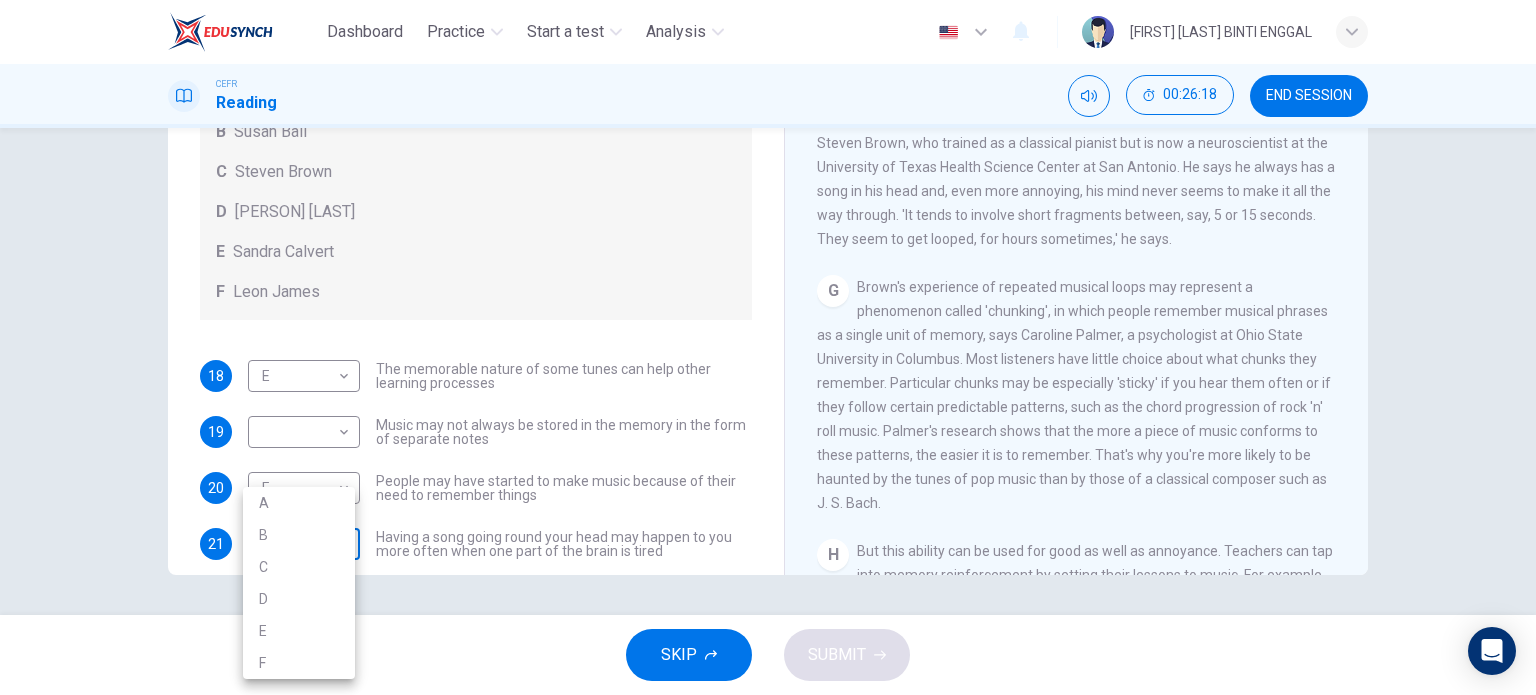 click on "Dashboard Practice Start a test Analysis English en ​​ [FIRST] [LAST] BINTI ENGGAL CEFR Reading 00:26:18 END SESSION Questions 18 - 21 Look at the following theories and the list of people below.
Match each theory with the person it is credited to.
Write the correct letter  A-F  in the boxes below. A [PERSON] [LAST] B [PERSON] [LAST] C [PERSON] [LAST] D [PERSON] [LAST] E [PERSON] [LAST] F [PERSON] [LAST] 18 E E ​​ The memorable nature of some tunes can help other learning processes 19 ​​ Music may not always be stored in the memory in the form of separate notes 20 F F ​​ People may have started to make music because of their need to remember things 21 ​​ Having a song going round your head may happen to you more often when one part of the brain is tired A Song on the Brain CLICK TO ZOOM Click to Zoom A B C D E F G H I SKIP SUBMIT EduSynch - Online Language Proficiency Testing
Dashboard Practice Start a test Analysis Notifications © Copyright  2025 A B C D E F" at bounding box center [768, 347] 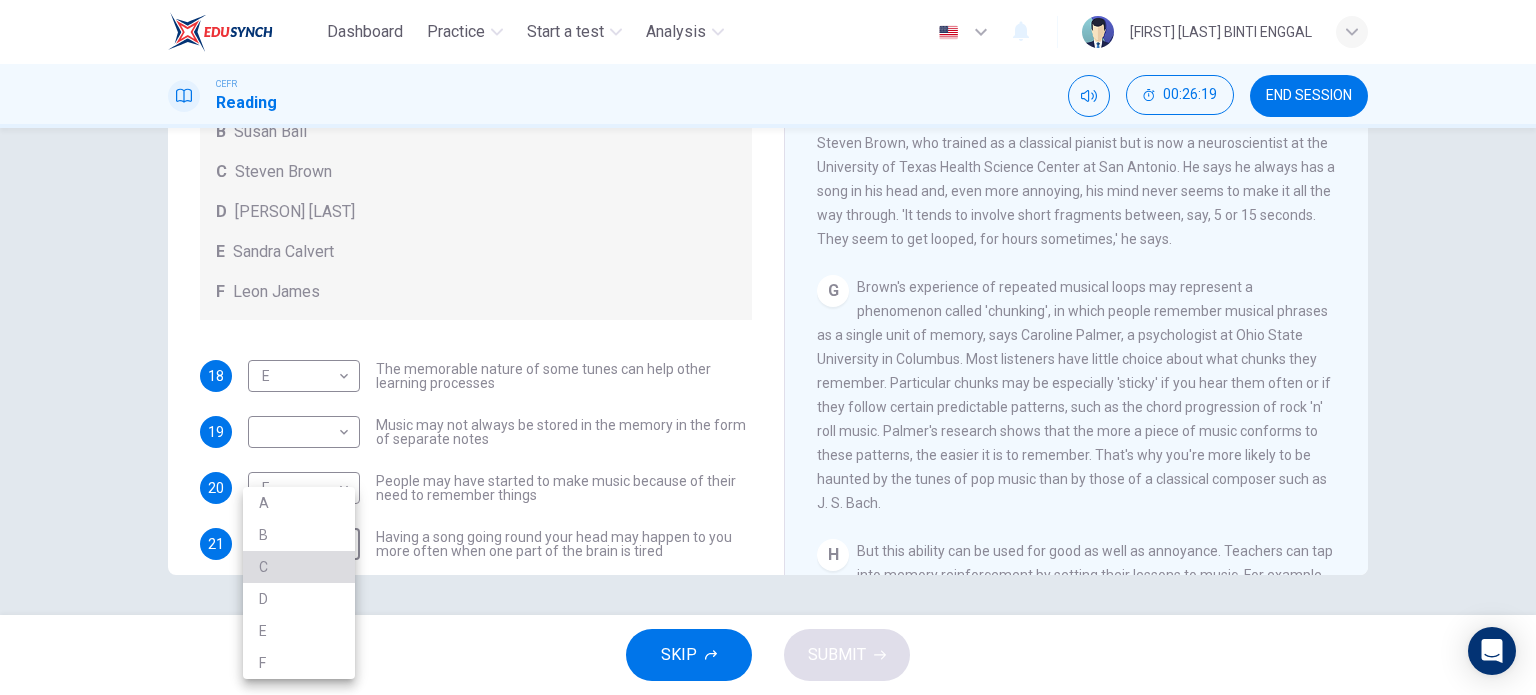 click on "C" at bounding box center (299, 567) 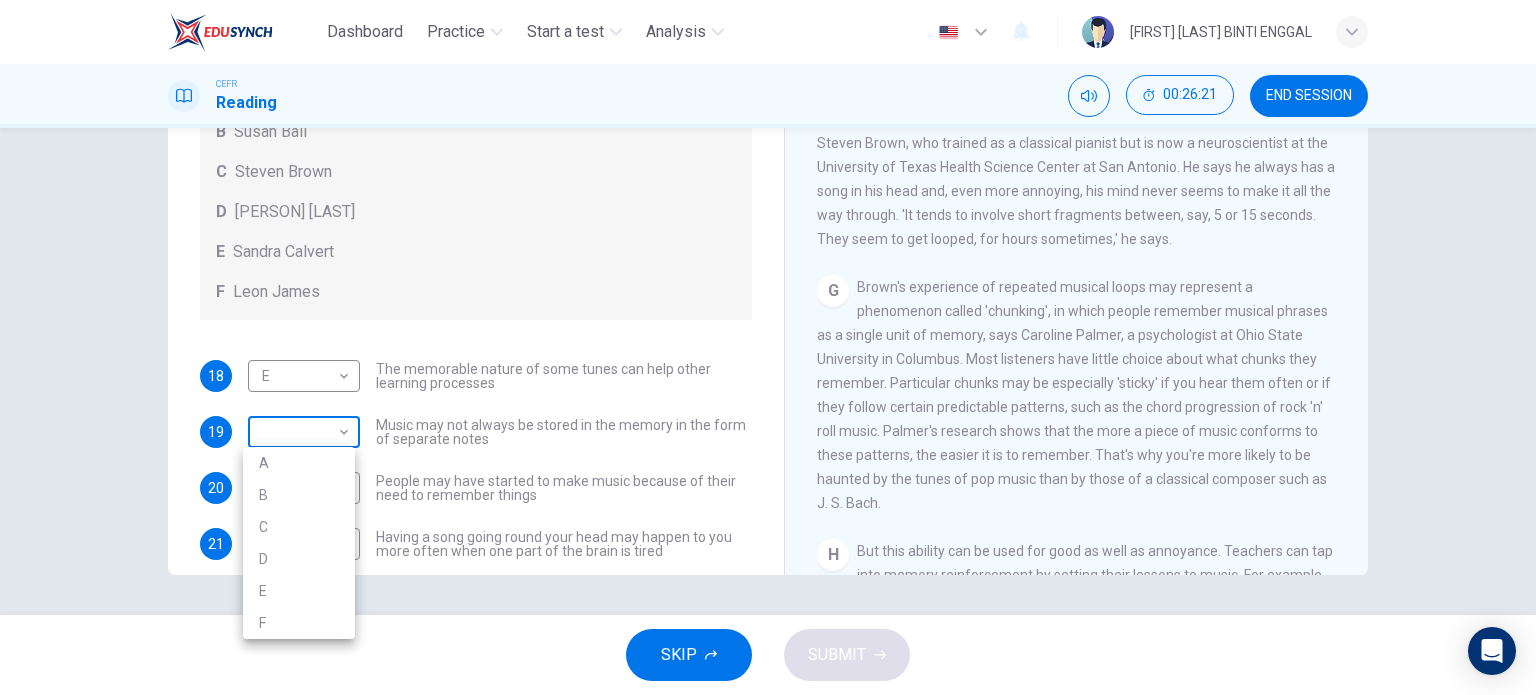 click on "Dashboard Practice Start a test Analysis English en ​​ [FIRST] [LAST] BINTI ENGGAL CEFR Reading 00:26:21 END SESSION Questions 18 - 21 Look at the following theories and the list of people below.
Match each theory with the person it is credited to.
Write the correct letter  A-F  in the boxes below. A [PERSON] [LAST] B [PERSON] [LAST] C [PERSON] [LAST] D [PERSON] [LAST] E [PERSON] [LAST] F [PERSON] [LAST] 18 E E ​​ A claim that music strengthens social bonds 19 ​​ Music may not always be stored in the memory in the form of separate notes 20 ​​ People may have started to make music because of their need to remember things 21 C C ​​ Having a song going round your head may happen to you more often when one part of the brain is tired A Song on the Brain CLICK TO ZOOM Click to Zoom A B C D E F G H I SKIP SUBMIT EduSynch - Online Language Proficiency Testing
Dashboard Practice Start a test Analysis Notifications © Copyright  2025 A B C D E F" at bounding box center (768, 347) 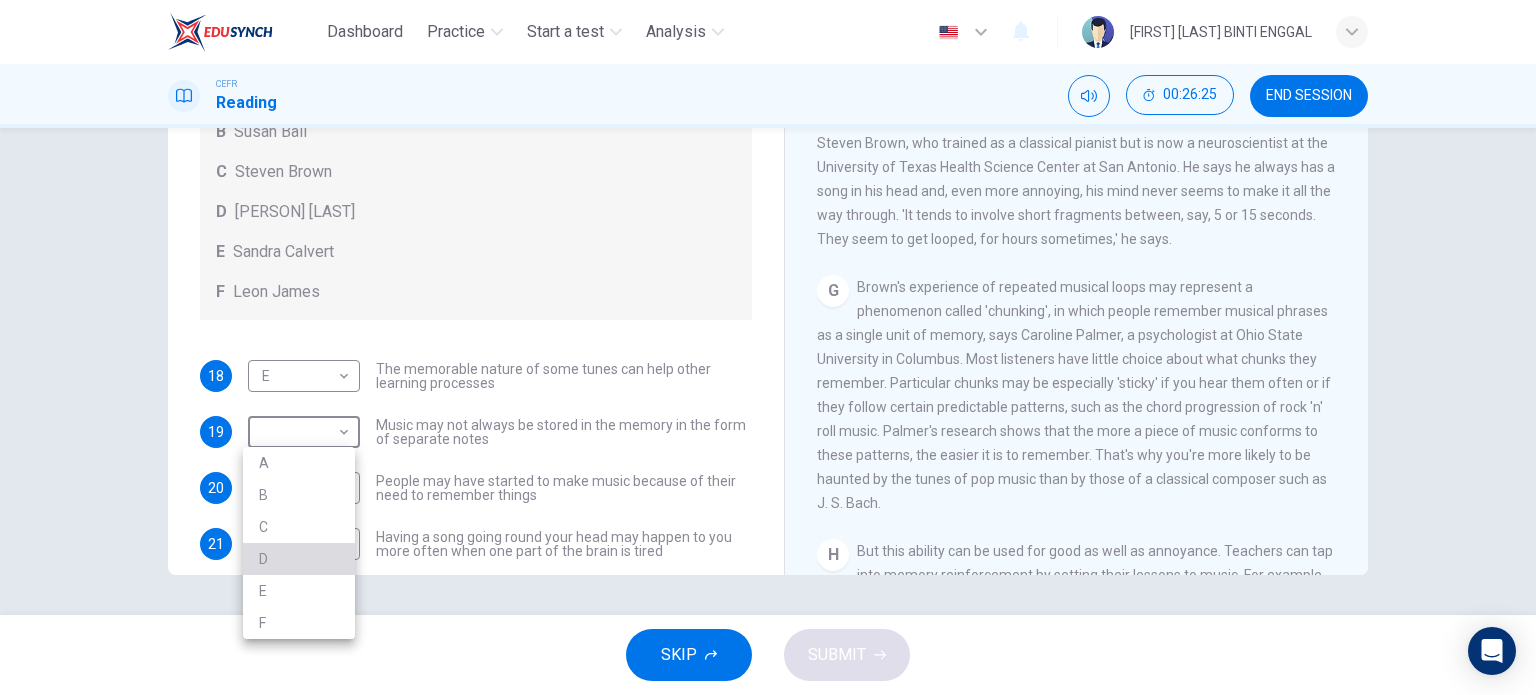 click on "D" at bounding box center (299, 559) 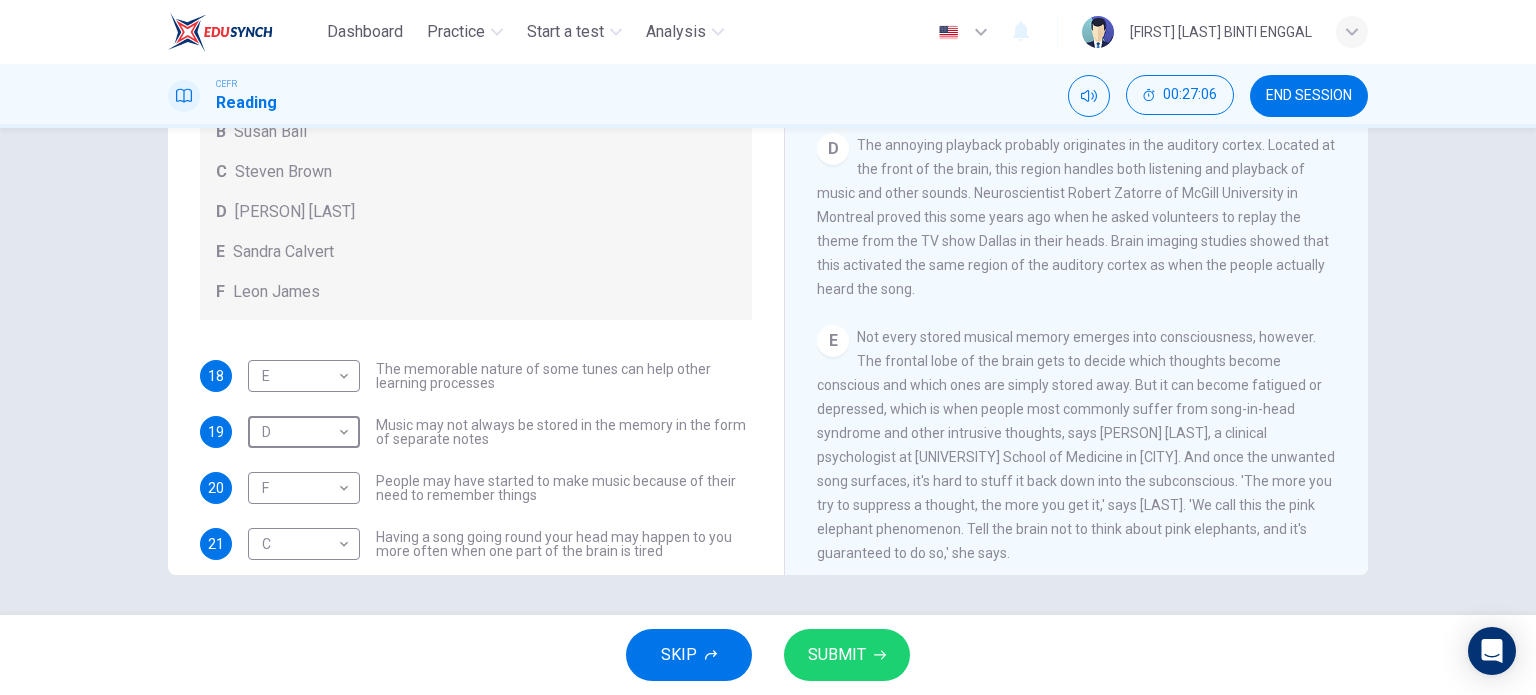 scroll, scrollTop: 735, scrollLeft: 0, axis: vertical 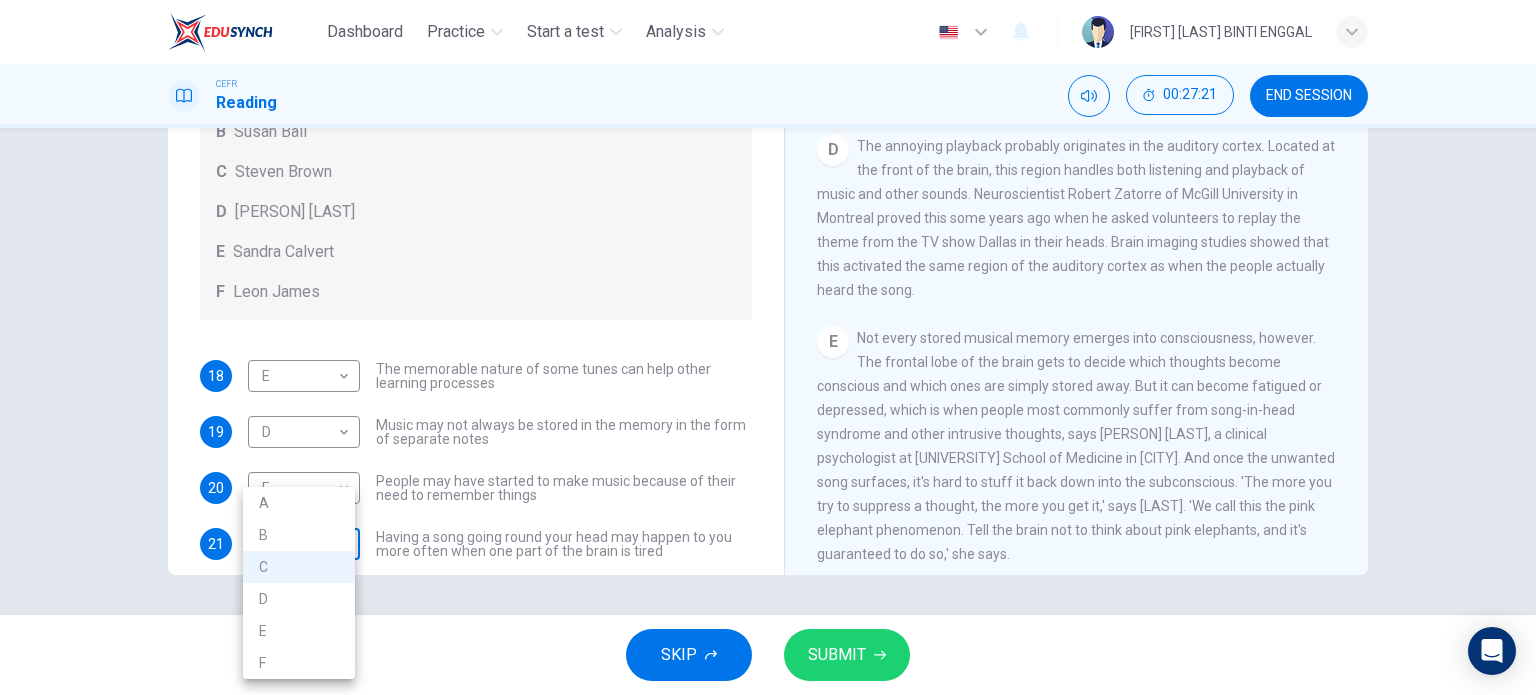click on "Dashboard Practice Start a test Analysis English en ​​ [FIRST] [LAST] BINTI ENGGAL CEFR Reading 00:27:21 END SESSION Questions 18 - 21 Look at the following theories and the list of people below.
Match each theory with the person it is credited to.
Write the correct letter  A-F  in the boxes below. A [PERSON] [LAST] B [PERSON] [LAST] C [PERSON] [LAST] D [PERSON] [LAST] E [PERSON] [LAST] F [PERSON] [LAST] 18 E E ​​ The memorable nature of some tunes can help other learning processes 19 D D ​​ Music may not always be stored in the memory in the form of separate notes 20 F F ​​ People may have started to make music because of their need to remember things 21 C C ​​ Having a song going round your head may happen to you more often when one part of the brain is tired A Song on the Brain CLICK TO ZOOM Click to Zoom A B C D E F G H I SKIP SUBMIT EduSynch - Online Language Proficiency Testing
Dashboard Practice Start a test Analysis Notifications © Copyright  2025 A B C D E F" at bounding box center [768, 347] 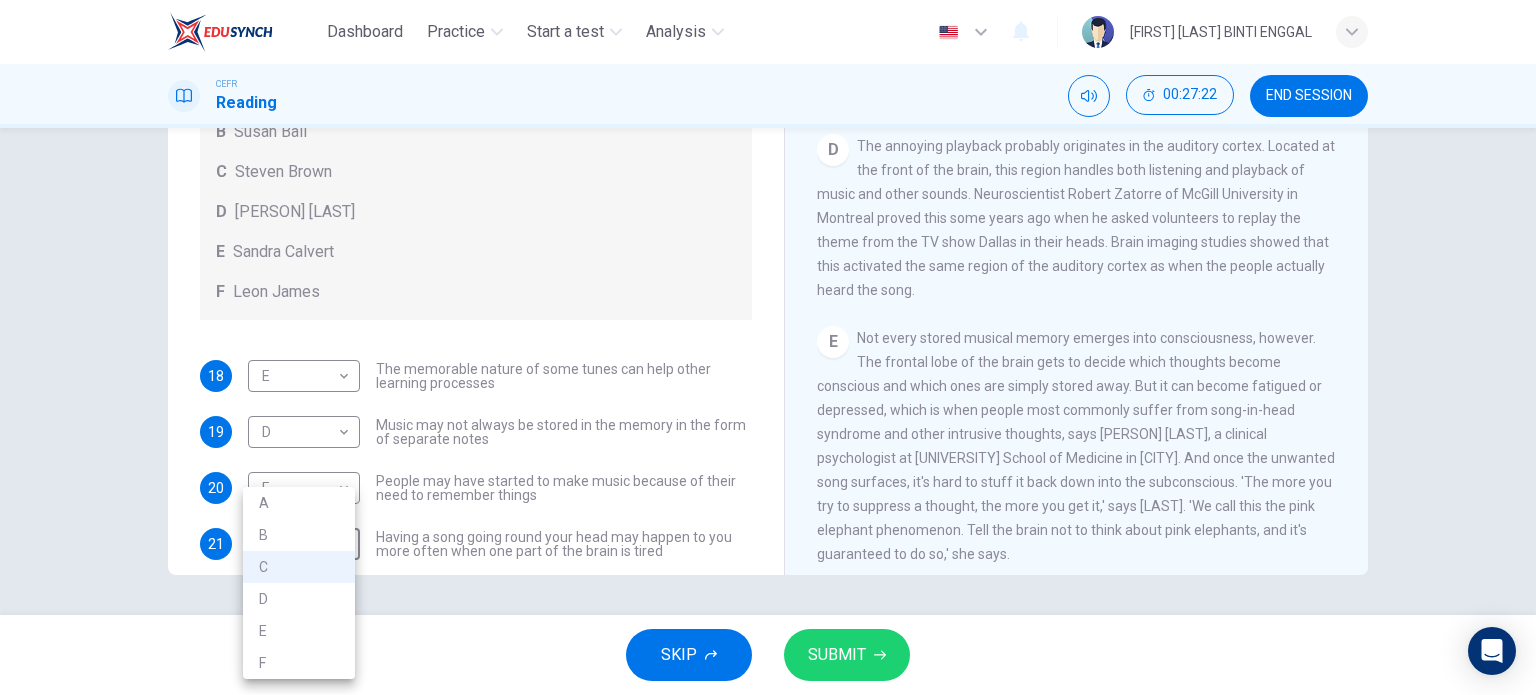 click on "B" at bounding box center [299, 535] 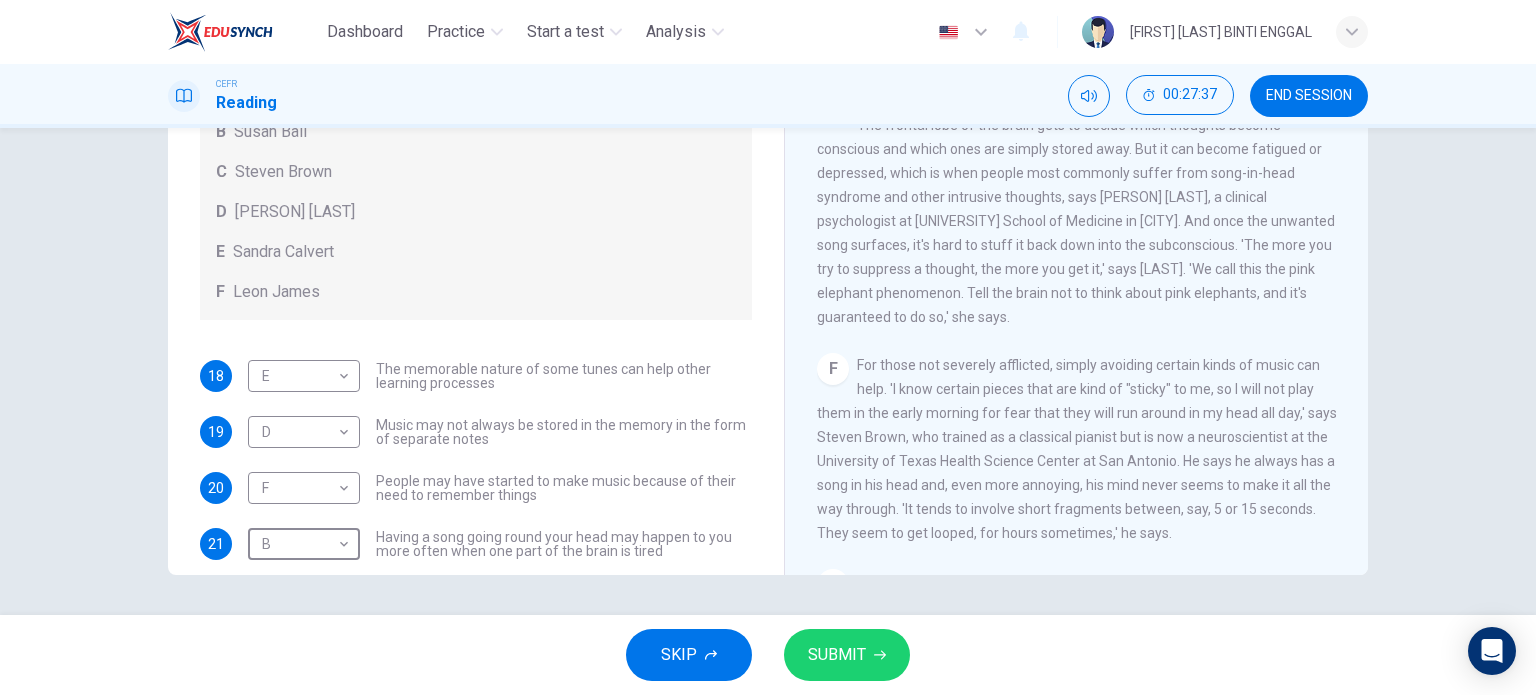 scroll, scrollTop: 970, scrollLeft: 0, axis: vertical 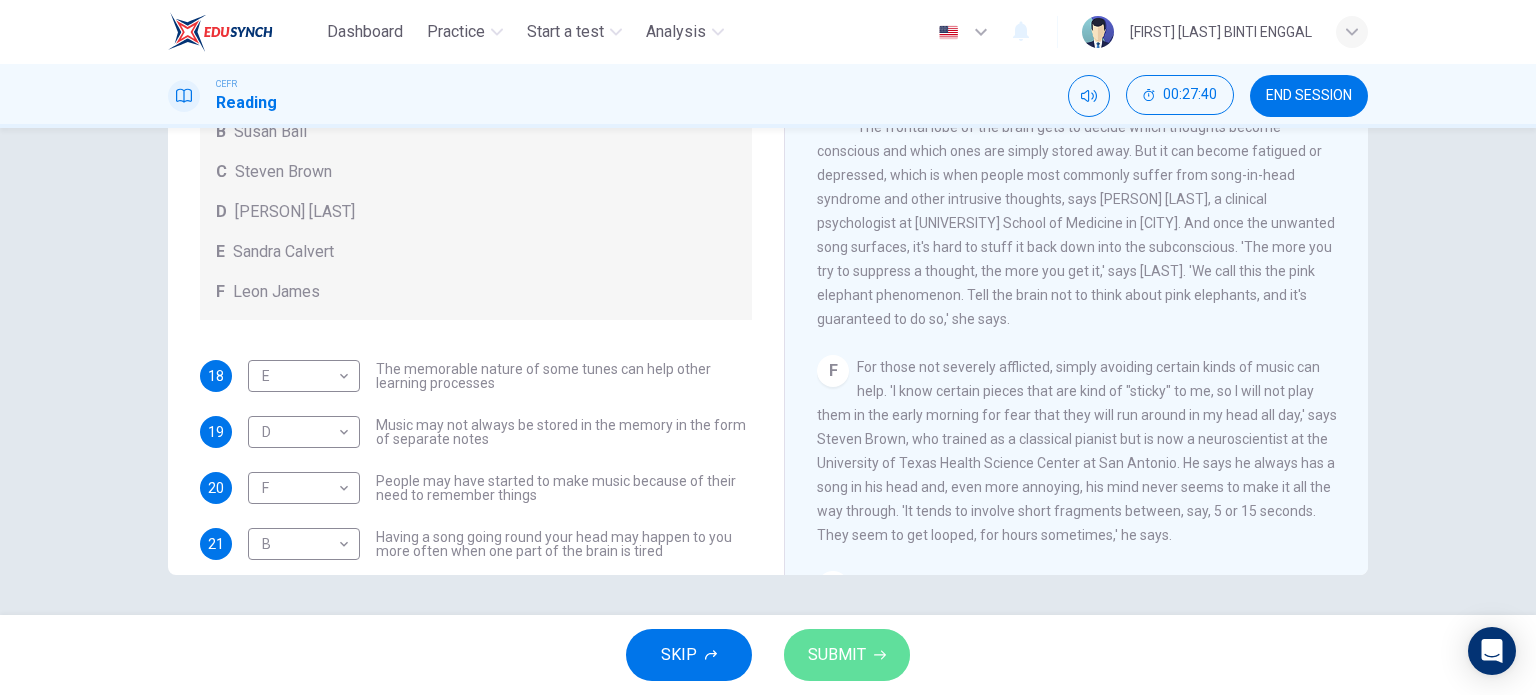 click on "SUBMIT" at bounding box center [837, 655] 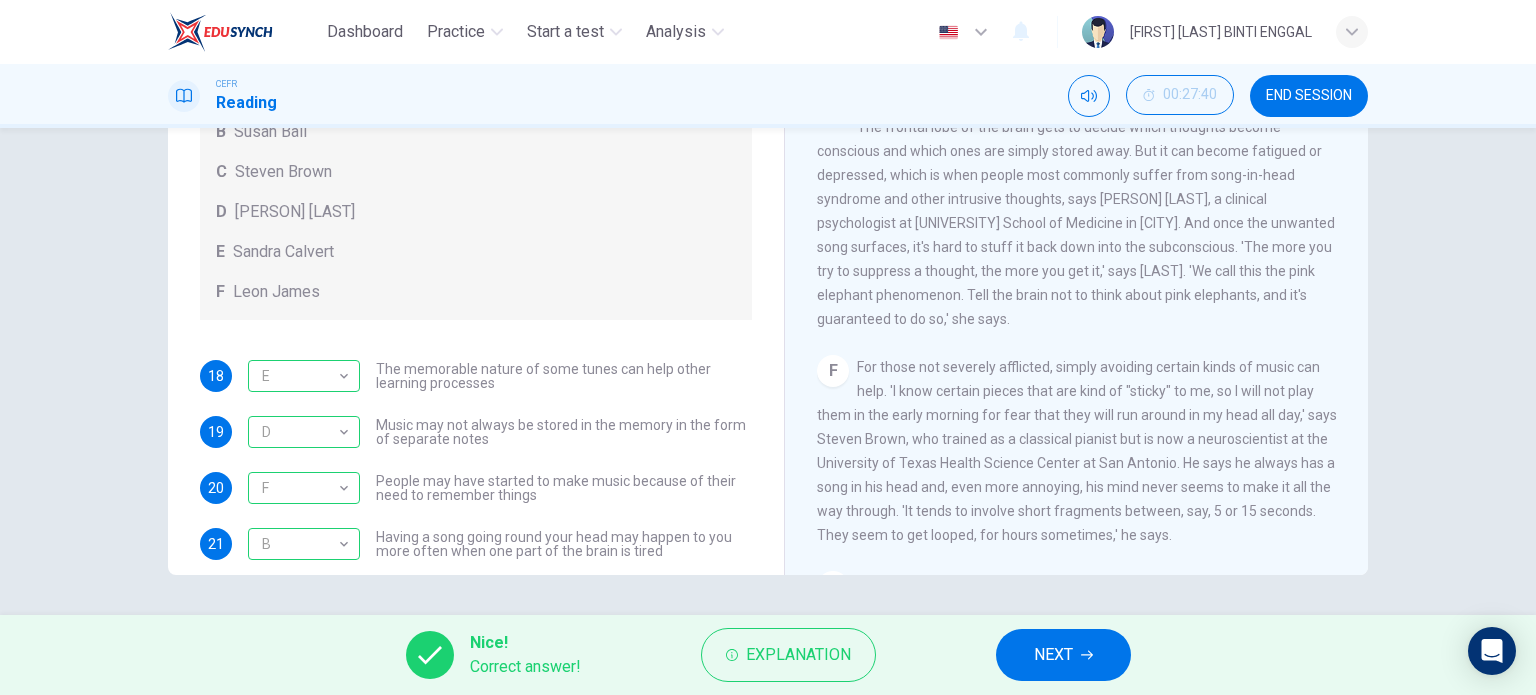 click on "NEXT" at bounding box center (1063, 655) 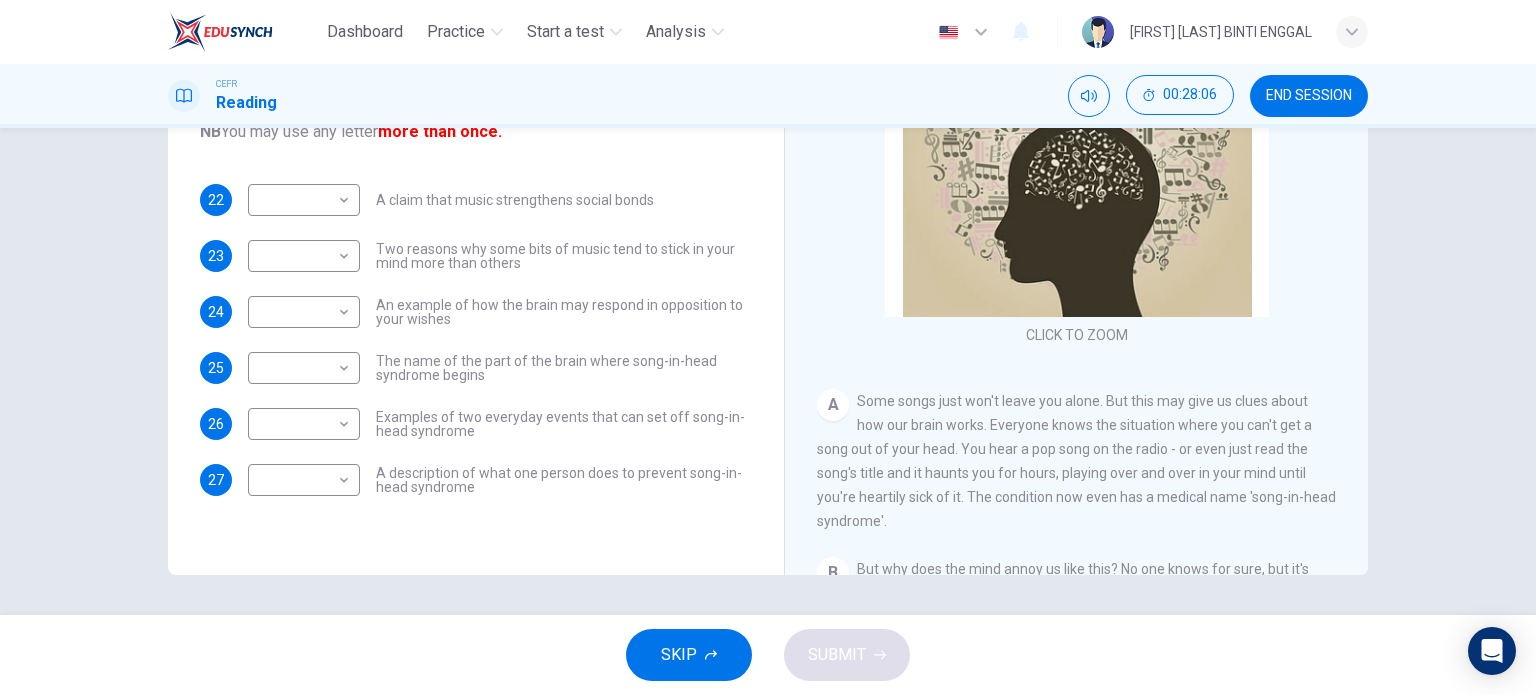 scroll, scrollTop: 287, scrollLeft: 0, axis: vertical 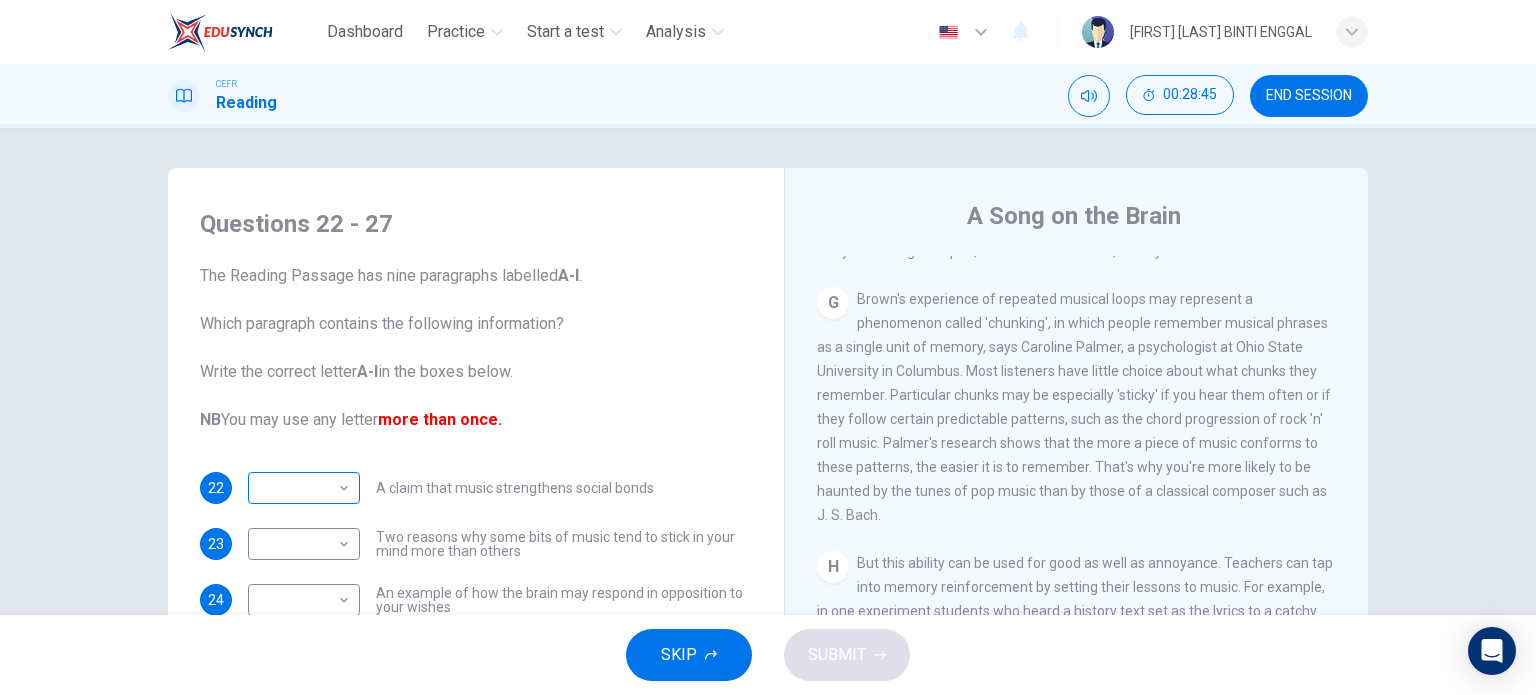 click on "Dashboard Practice Start a test Analysis English en ​ [FIRST] [LAST] BINTI ENGGAL CEFR Reading 00:28:45 END SESSION Questions 22 - 27 The Reading Passage has nine paragraphs labelled  A-l .
Which paragraph contains the following information?
Write the correct letter  A-l  in the boxes below.
NB  You may use any letter  more than once. 22 ​ ​ A claim that music strengthens social bonds 23 ​ ​ Two reasons why some bits of music tend to stick in your mind more than others 24 ​ ​ An example of how the brain may respond in opposition to your wishes 25 ​ ​ The name of the part of the brain where song-in-head syndrome begins 26 ​ ​ Examples of two everyday events that can set off song-in-head syndrome 27 ​ ​ A description of what one person does to prevent song-in-head syndrome A Song on the Brain CLICK TO ZOOM Click to Zoom A B C D E F G H I SKIP SUBMIT EduSynch - Online Language Proficiency Testing
Dashboard Practice Start a test Analysis Notifications © Copyright  2025" at bounding box center [768, 347] 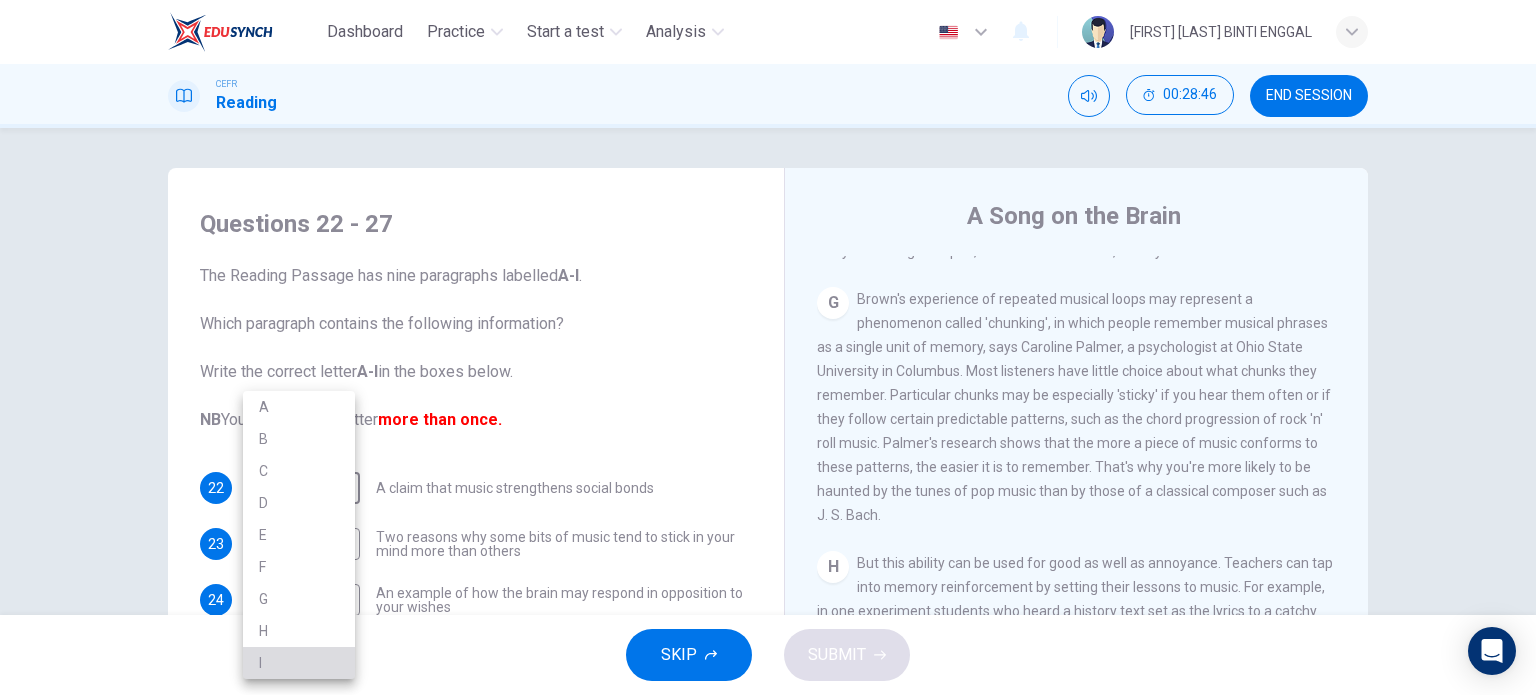 click on "I" at bounding box center [299, 663] 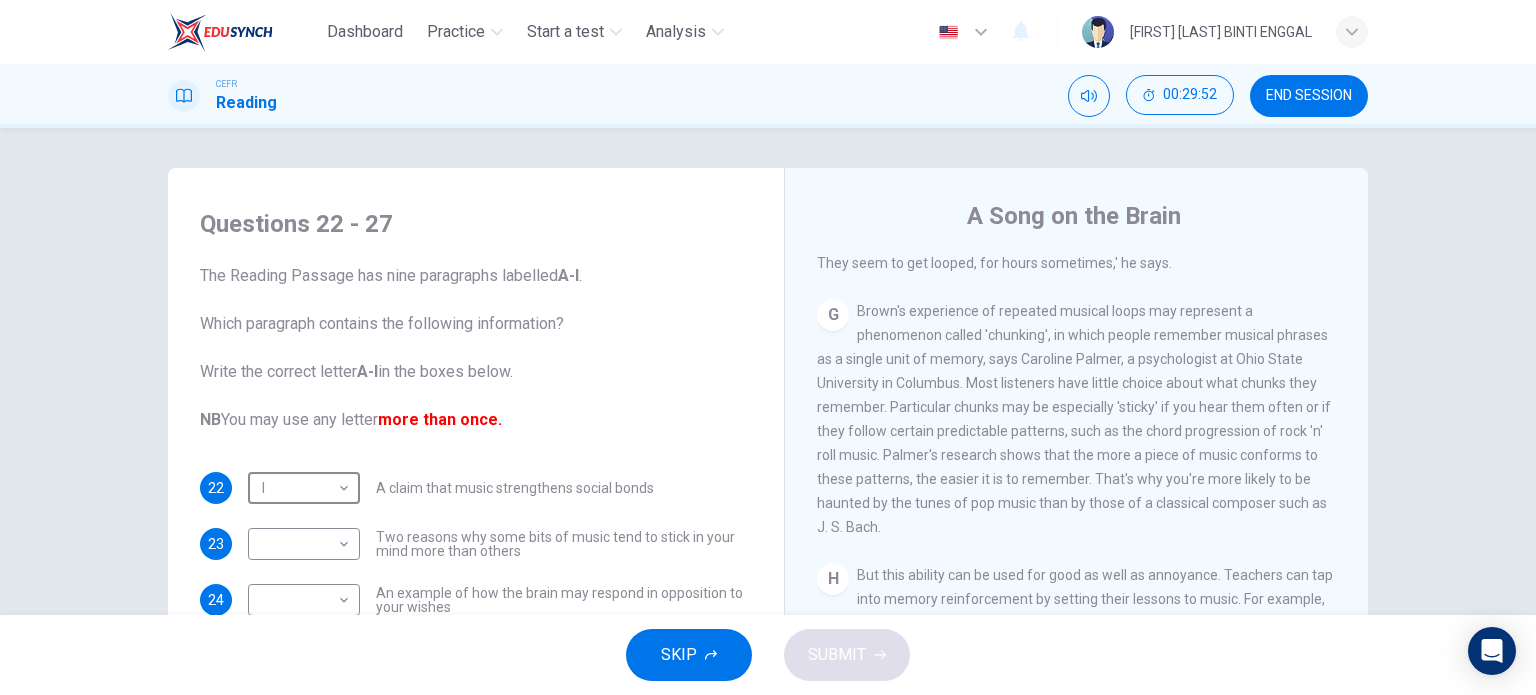 scroll, scrollTop: 1592, scrollLeft: 0, axis: vertical 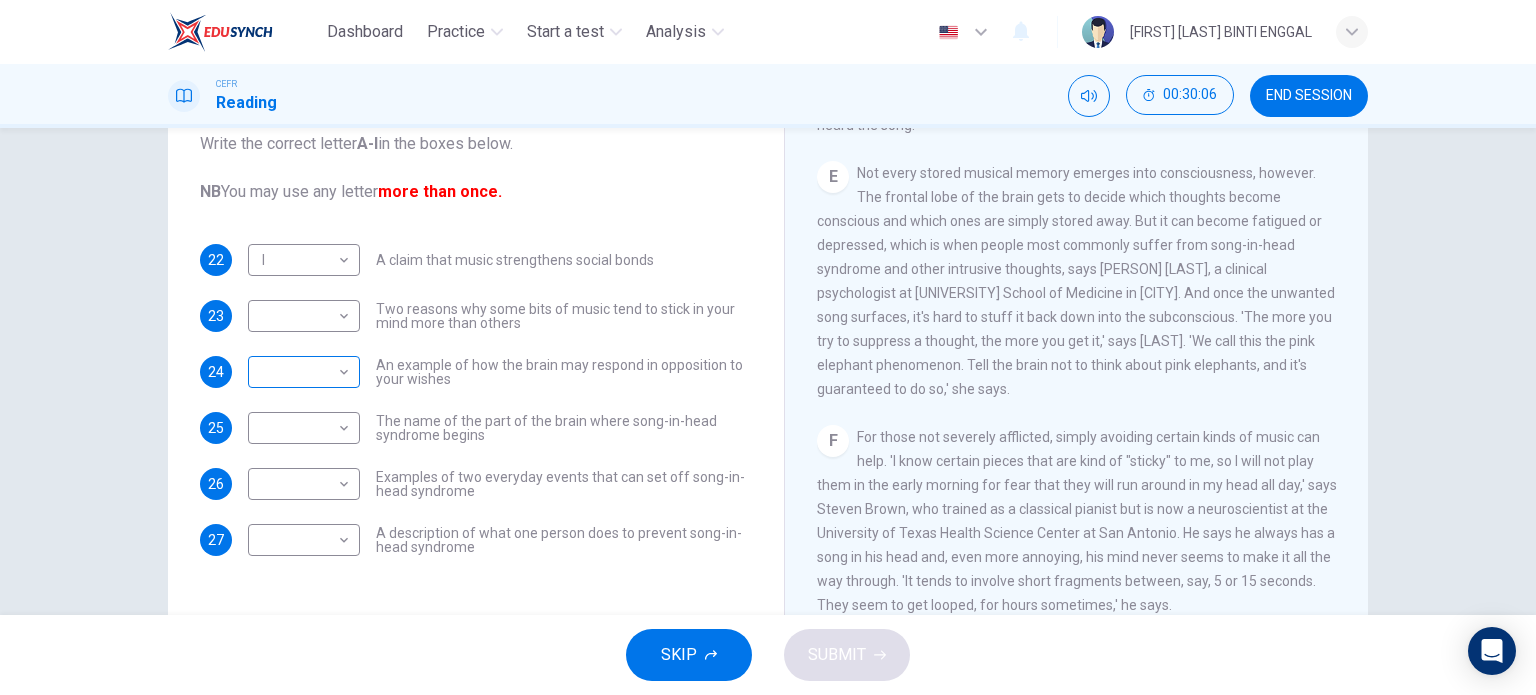 click on "​ ​" at bounding box center [304, 260] 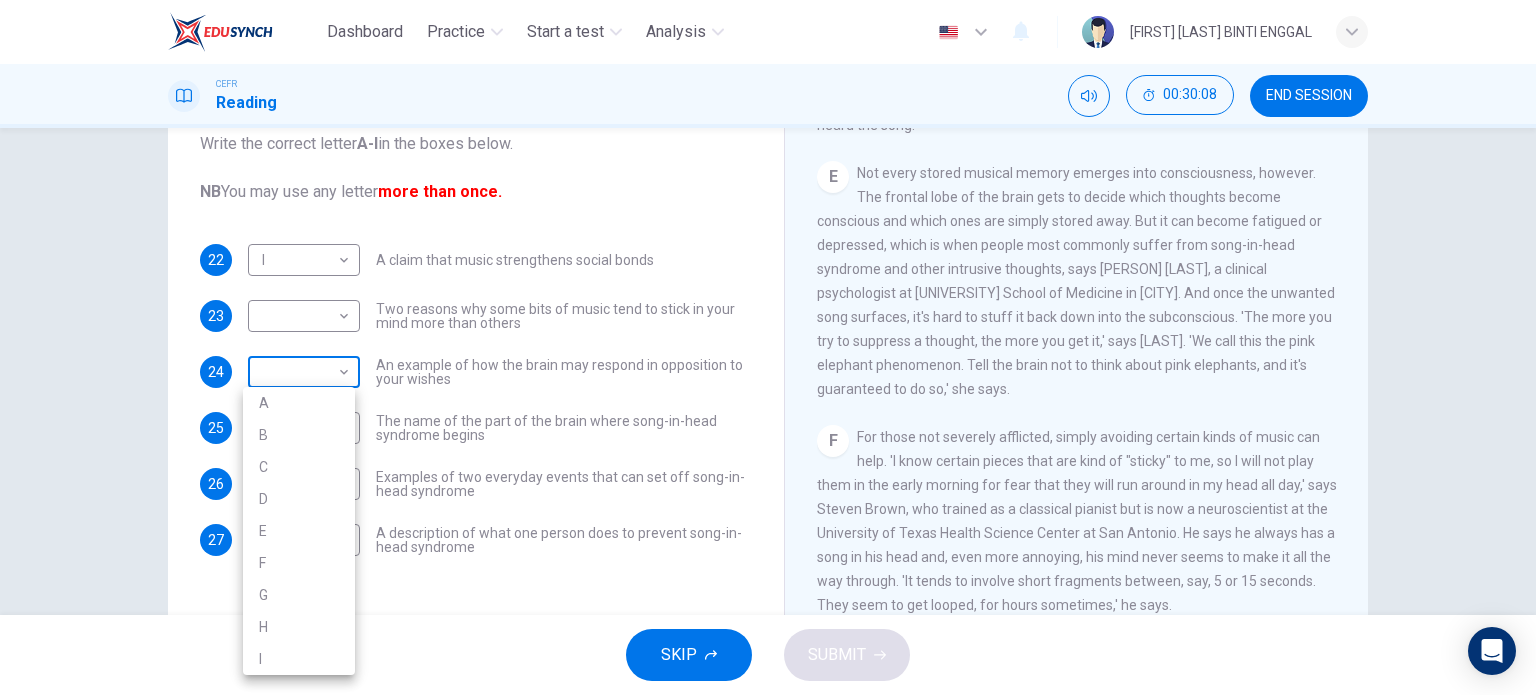 click on "Dashboard Practice Start a test Analysis English en ​ [FIRST] [LAST] BINTI ENGGAL CEFR Reading 00:30:08 END SESSION Questions 22 - 27 The Reading Passage has nine paragraphs labelled  A-l .
Which paragraph contains the following information?
Write the correct letter  A-l  in the boxes below.
NB  You may use any letter  more than once. 22 I I ​ A claim that music strengthens social bonds 23 ​ ​ Two reasons why some bits of music tend to stick in your mind more than others 24 ​ ​ An example of how the brain may respond in opposition to your wishes 25 ​ ​ The name of the part of the brain where song-in-head syndrome begins 26 ​ ​ Examples of two everyday events that can set off song-in-head syndrome 27 ​ ​ A description of what one person does to prevent song-in-head syndrome A Song on the Brain CLICK TO ZOOM Click to Zoom A B C D E F G H I SKIP SUBMIT EduSynch - Online Language Proficiency Testing
Dashboard Practice Start a test Analysis Notifications © Copyright  2025 A B" at bounding box center [768, 347] 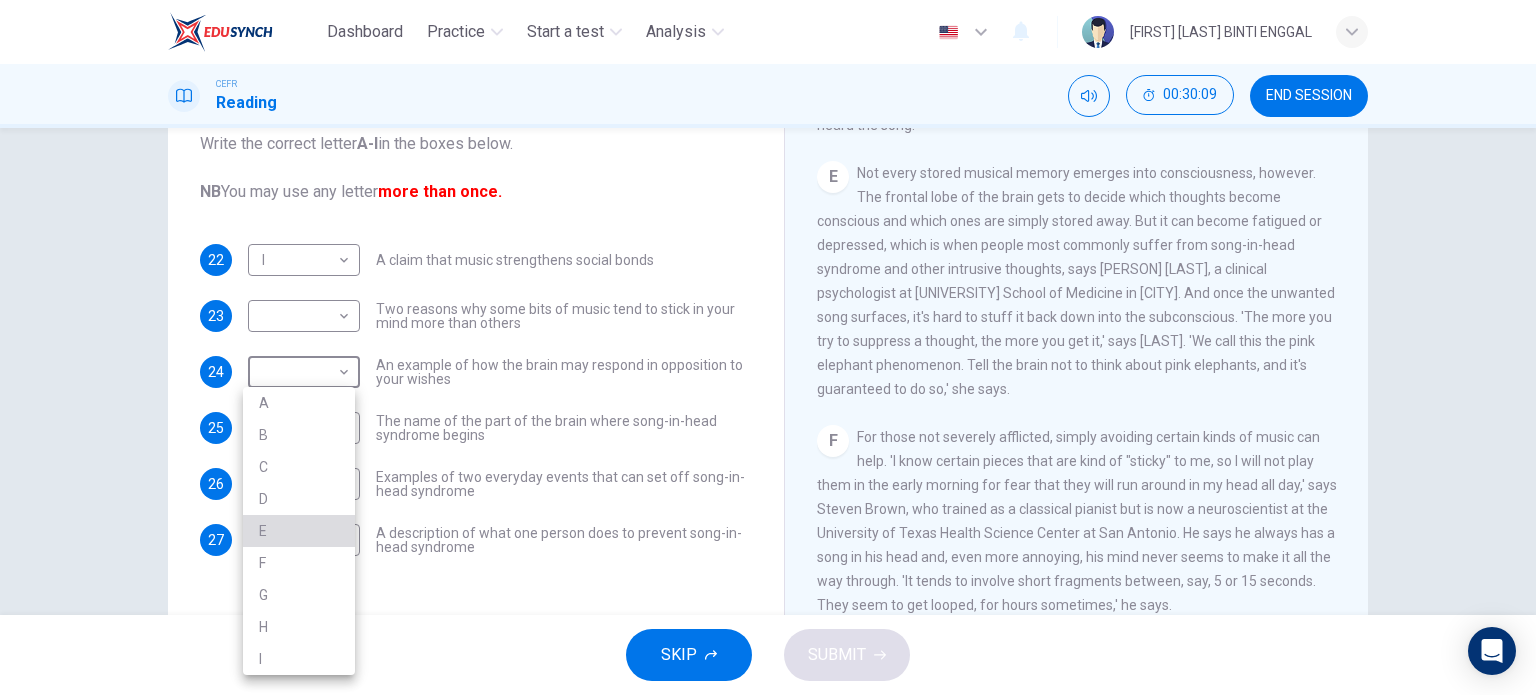 click on "E" at bounding box center [299, 531] 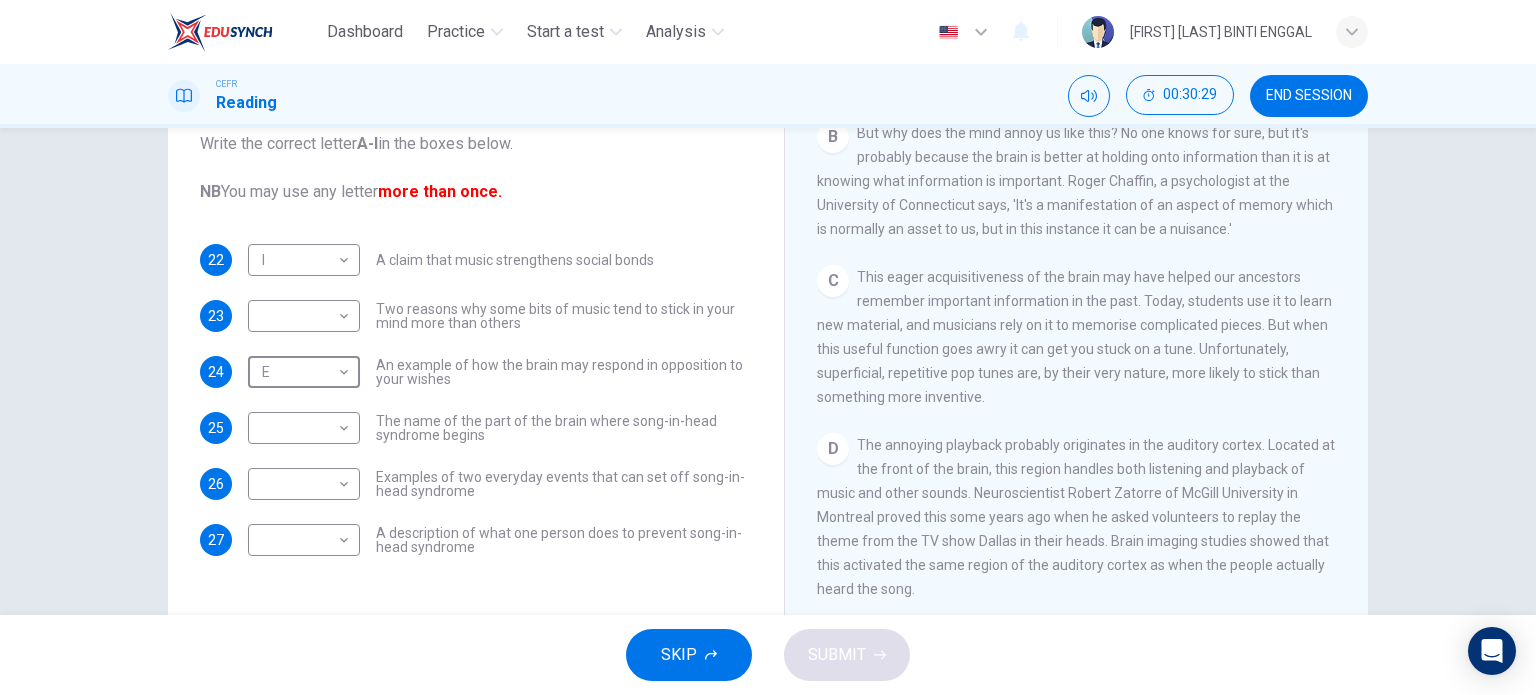 scroll, scrollTop: 498, scrollLeft: 0, axis: vertical 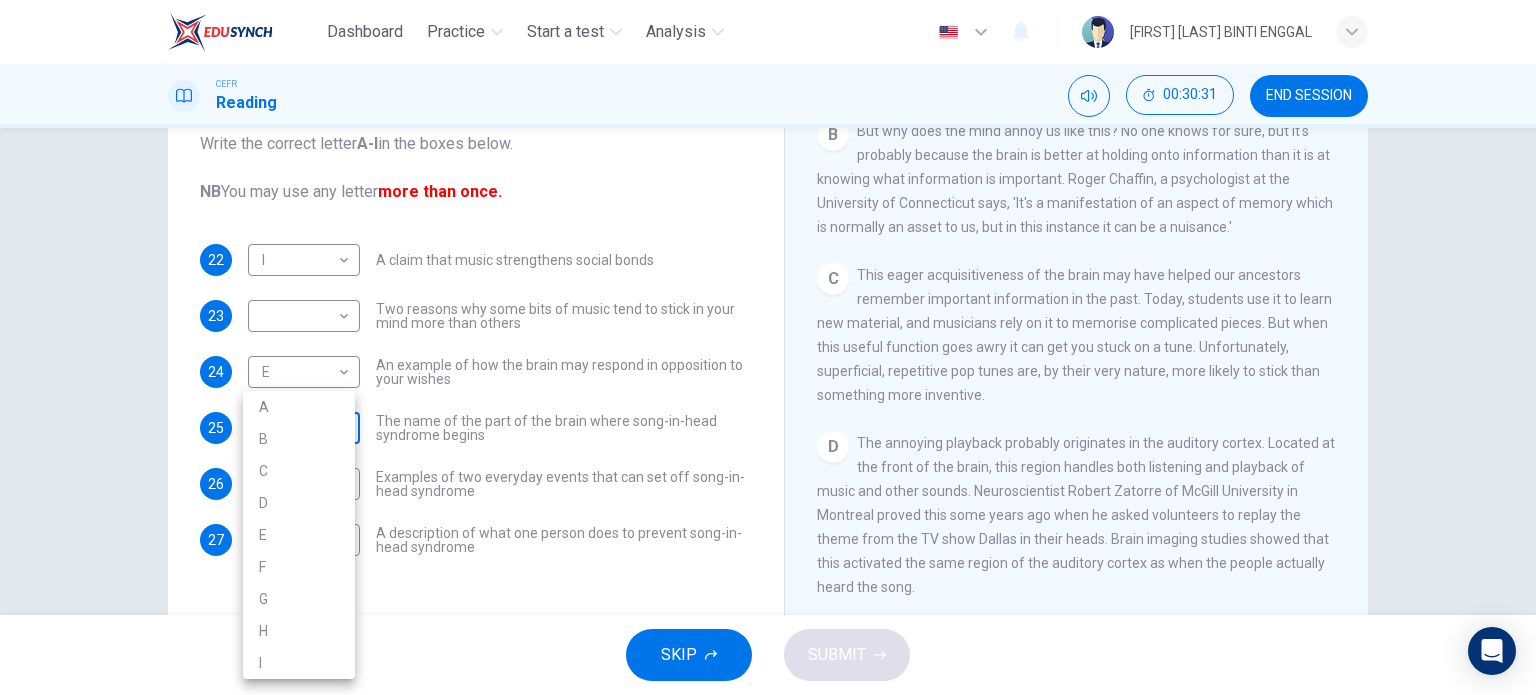 click on "Dashboard Practice Start a test Analysis English en ​ [FIRST] [LAST] BINTI ENGGAL CEFR Reading 00:30:31 END SESSION Questions 22 - 27 The Reading Passage has nine paragraphs labelled  A-l .
Which paragraph contains the following information?
Write the correct letter  A-l  in the boxes below.
NB  You may use any letter  more than once. 22 I I ​ A claim that music strengthens social bonds 23 ​ ​ Two reasons why some bits of music tend to stick in your mind more than others 24 E E ​ An example of how the brain may respond in opposition to your wishes 25 ​ ​ The name of the part of the brain where song-in-head syndrome begins 26 ​ ​ Examples of two everyday events that can set off song-in-head syndrome 27 ​ ​ A description of what one person does to prevent song-in-head syndrome A Song on the Brain CLICK TO ZOOM Click to Zoom A B C D E F G H I SKIP SUBMIT EduSynch - Online Language Proficiency Testing
Dashboard Practice Start a test Analysis Notifications © Copyright  2025 A B" at bounding box center [768, 347] 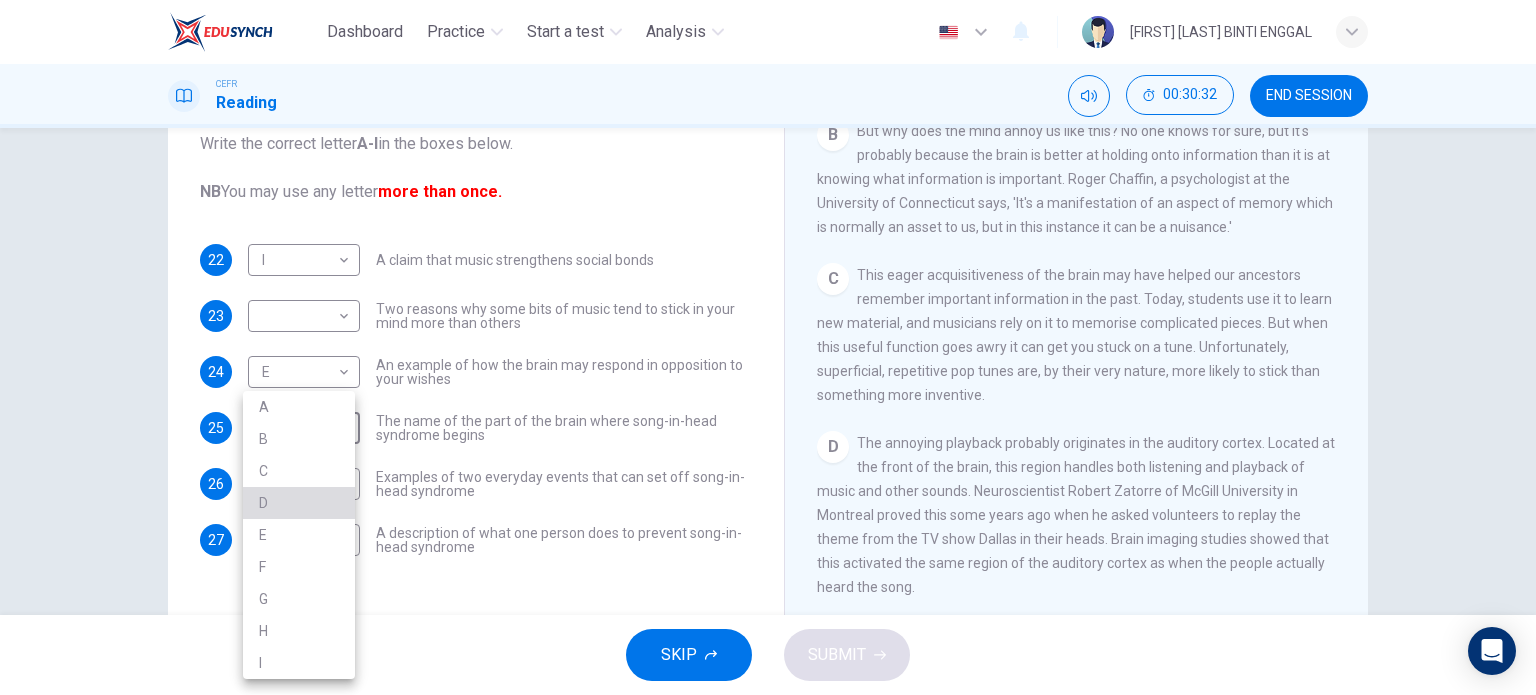 click on "D" at bounding box center (299, 503) 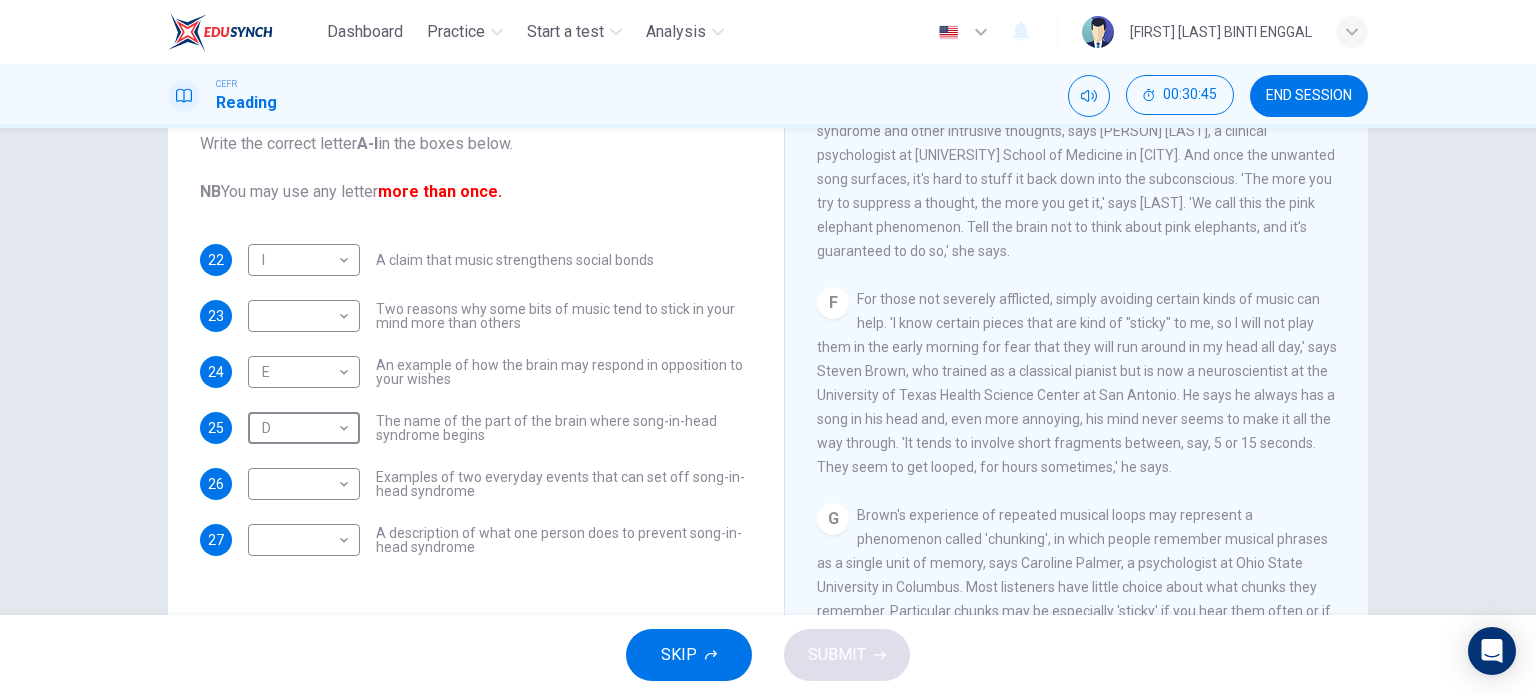 scroll, scrollTop: 1096, scrollLeft: 0, axis: vertical 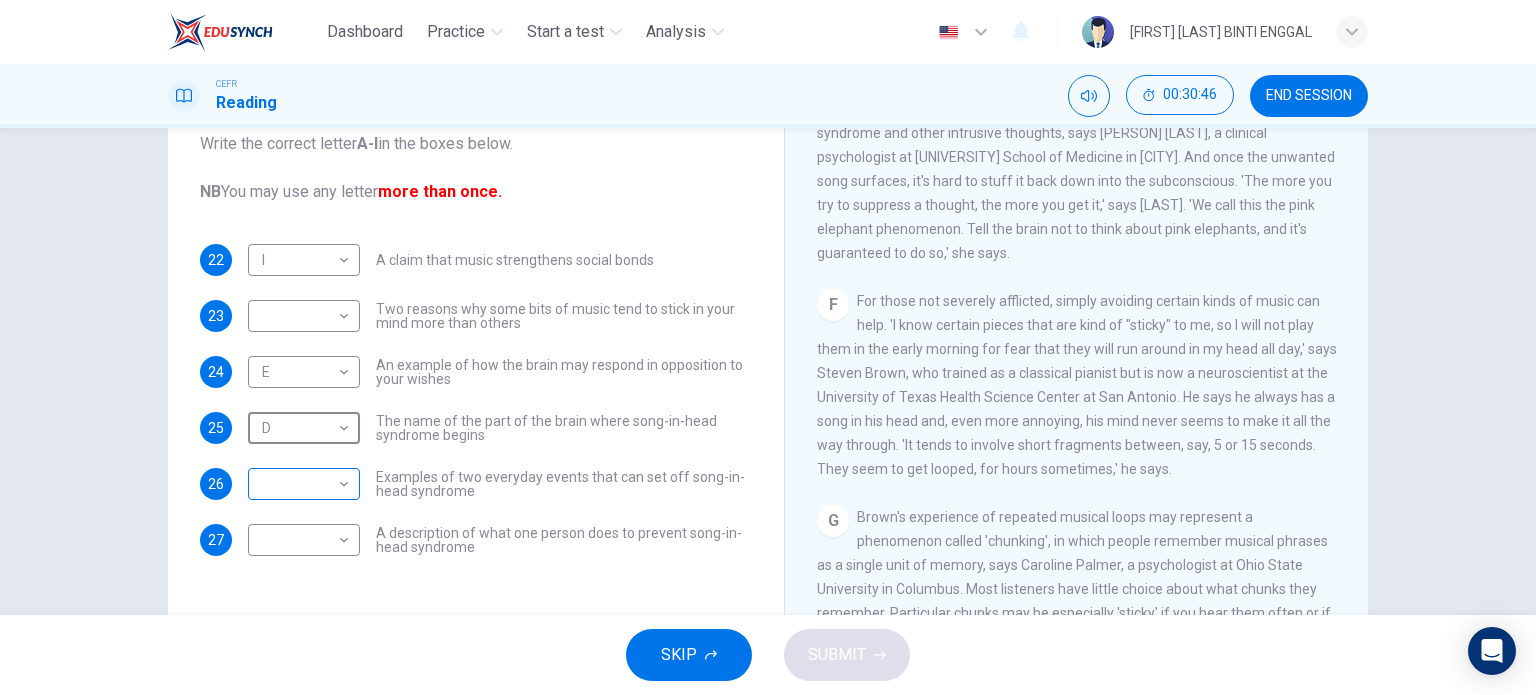 click on "Dashboard Practice Start a test Analysis English en ​ [FIRST] [LAST] BINTI ENGGAL CEFR Reading 00:30:46 END SESSION Questions 22 - 27 The Reading Passage has nine paragraphs labelled  A-l .
Which paragraph contains the following information?
Write the correct letter  A-l  in the boxes below.
NB  You may use any letter  more than once. 22 I I ​ A claim that music strengthens social bonds 23 ​ ​ Two reasons why some bits of music tend to stick in your mind more than others 24 E E ​ An example of how the brain may respond in opposition to your wishes 25 D D ​ The name of the part of the brain where song-in-head syndrome begins 26 ​ ​ Examples of two everyday events that can set off song-in-head syndrome 27 ​ ​ A description of what one person does to prevent song-in-head syndrome A Song on the Brain CLICK TO ZOOM Click to Zoom A B C D E F G H I SKIP SUBMIT EduSynch - Online Language Proficiency Testing
Dashboard Practice Start a test Analysis Notifications © Copyright  2025" at bounding box center (768, 347) 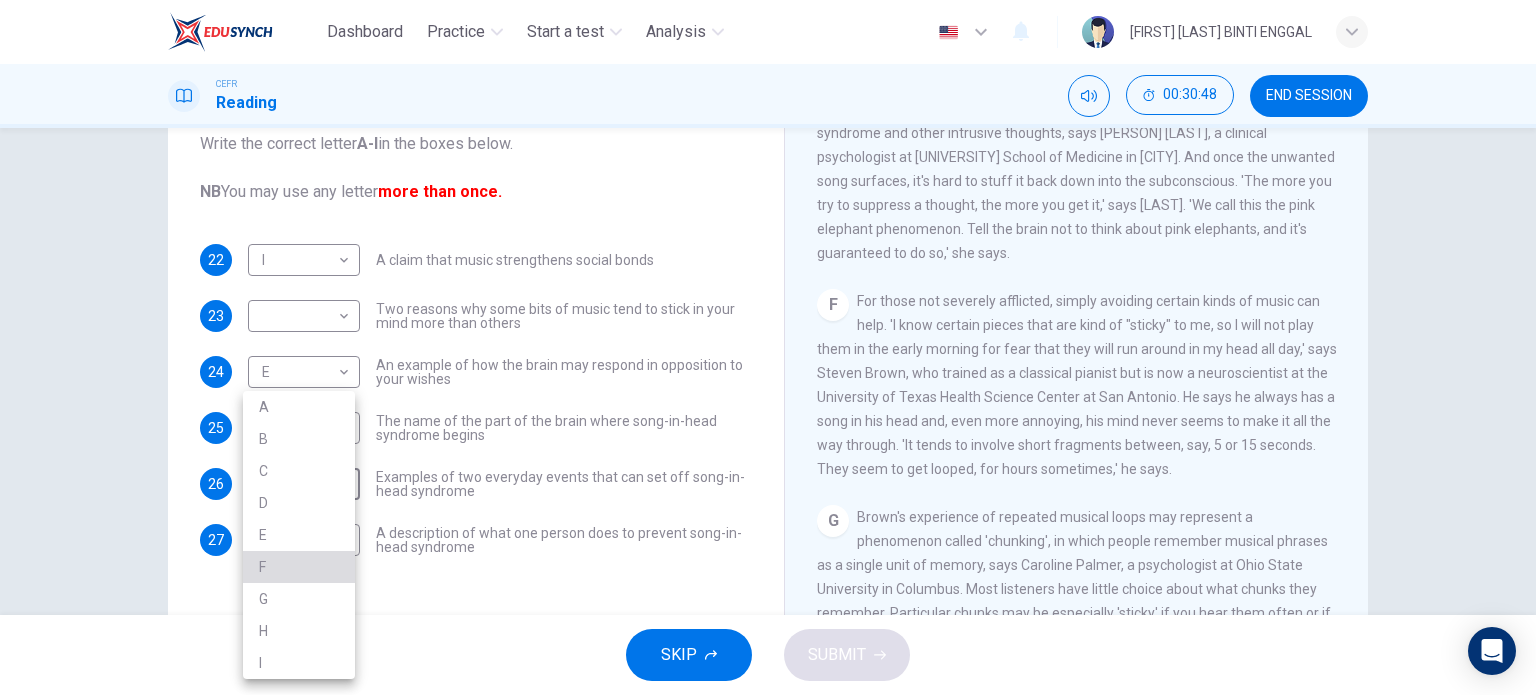 click on "F" at bounding box center (299, 567) 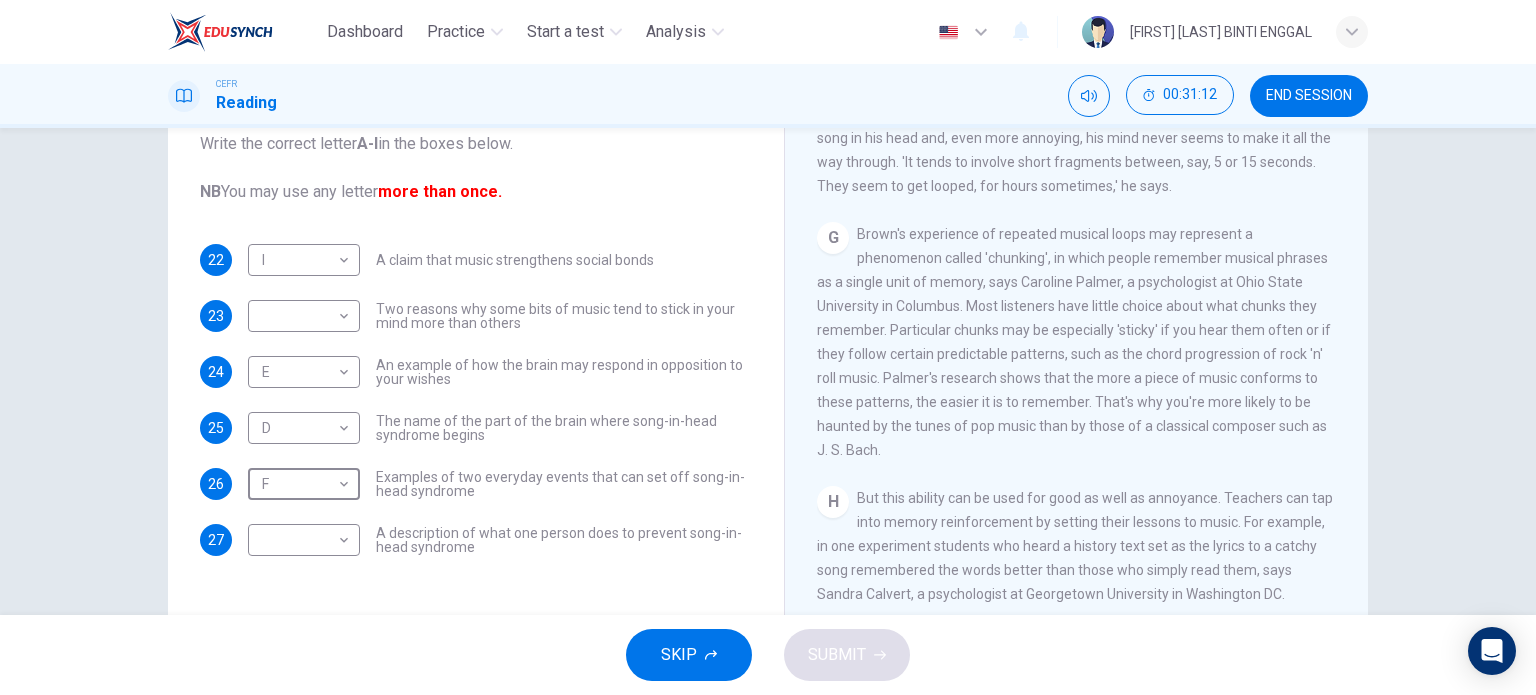 scroll, scrollTop: 1380, scrollLeft: 0, axis: vertical 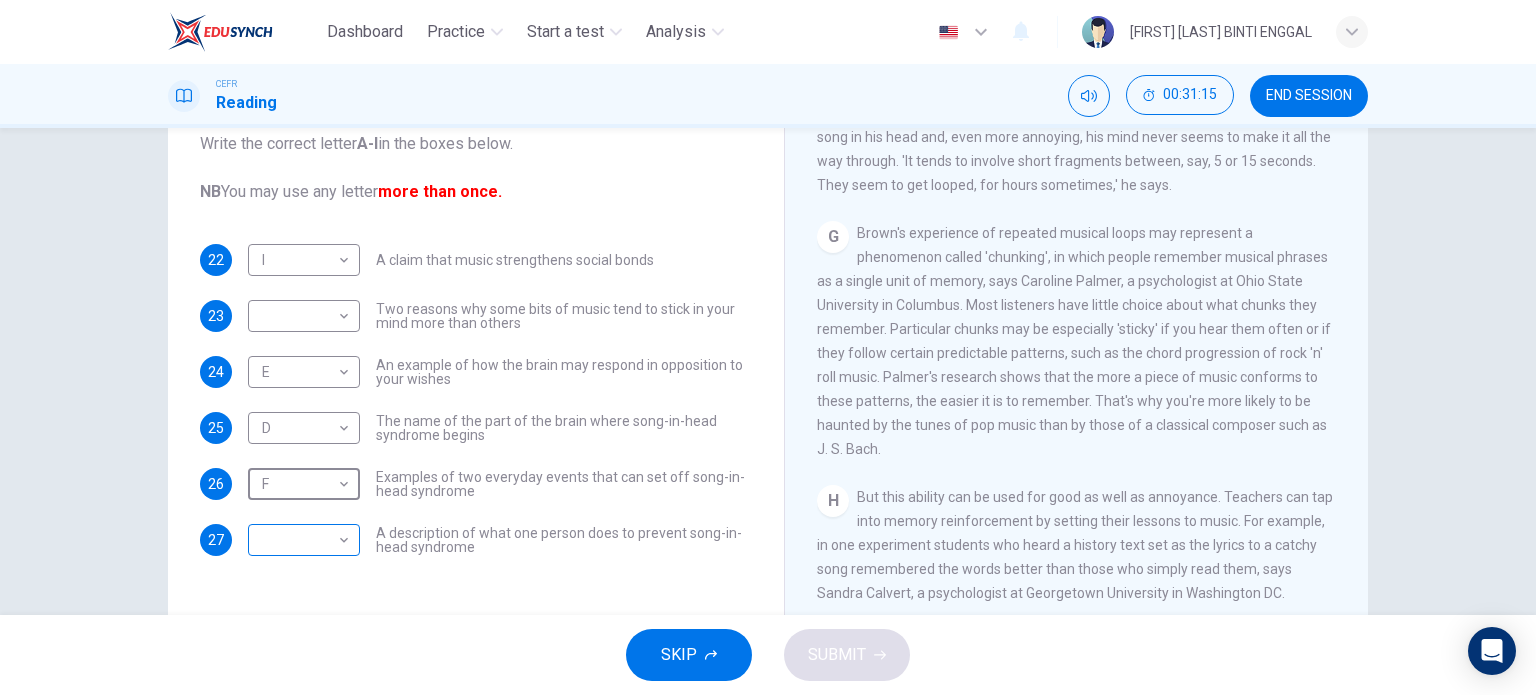 click on "Dashboard Practice Start a test Analysis English en ​ [FIRST] [LAST] BINTI ENGGAL CEFR Reading 00:31:15 END SESSION Questions 22 - 27 The Reading Passage has nine paragraphs labelled  A-l .
Which paragraph contains the following information?
Write the correct letter  A-l  in the boxes below.
NB  You may use any letter  more than once. 22 I I ​ A claim that music strengthens social bonds 23 ​ ​ Two reasons why some bits of music tend to stick in your mind more than others 24 E E ​ An example of how the brain may respond in opposition to your wishes 25 D D ​ The name of the part of the brain where song-in-head syndrome begins 26 F F ​ Examples of two everyday events that can set off song-in-head syndrome 27 ​ ​ A description of what one person does to prevent song-in-head syndrome A Song on the Brain CLICK TO ZOOM Click to Zoom A B C D E F G H I SKIP SUBMIT EduSynch - Online Language Proficiency Testing
Dashboard Practice Start a test Analysis Notifications © Copyright  2025" at bounding box center (768, 347) 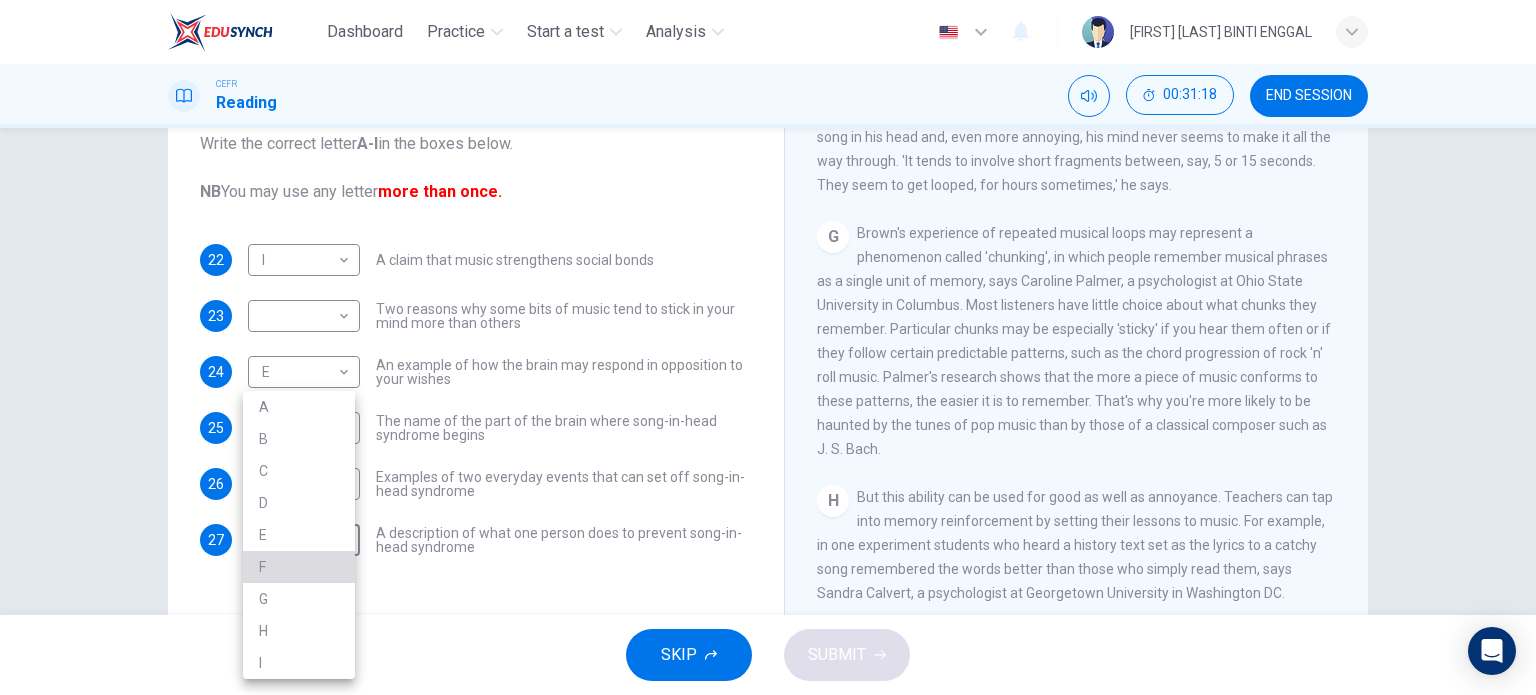 click on "F" at bounding box center (299, 567) 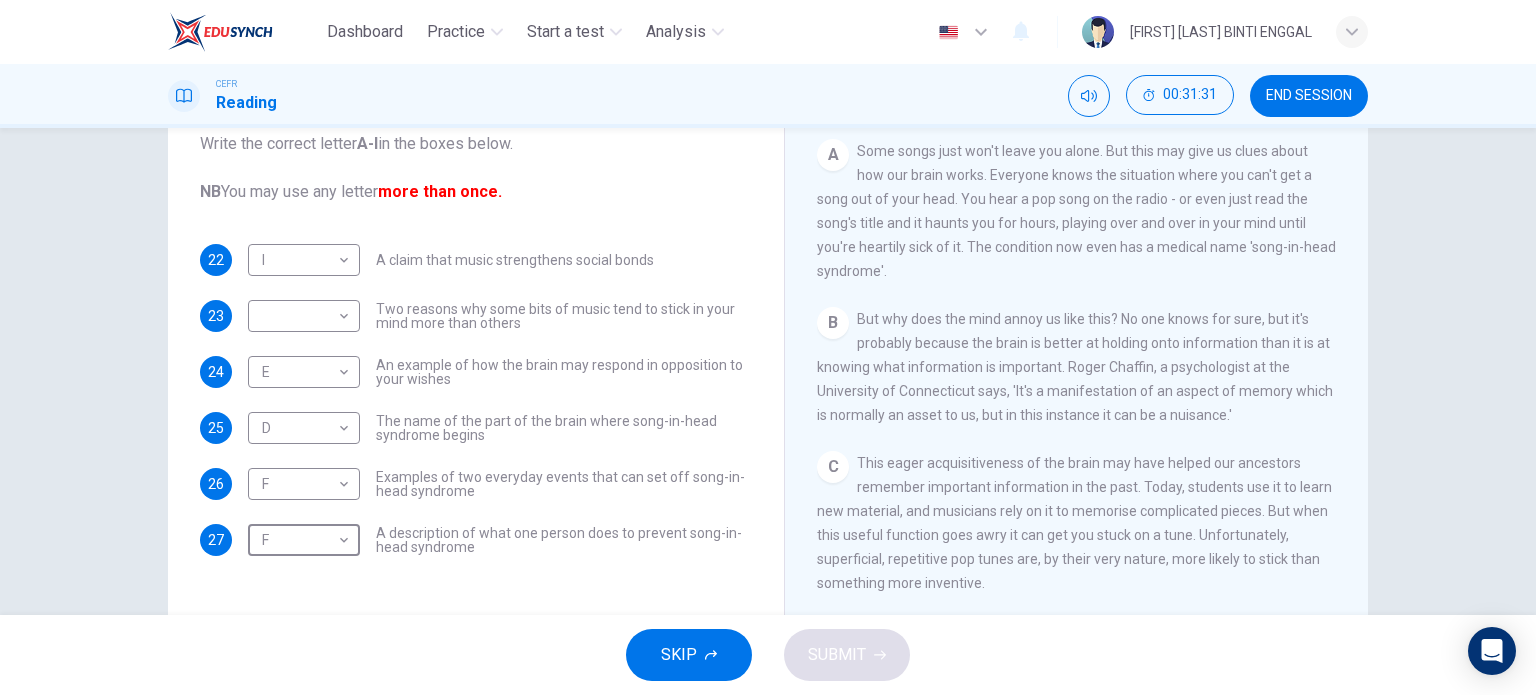 scroll, scrollTop: 311, scrollLeft: 0, axis: vertical 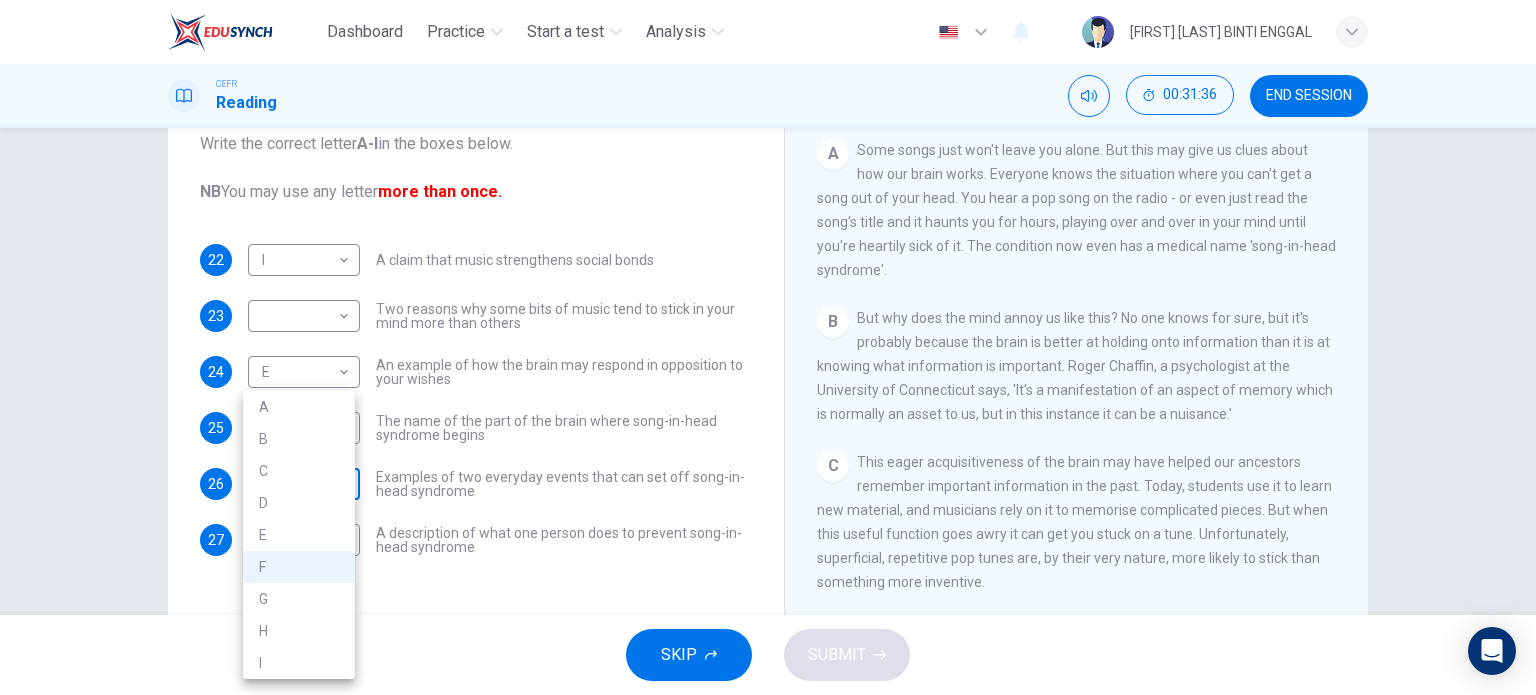 click on "Dashboard Practice Start a test Analysis English en ​ [FIRST] [LAST] BINTI ENGGAL CEFR Reading 00:31:36 END SESSION Questions 22 - 27 The Reading Passage has nine paragraphs labelled  A-l .
Which paragraph contains the following information?
Write the correct letter  A-l  in the boxes below.
NB  You may use any letter  more than once. 22 I I ​ A claim that music strengthens social bonds 23 ​ ​ Two reasons why some bits of music tend to stick in your mind more than others 24 E E ​ An example of how the brain may respond in opposition to your wishes 25 D D ​ The name of the part of the brain where song-in-head syndrome begins 26 F F ​ Examples of two everyday events that can set off song-in-head syndrome 27 F F ​ A description of what one person does to prevent song-in-head syndrome A Song on the Brain CLICK TO ZOOM Click to Zoom A B C D E F G H I SKIP SUBMIT EduSynch - Online Language Proficiency Testing
Dashboard Practice Start a test Analysis Notifications © Copyright  2025 A B" at bounding box center [768, 347] 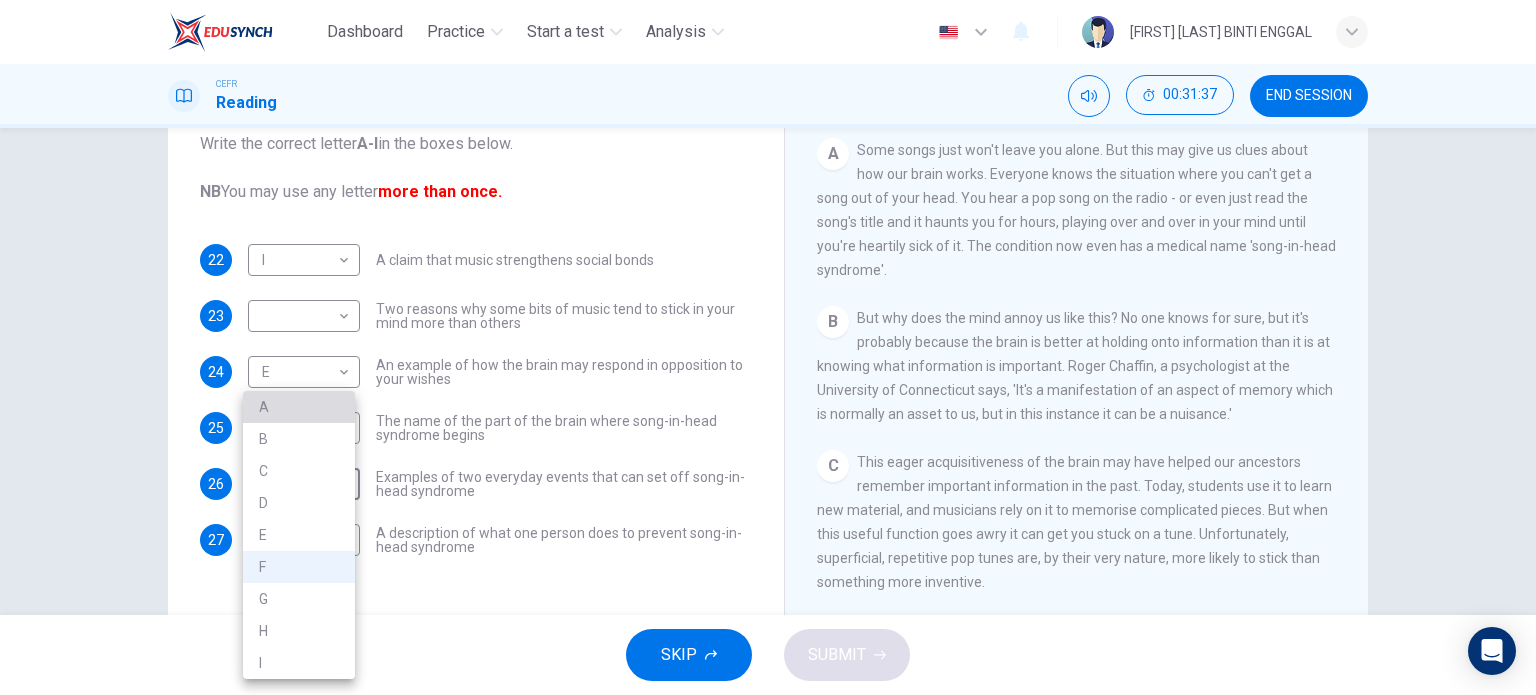click on "A" at bounding box center (299, 407) 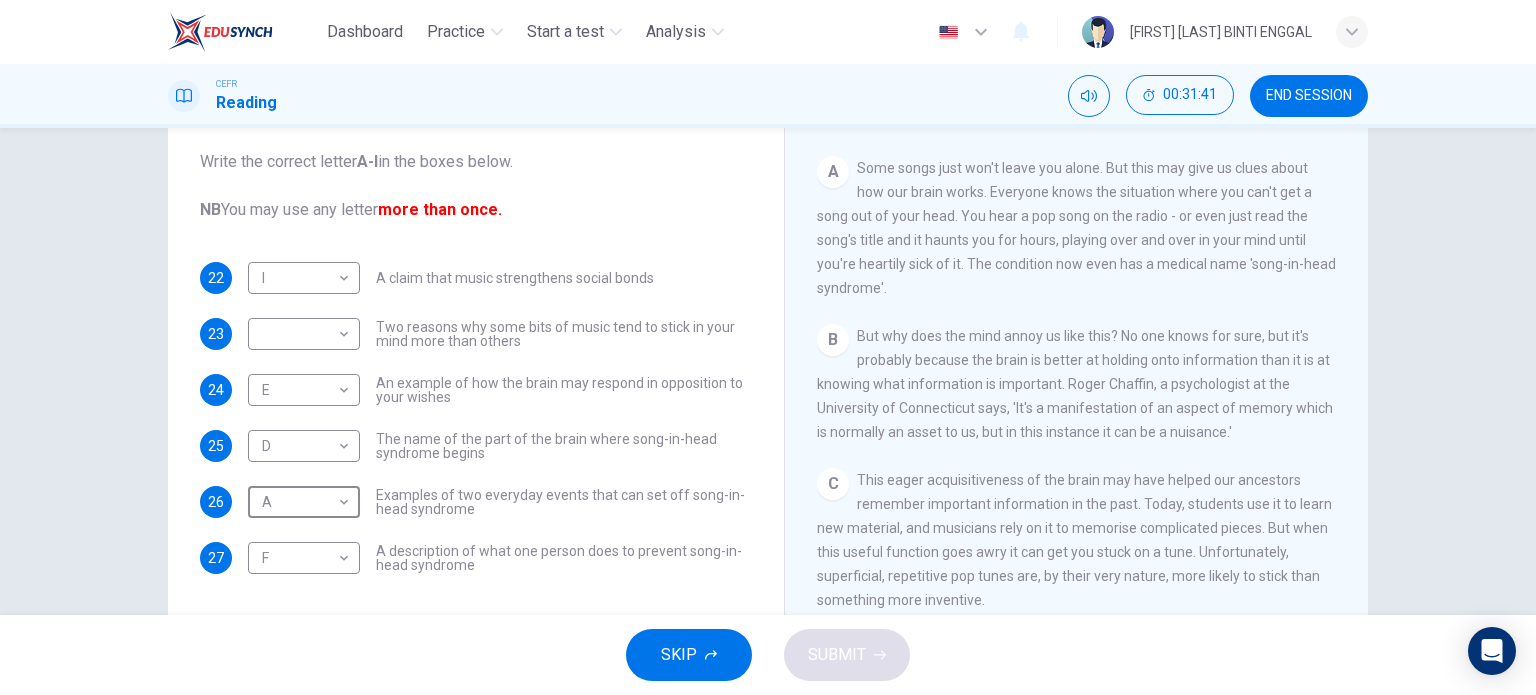 scroll, scrollTop: 208, scrollLeft: 0, axis: vertical 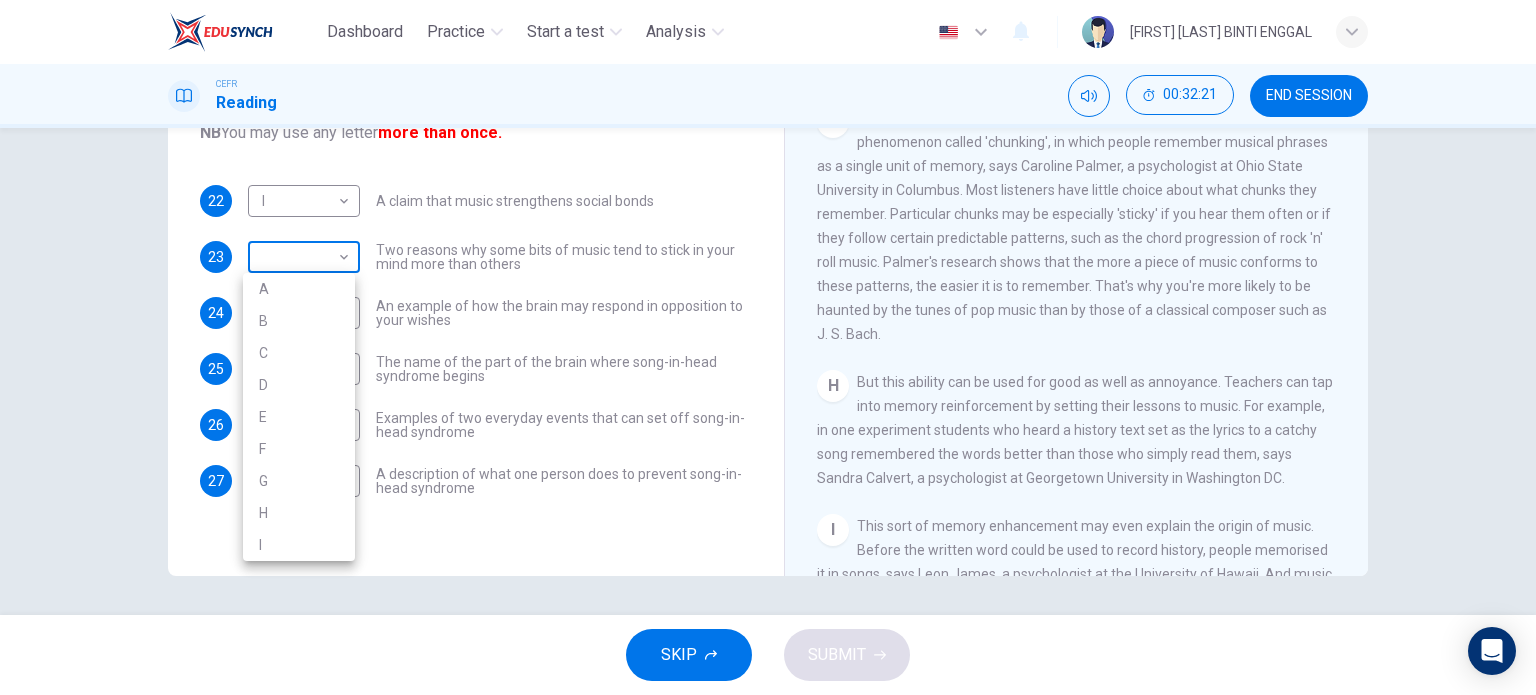 click on "Dashboard Practice Start a test Analysis English en ​ [FIRST] [LAST] BINTI ENGGAL CEFR Reading 00:32:21 END SESSION Questions 22 - 27 The Reading Passage has nine paragraphs labelled  A-l .
Which paragraph contains the following information?
Write the correct letter  A-l  in the boxes below.
NB  You may use any letter  more than once. 22 I I ​ A claim that music strengthens social bonds 23 ​ ​ Two reasons why some bits of music tend to stick in your mind more than others 24 E E ​ An example of how the brain may respond in opposition to your wishes 25 D D ​ The name of the part of the brain where song-in-head syndrome begins 26 A A ​ Examples of two everyday events that can set off song-in-head syndrome 27 F F ​ A description of what one person does to prevent song-in-head syndrome A Song on the Brain CLICK TO ZOOM Click to Zoom A B C D E F G H I SKIP SUBMIT EduSynch - Online Language Proficiency Testing
Dashboard Practice Start a test Analysis Notifications © Copyright  2025 A B" at bounding box center (768, 347) 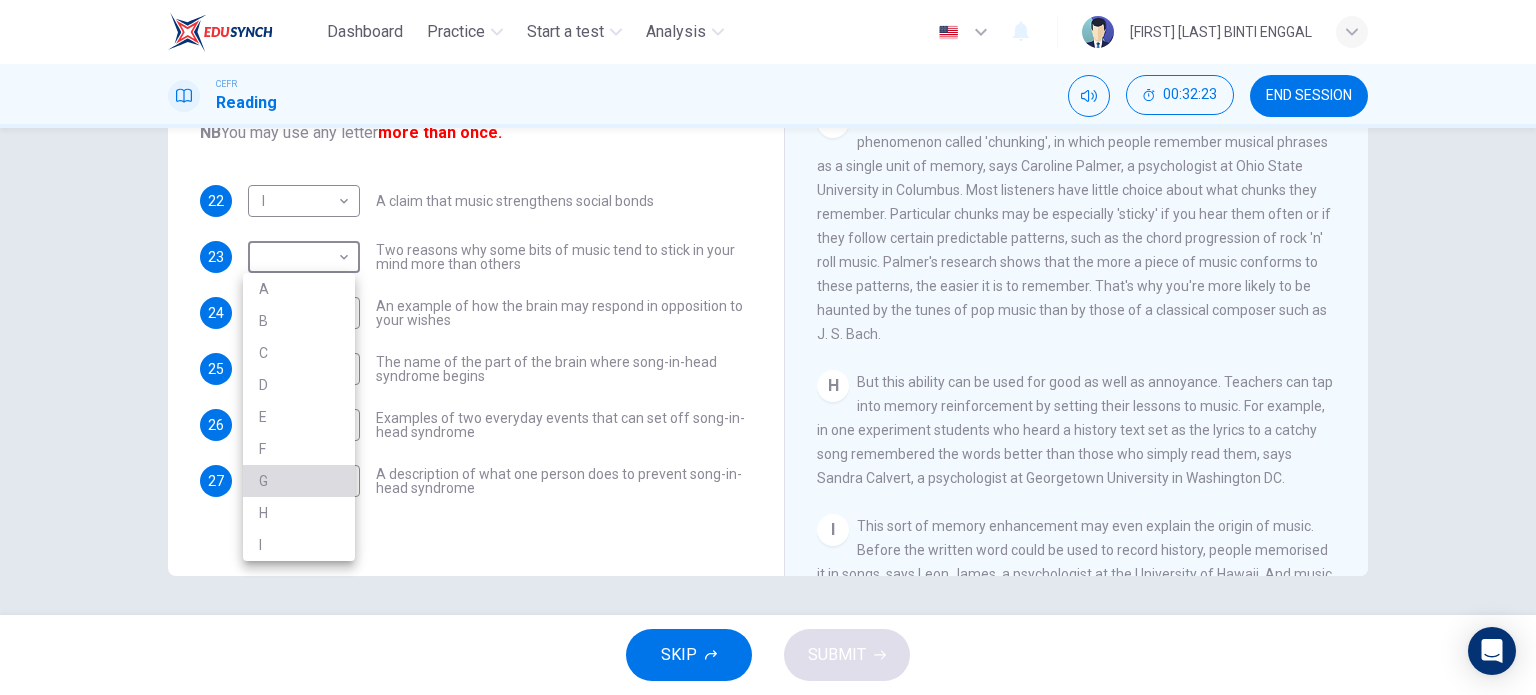 click on "G" at bounding box center [299, 481] 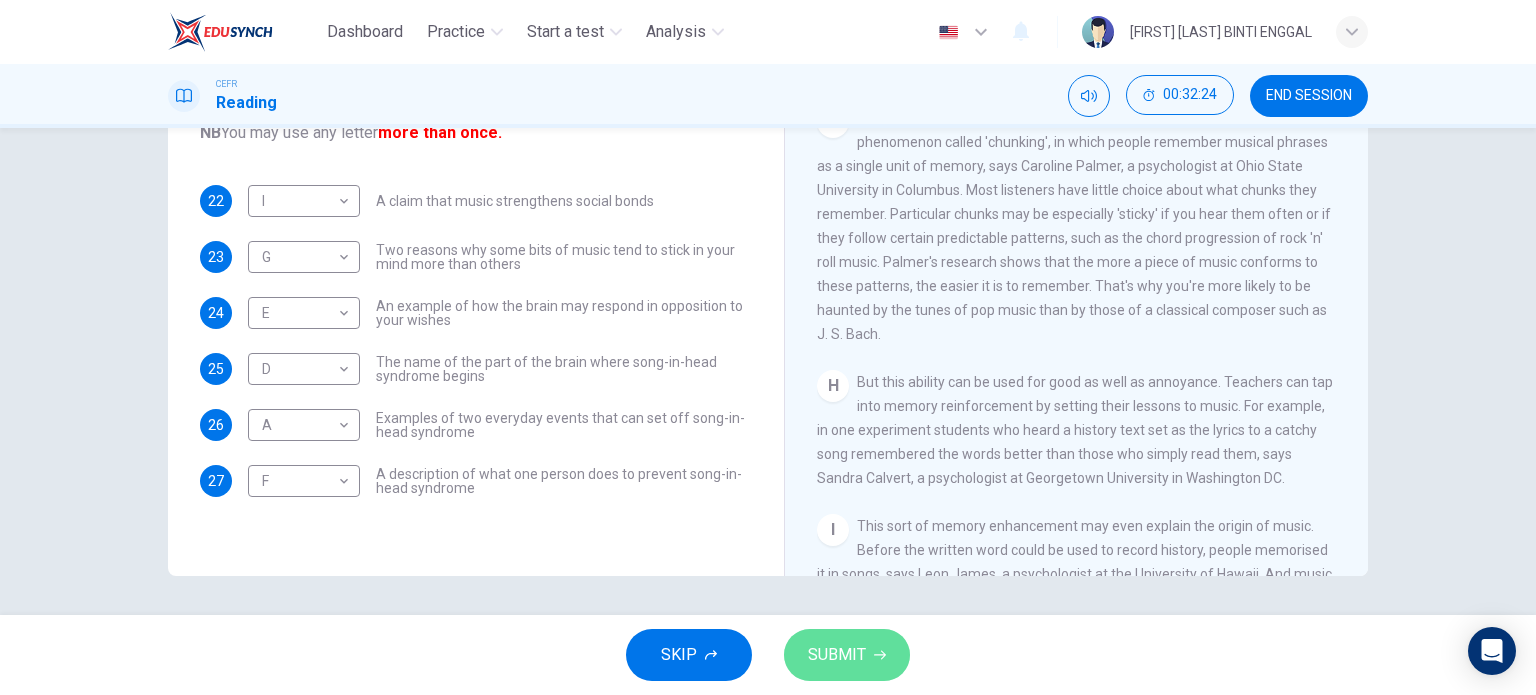 click on "SUBMIT" at bounding box center [837, 655] 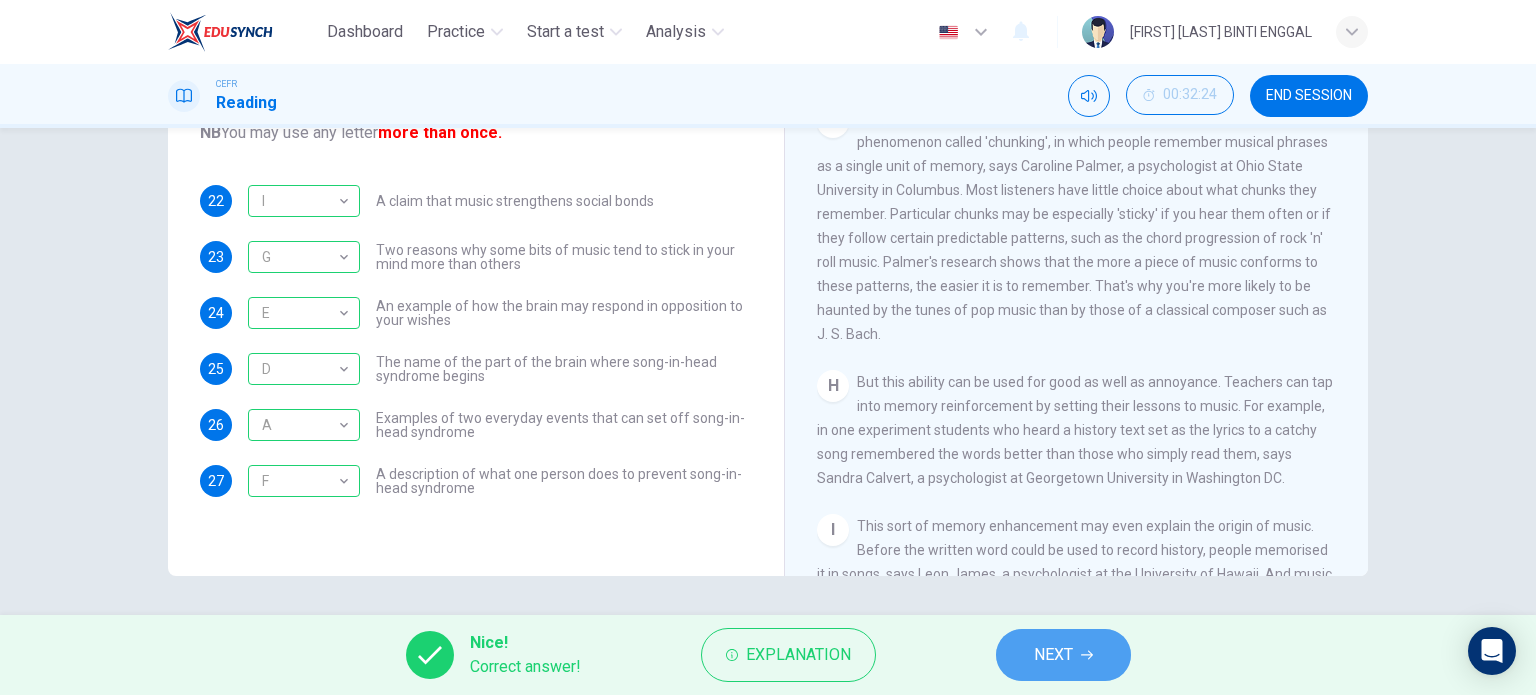 click on "NEXT" at bounding box center (1053, 655) 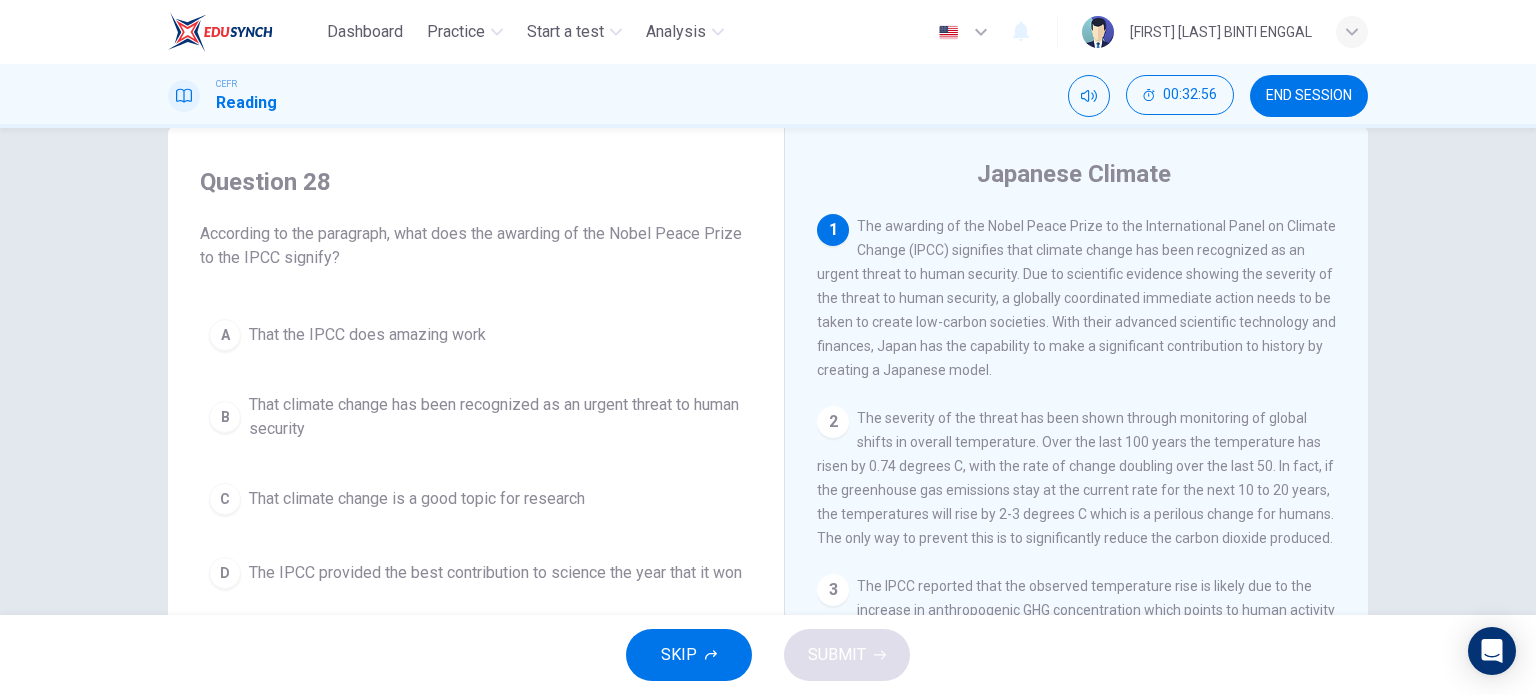 scroll, scrollTop: 59, scrollLeft: 0, axis: vertical 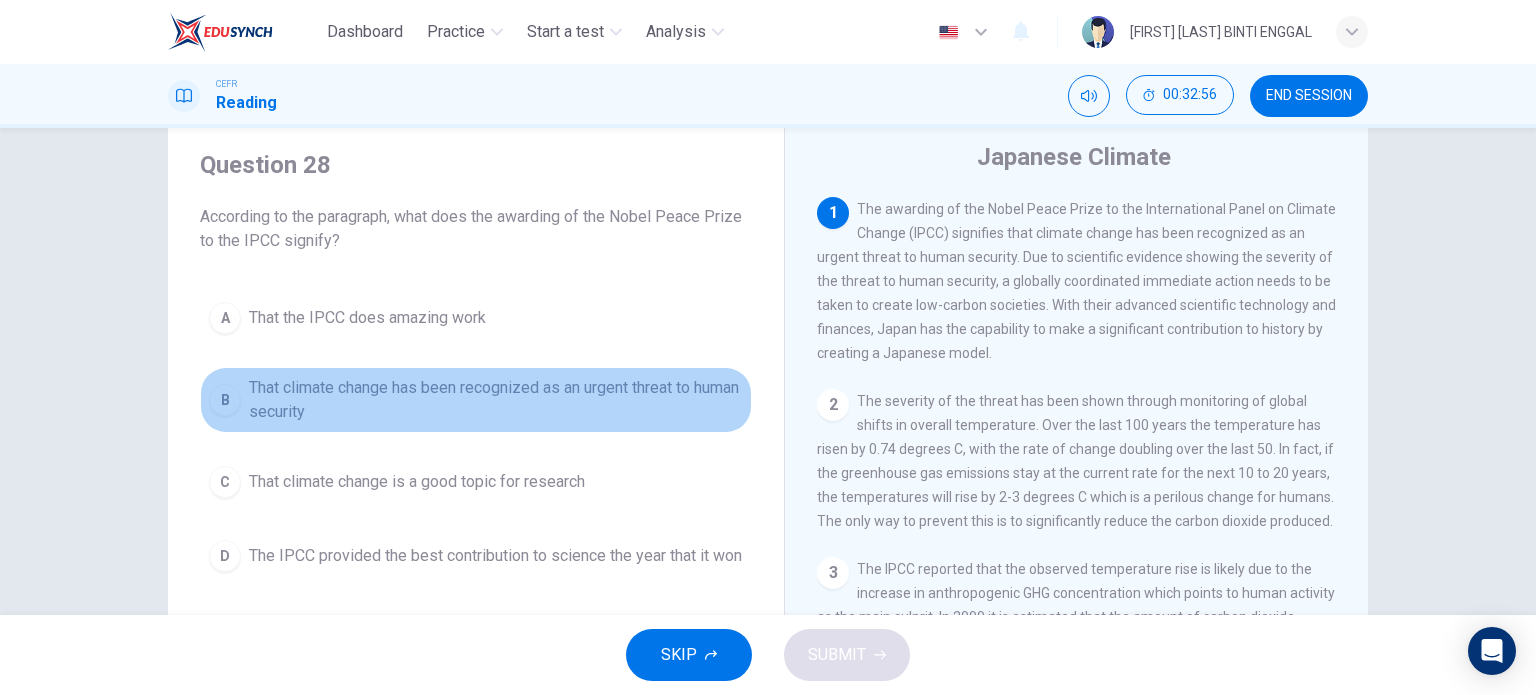 click on "That climate change has been recognized as an urgent threat to human security" at bounding box center (367, 318) 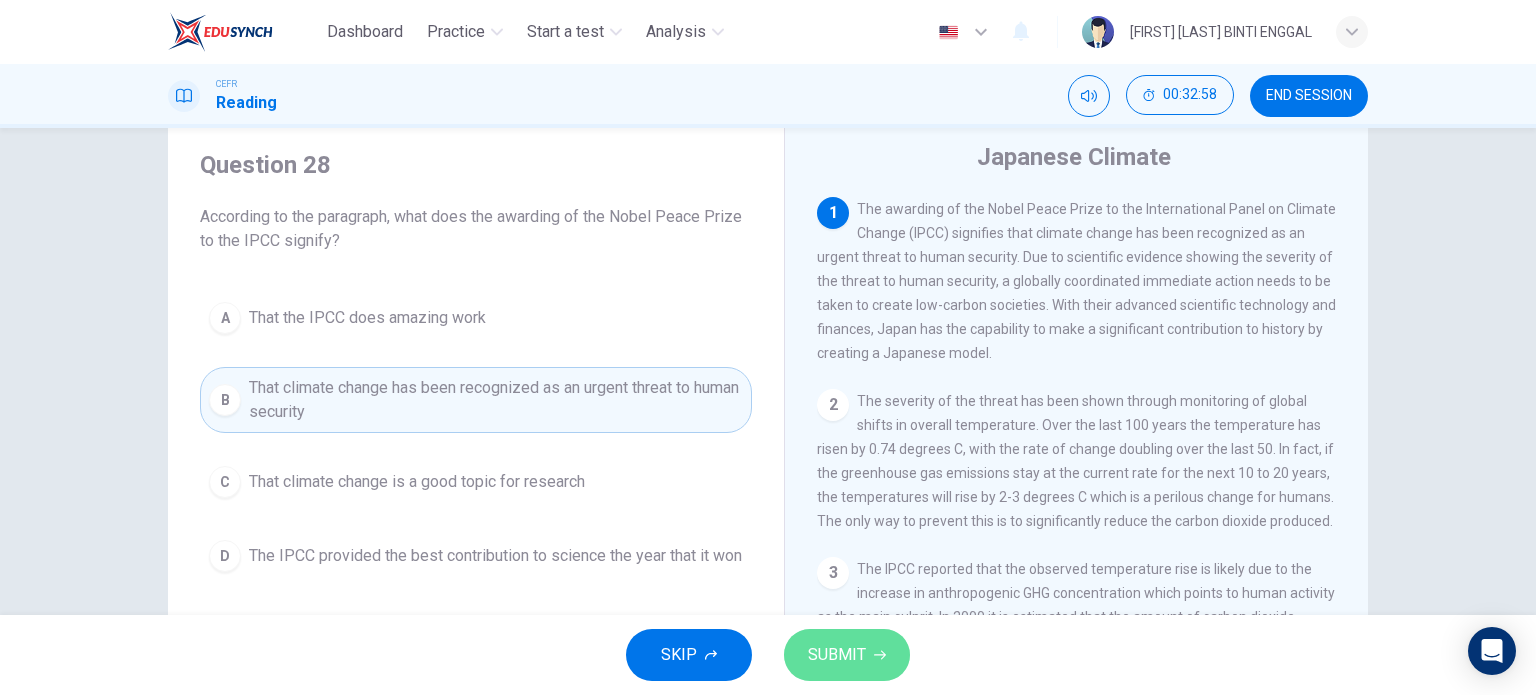 click on "SUBMIT" at bounding box center [837, 655] 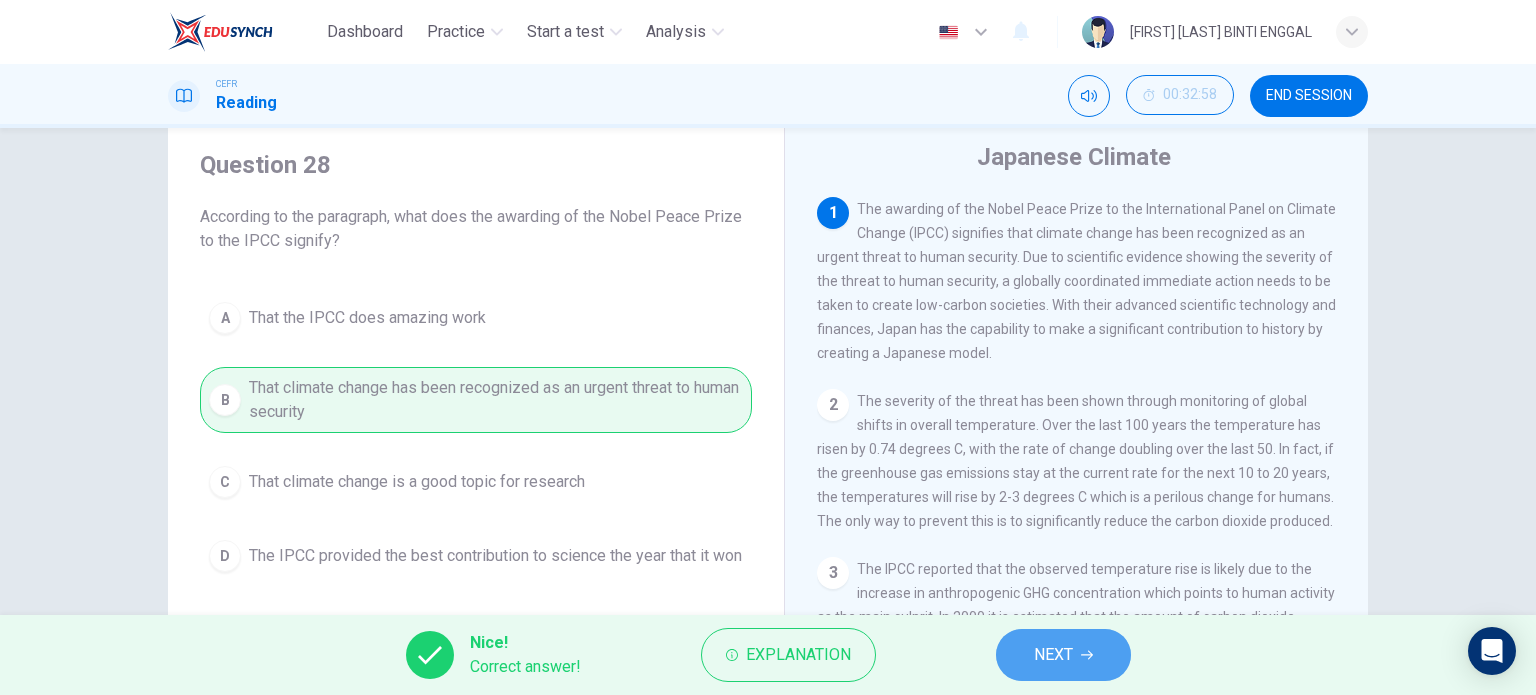 click on "NEXT" at bounding box center [1063, 655] 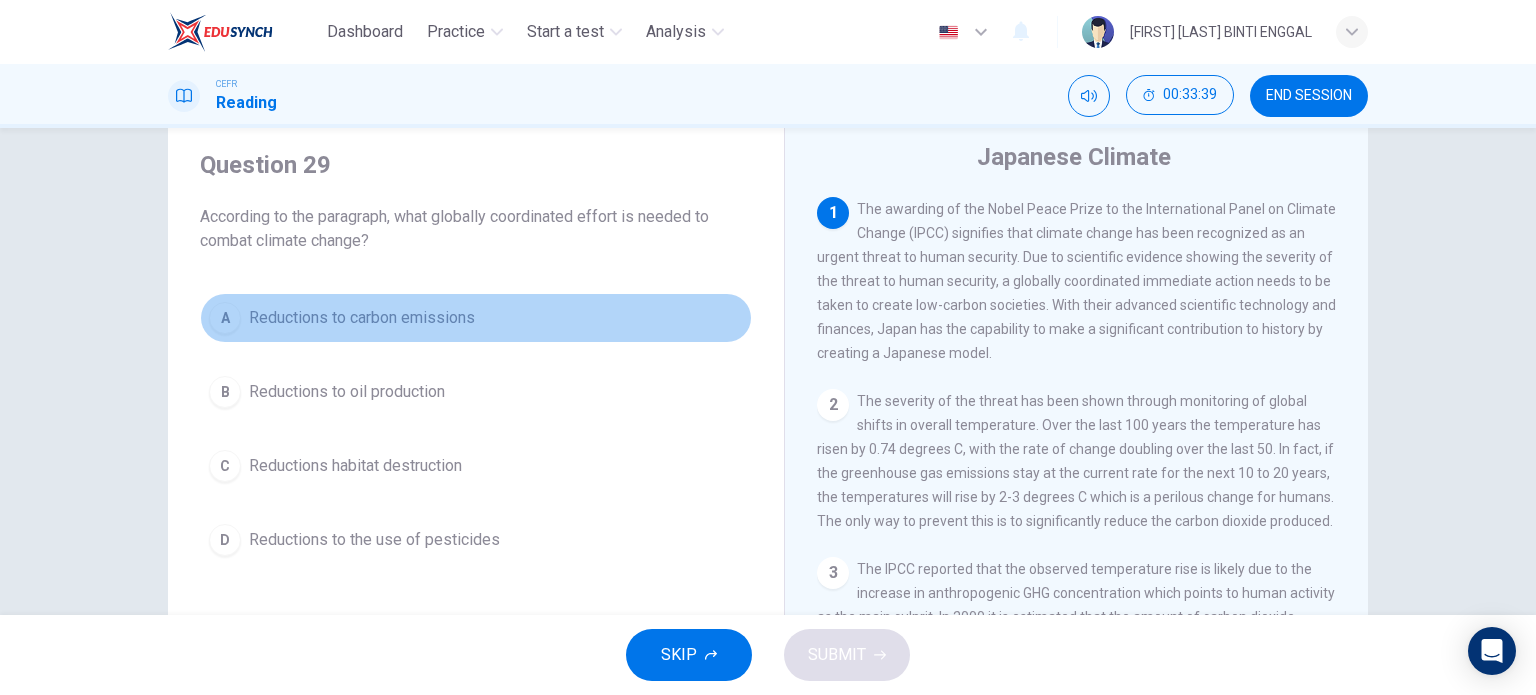 click on "Reductions to carbon emissions" at bounding box center (362, 318) 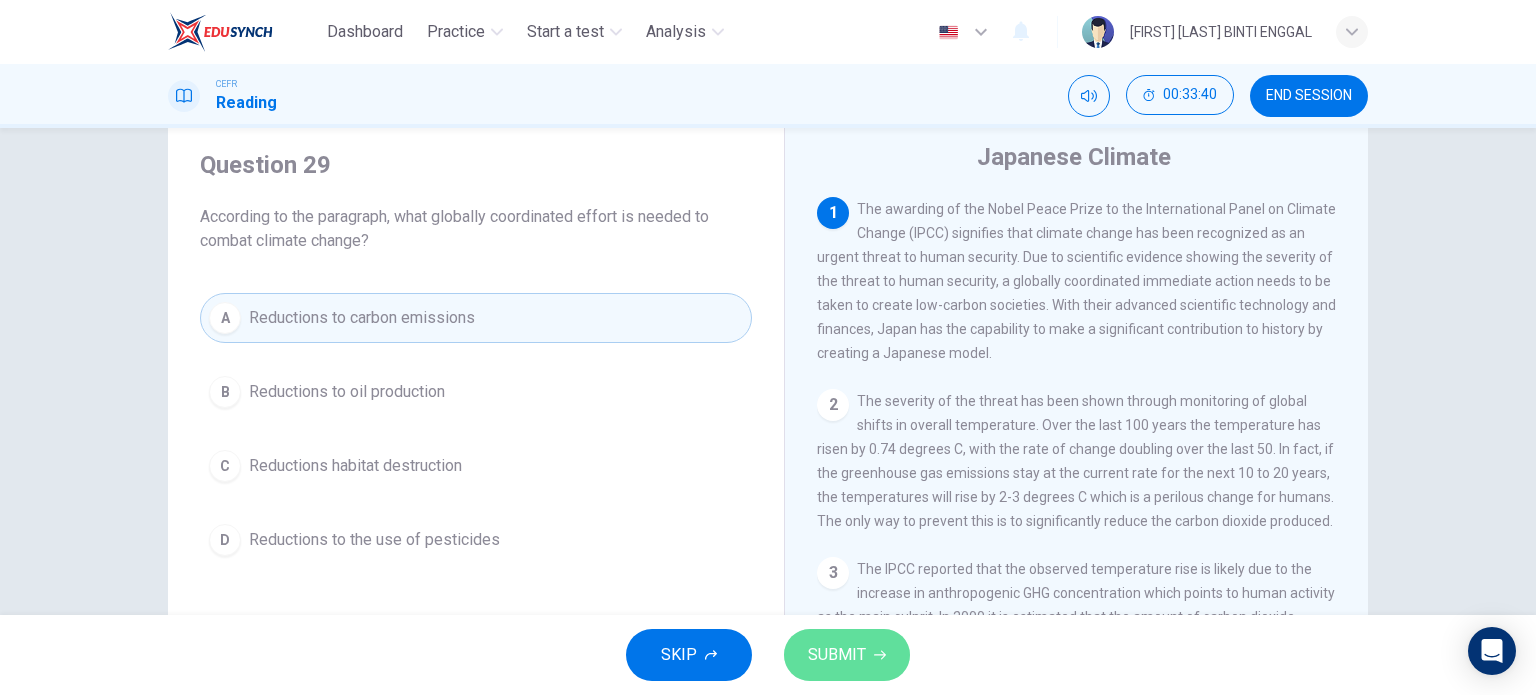 click on "SUBMIT" at bounding box center (837, 655) 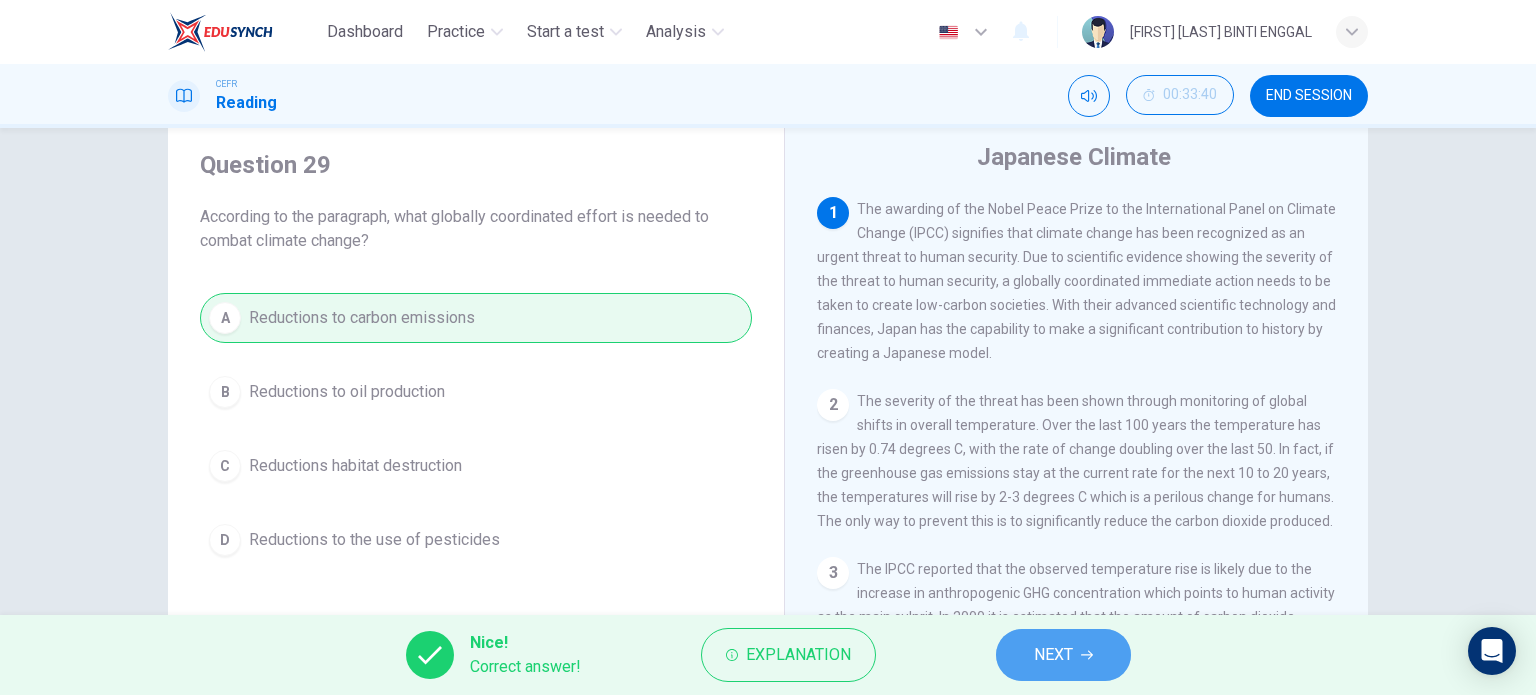 click on "NEXT" at bounding box center (1063, 655) 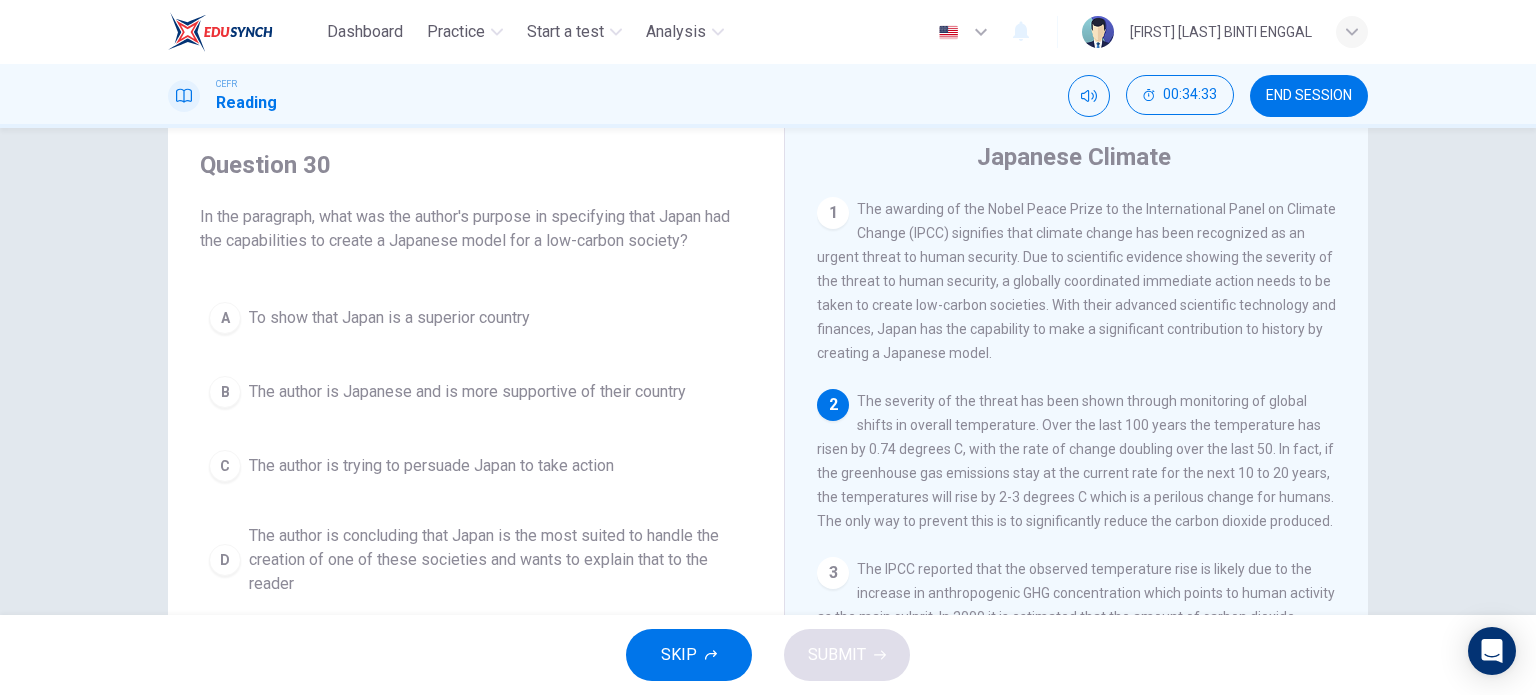 scroll, scrollTop: 0, scrollLeft: 0, axis: both 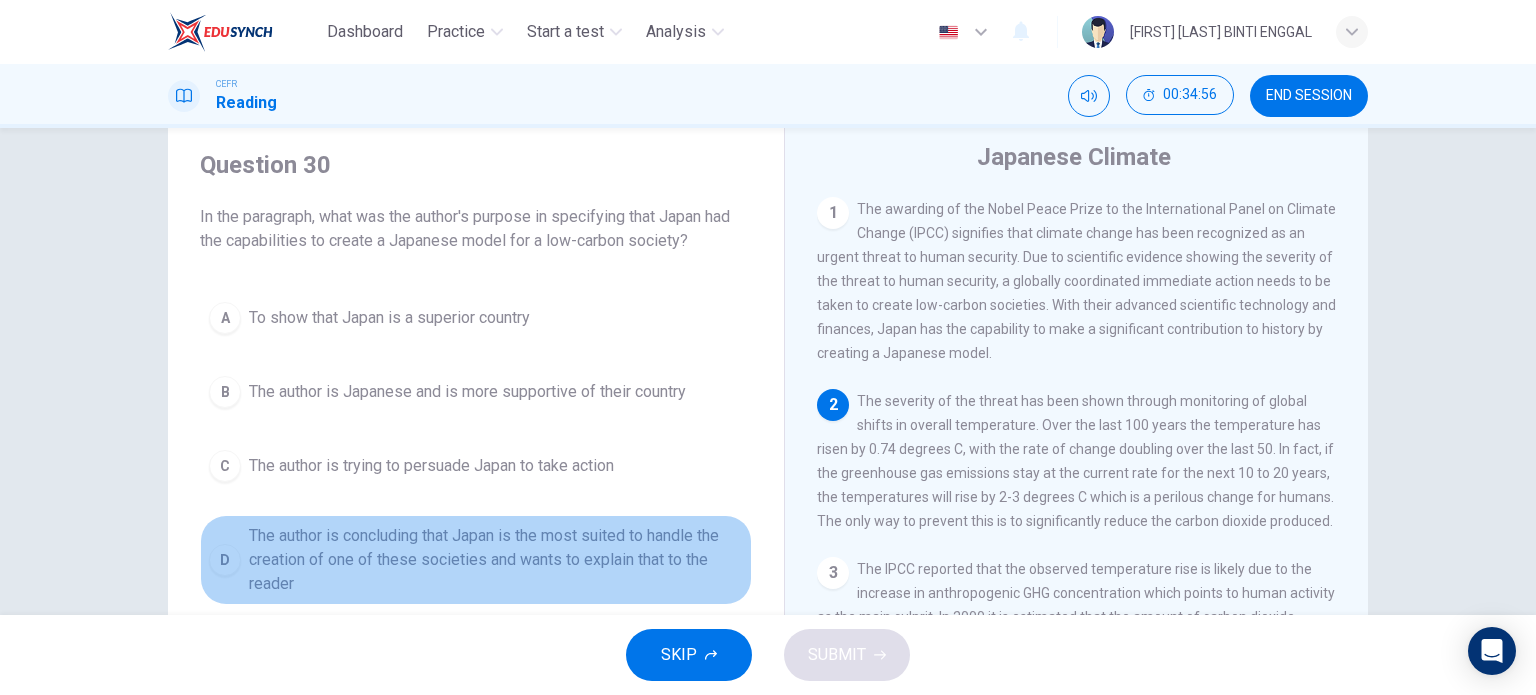 click on "The author is concluding that Japan is the most suited to handle the creation of one of these societies and wants to explain that to the reader" at bounding box center (389, 318) 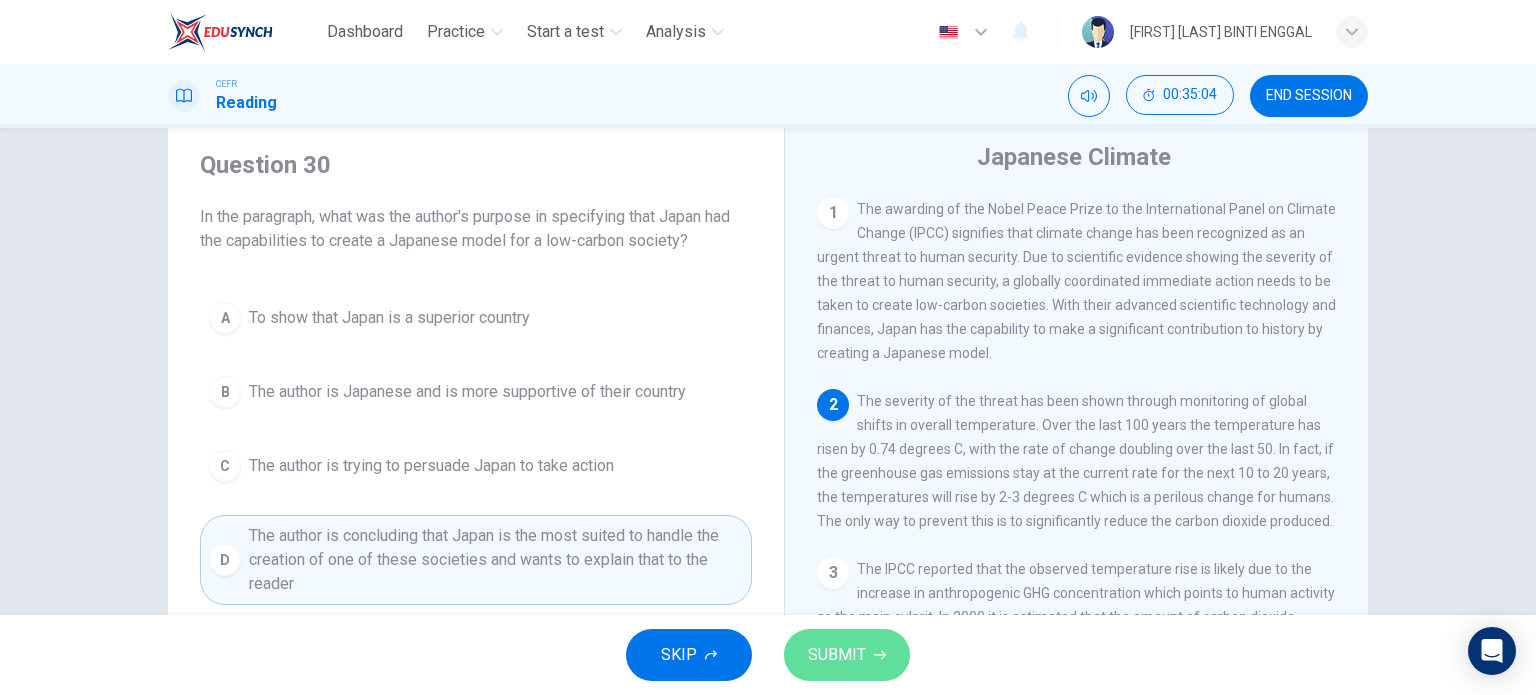 click on "SUBMIT" at bounding box center (837, 655) 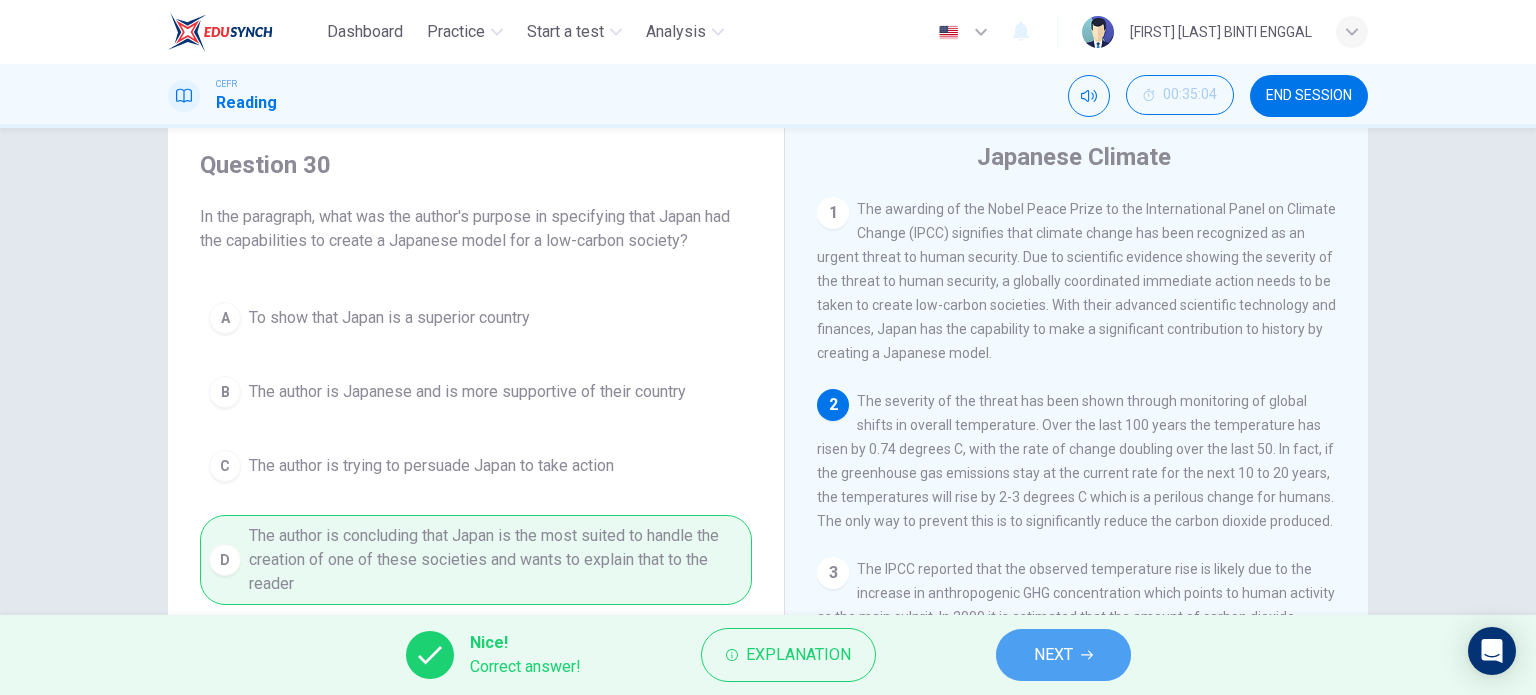 click on "NEXT" at bounding box center (1053, 655) 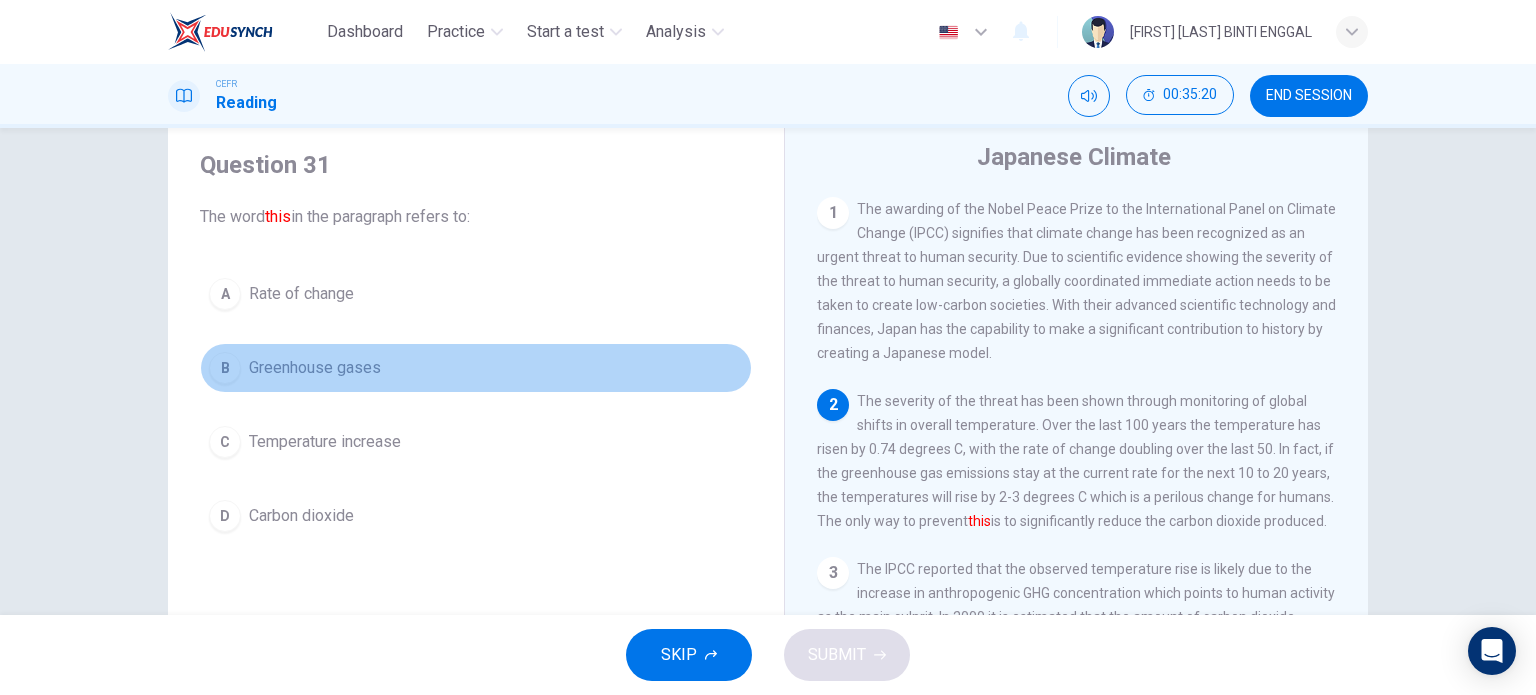 click on "Greenhouse gases" at bounding box center (301, 294) 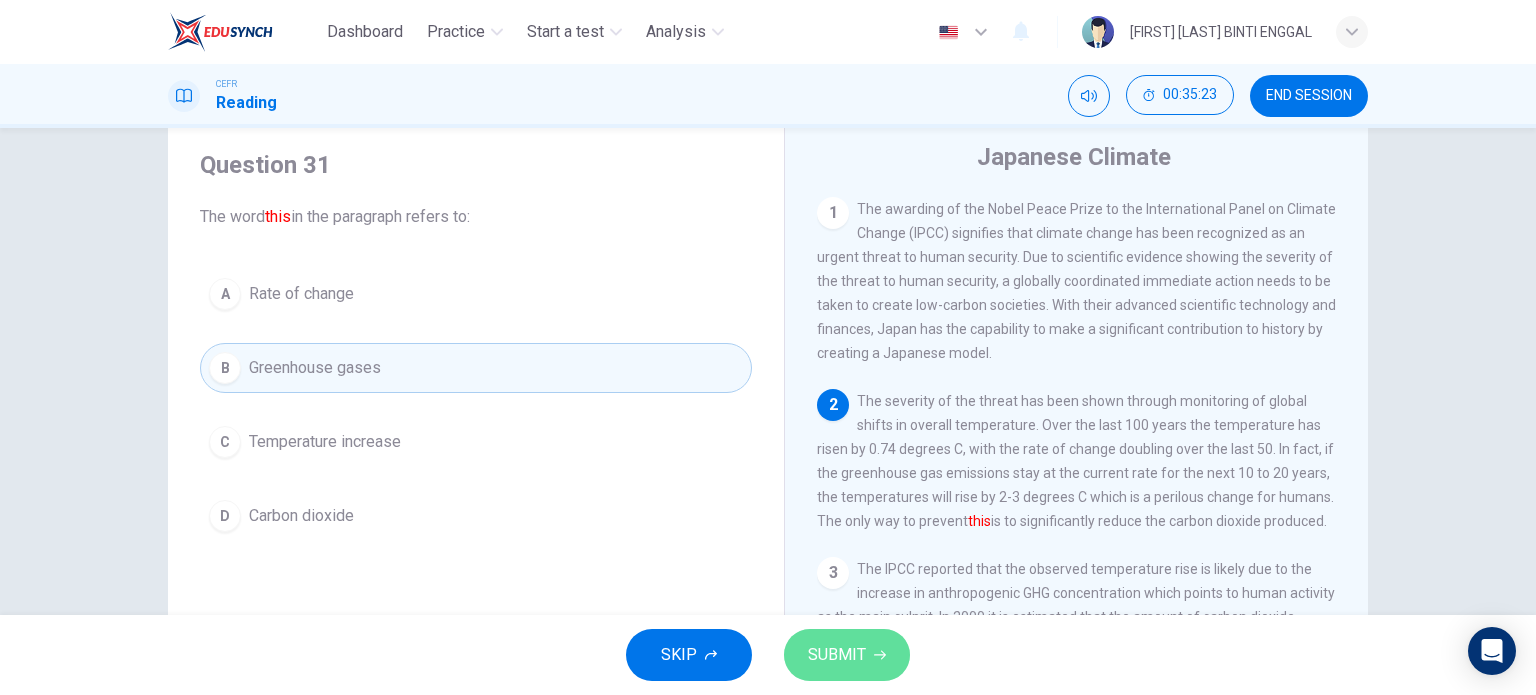click on "SUBMIT" at bounding box center (837, 655) 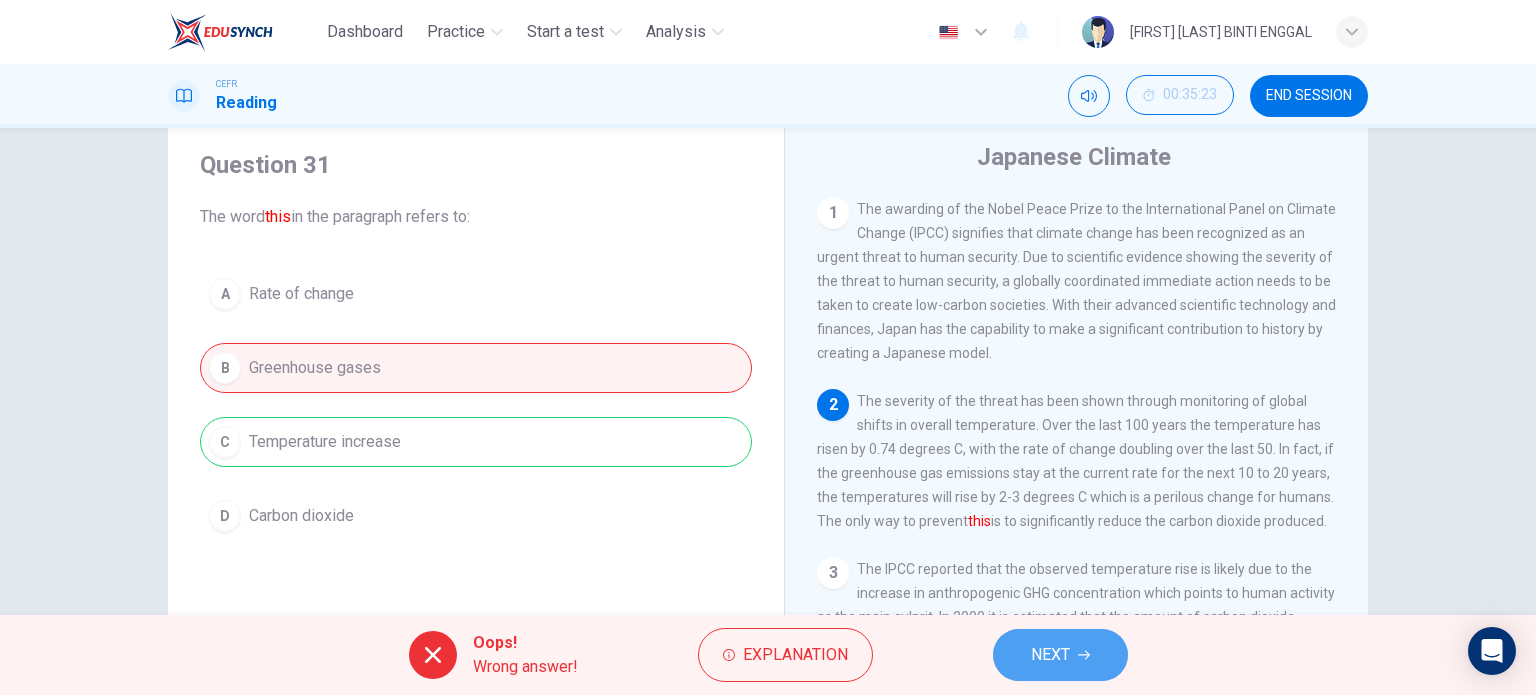 click on "NEXT" at bounding box center (1060, 655) 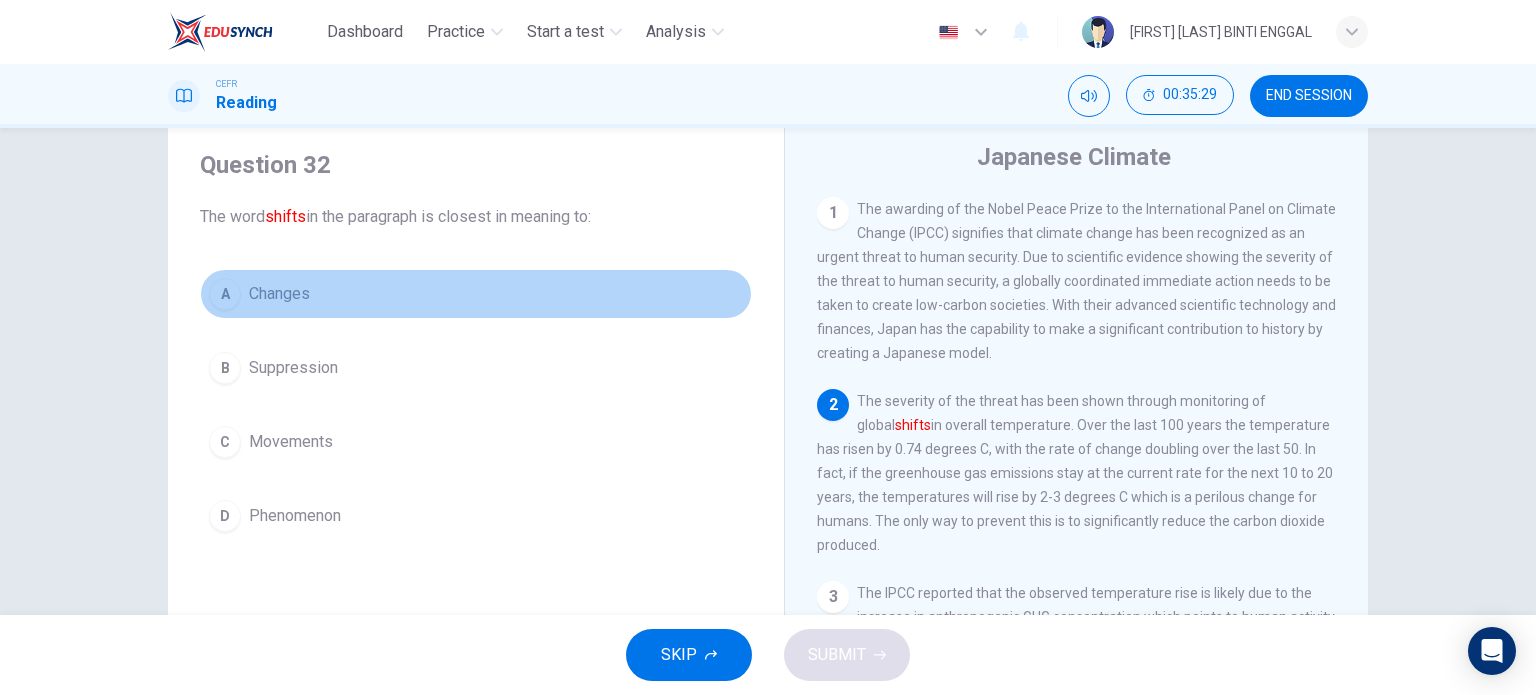 click on "Changes" at bounding box center (279, 294) 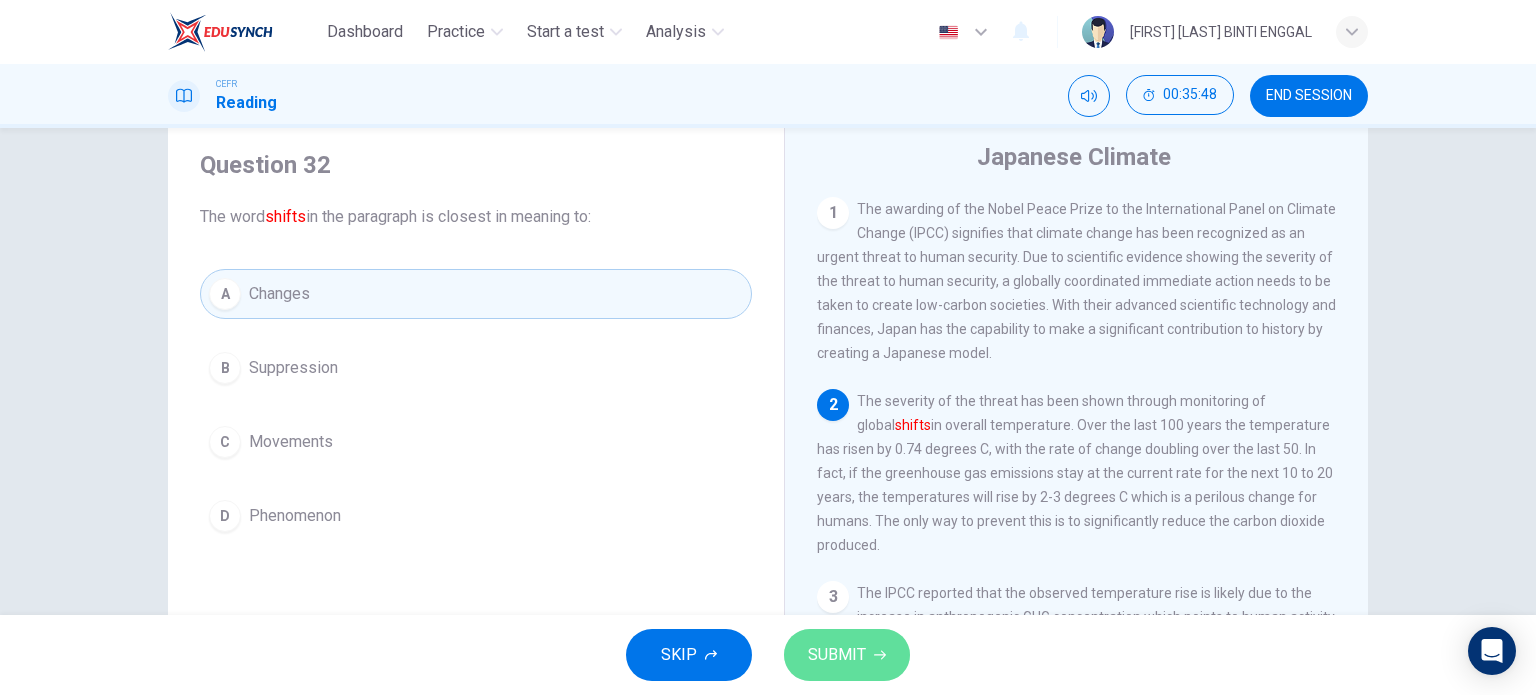 click on "SUBMIT" at bounding box center (837, 655) 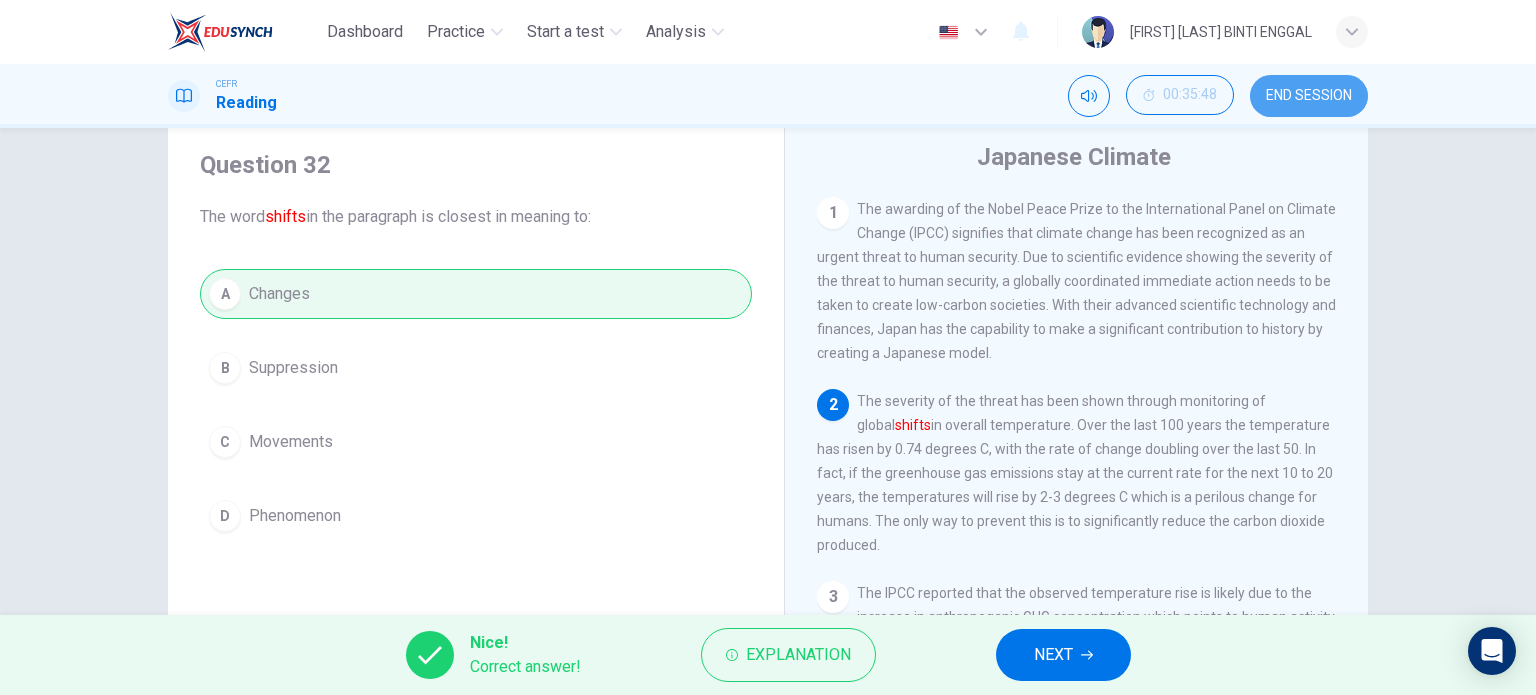 click on "END SESSION" at bounding box center (1309, 96) 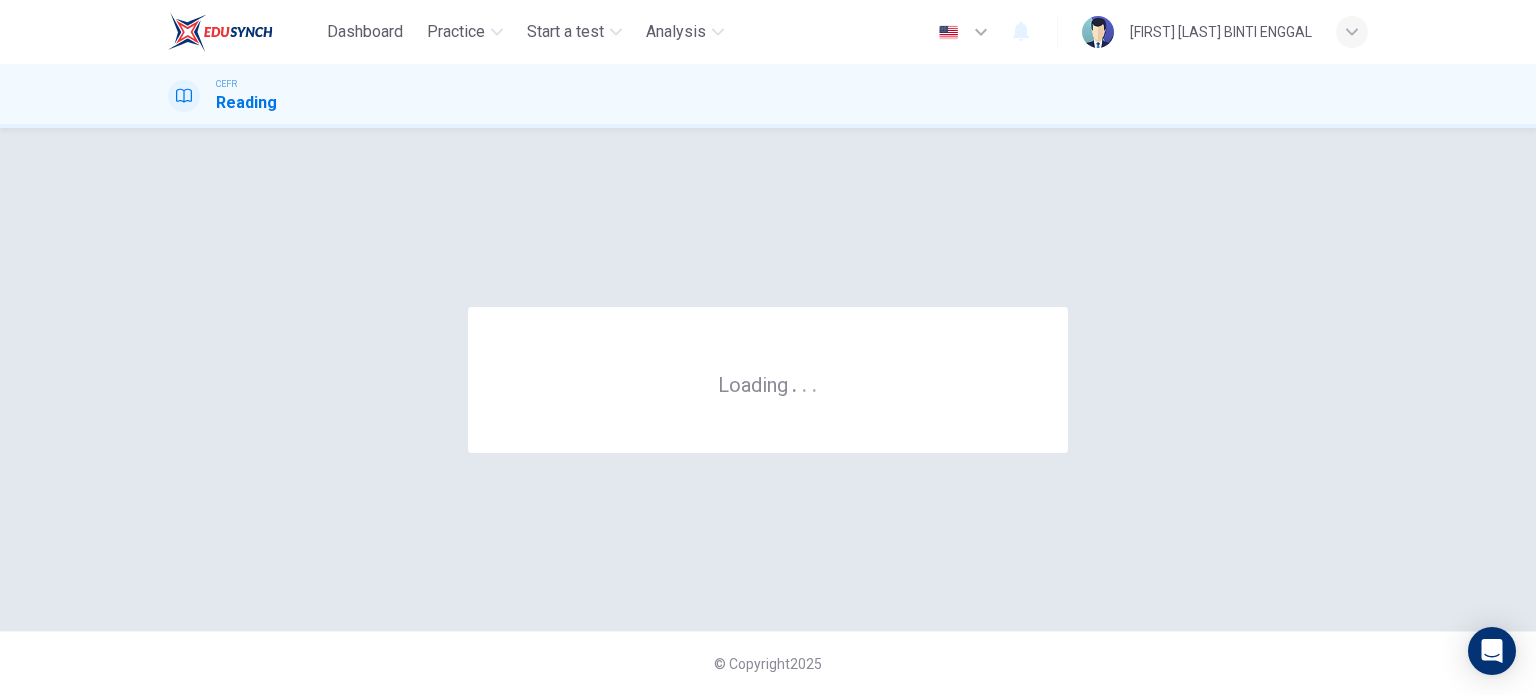 scroll, scrollTop: 0, scrollLeft: 0, axis: both 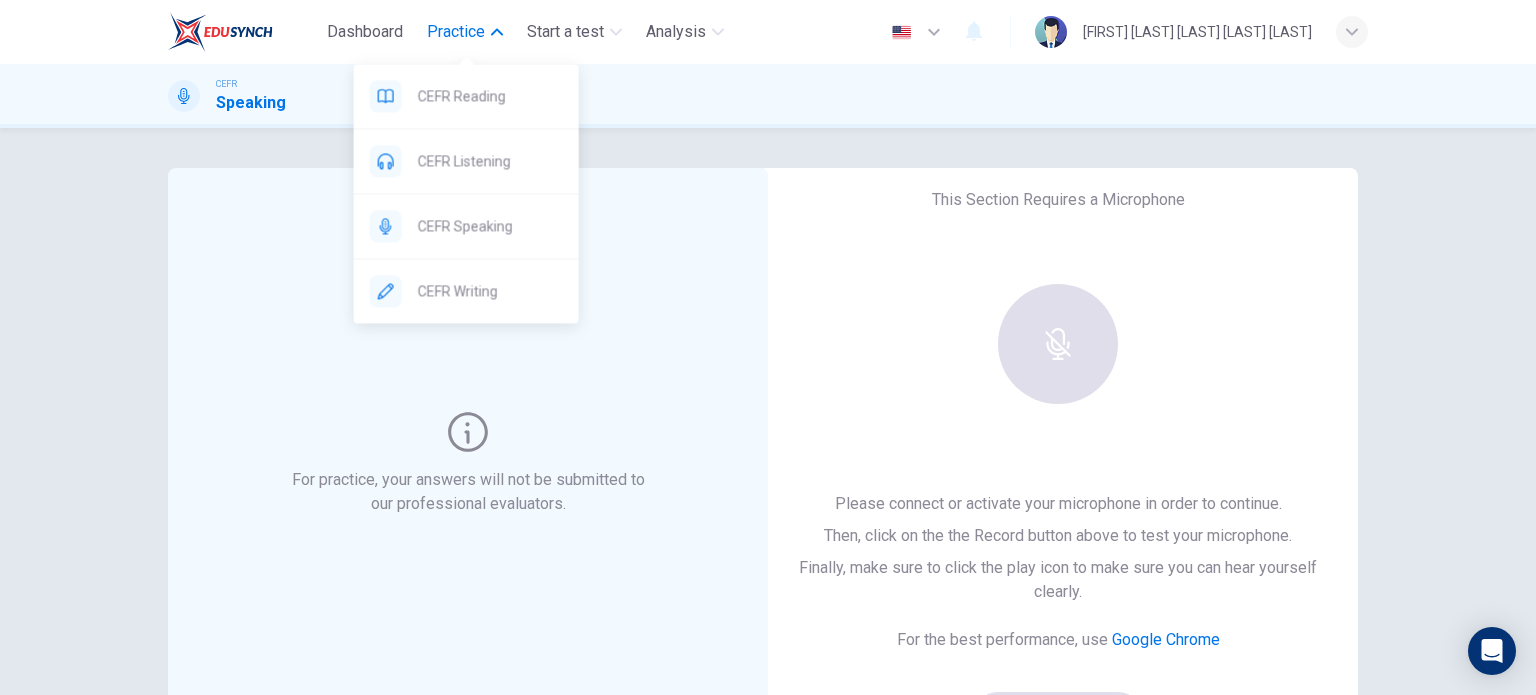 click at bounding box center (497, 32) 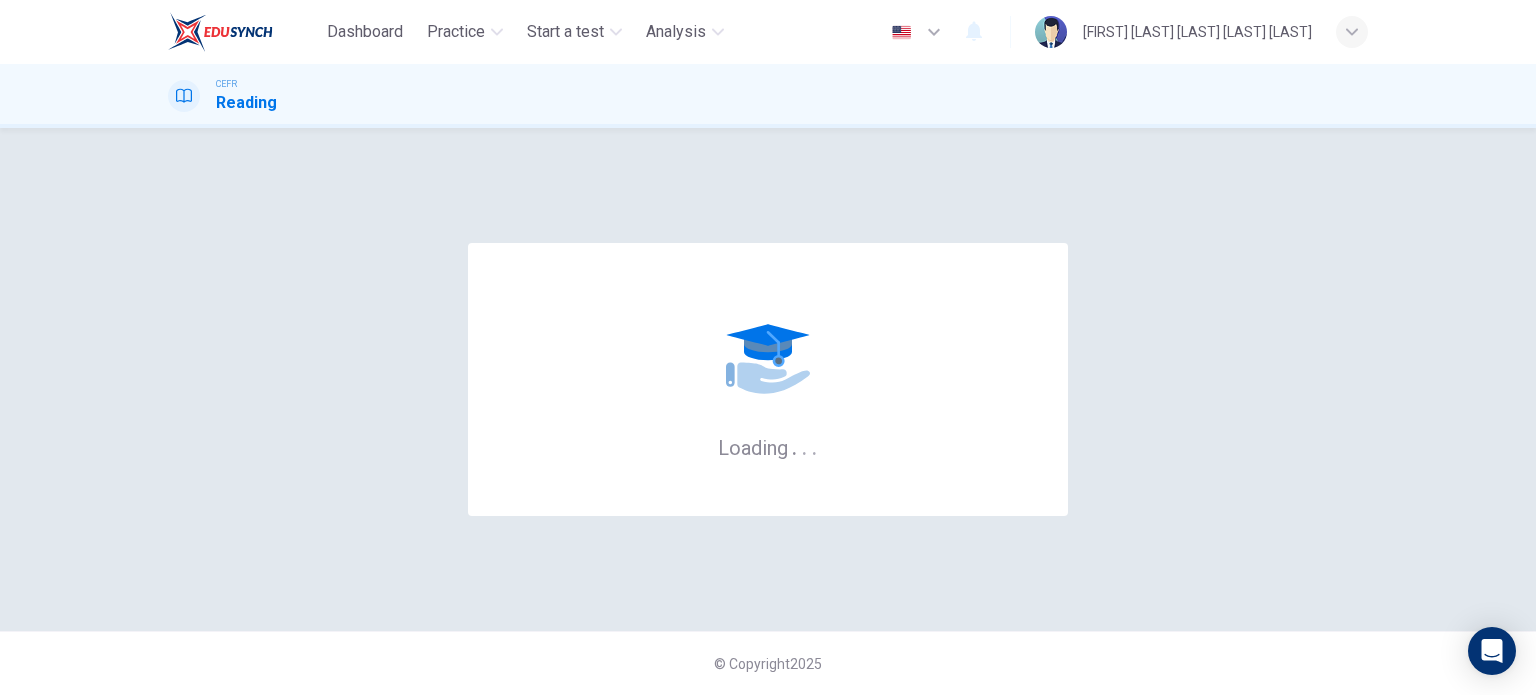 scroll, scrollTop: 0, scrollLeft: 0, axis: both 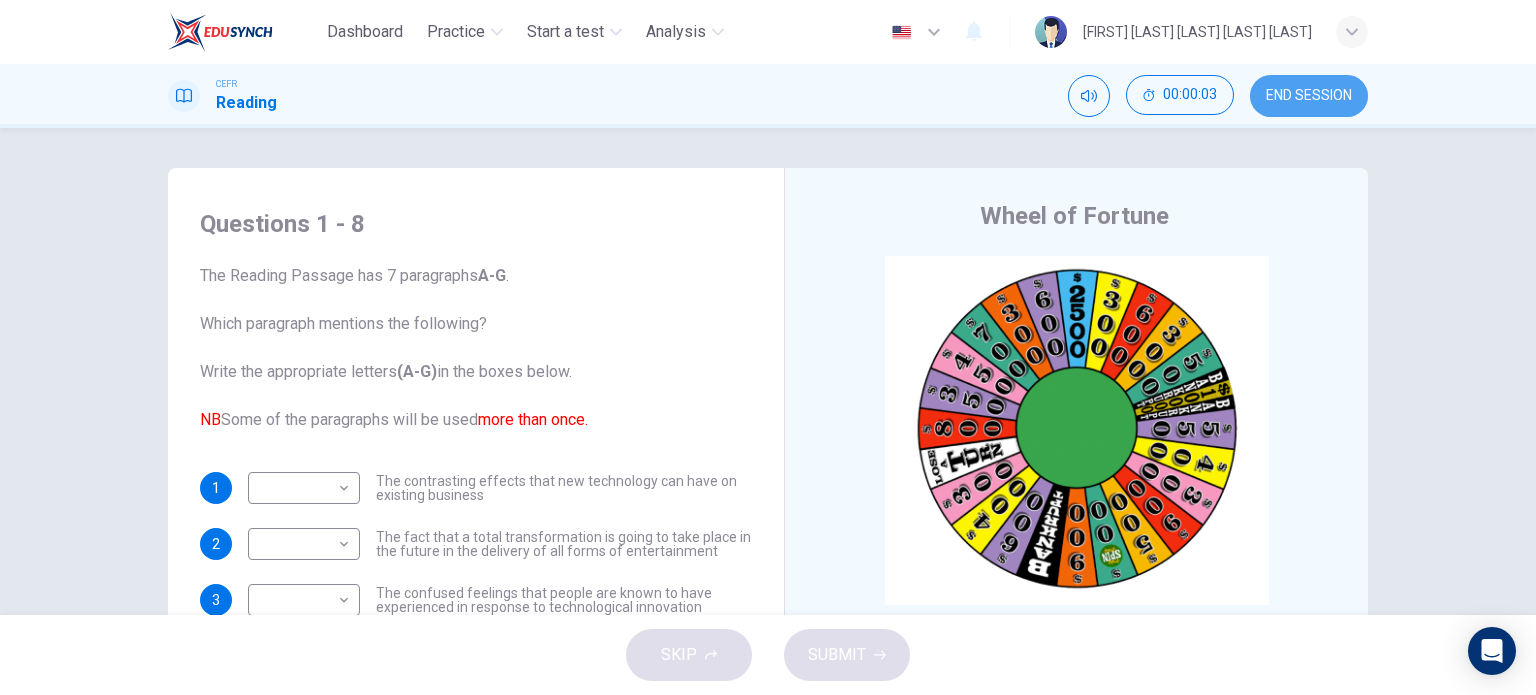 click on "END SESSION" at bounding box center (1309, 96) 